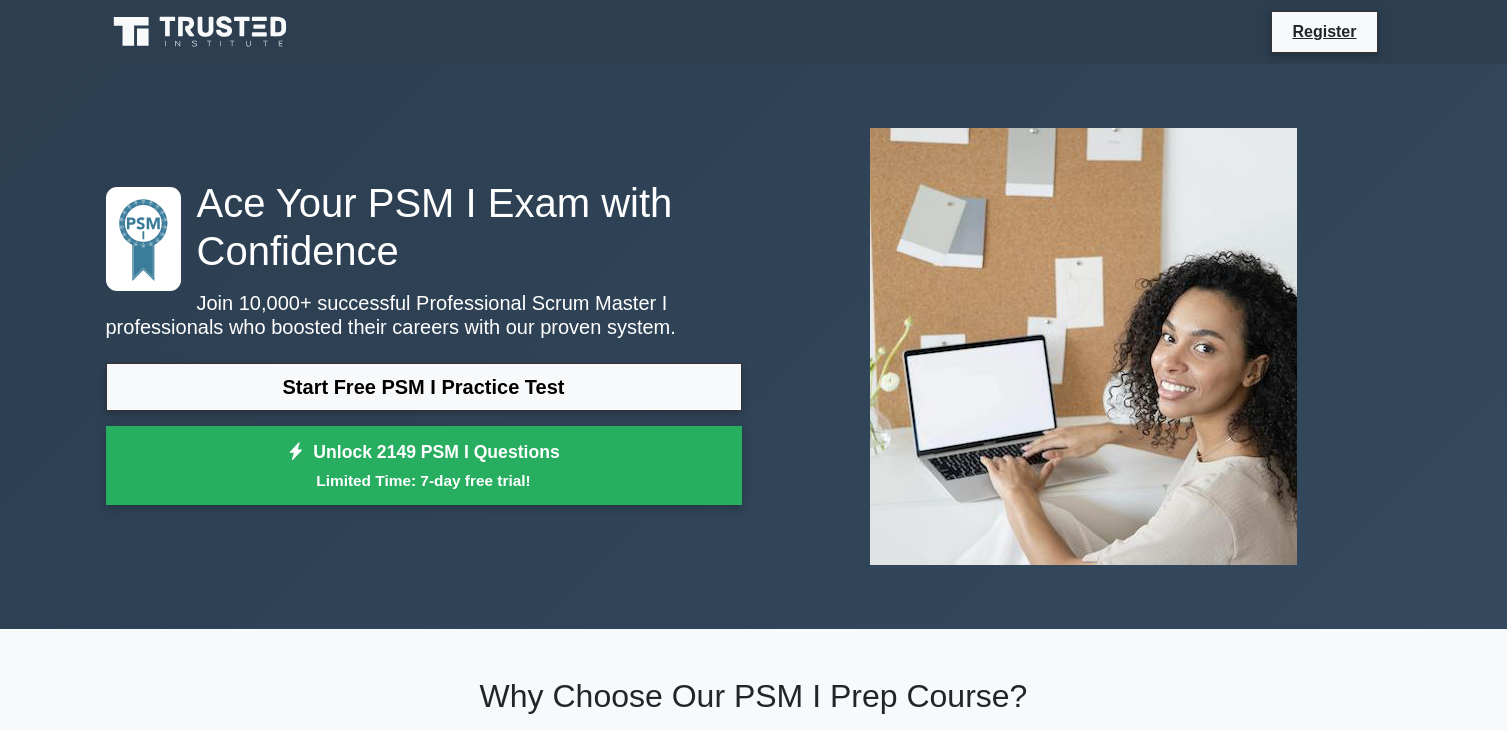 scroll, scrollTop: 0, scrollLeft: 0, axis: both 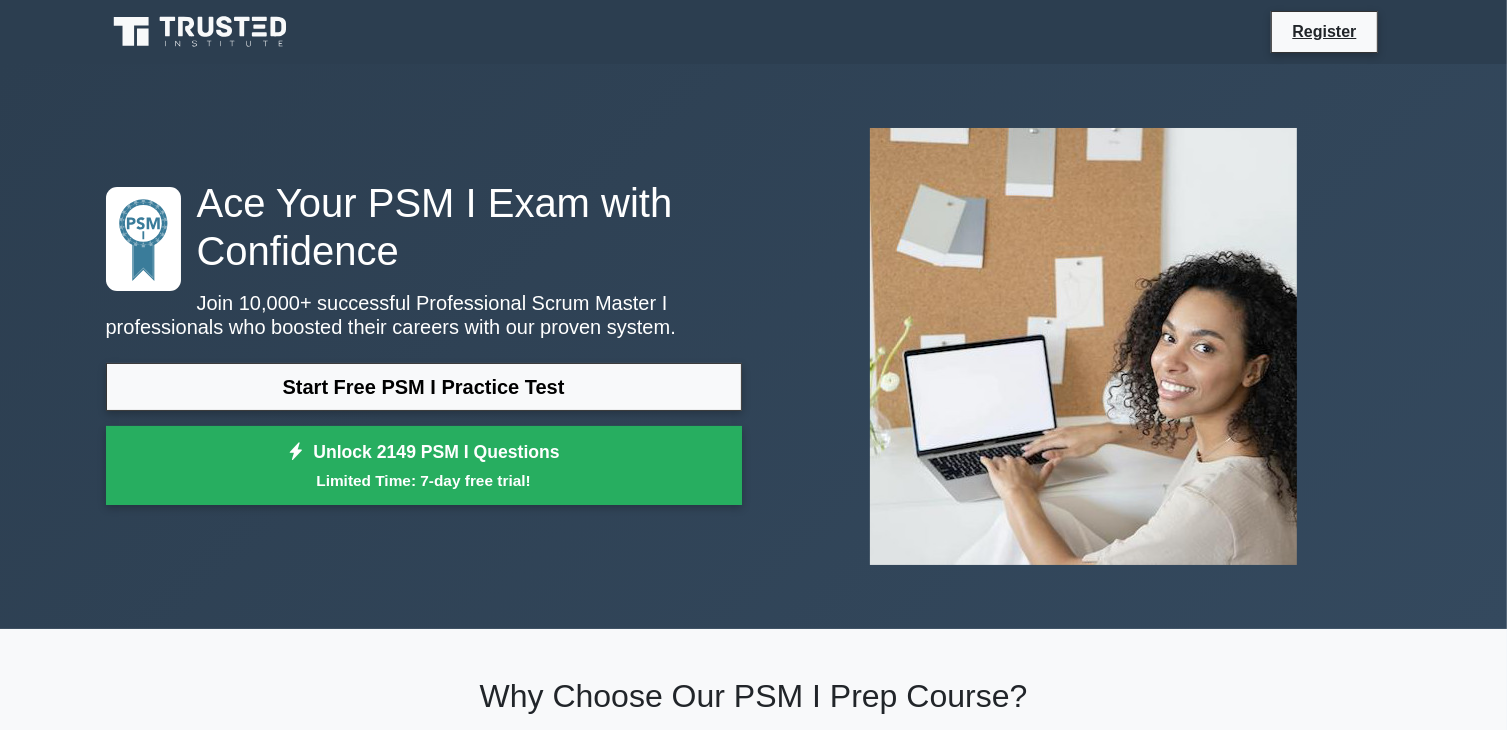 click on "Ace Your PSM I Exam with Confidence
Join 10,000+ successful Professional Scrum Master I professionals who boosted their careers with our proven system.
Start Free PSM I Practice Test
Unlock 2149 PSM I Questions
Limited Time: 7-day free trial!" at bounding box center [754, 346] 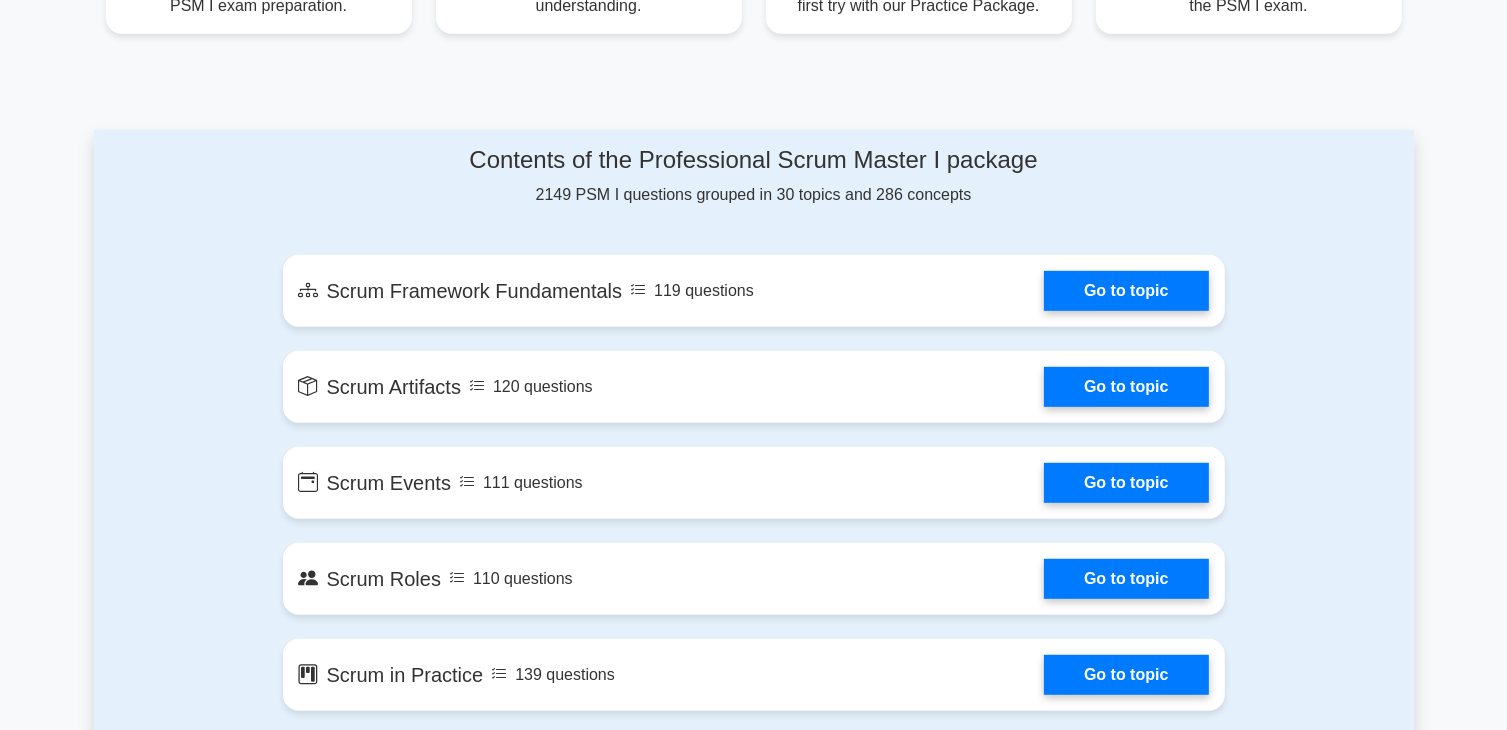 scroll, scrollTop: 960, scrollLeft: 0, axis: vertical 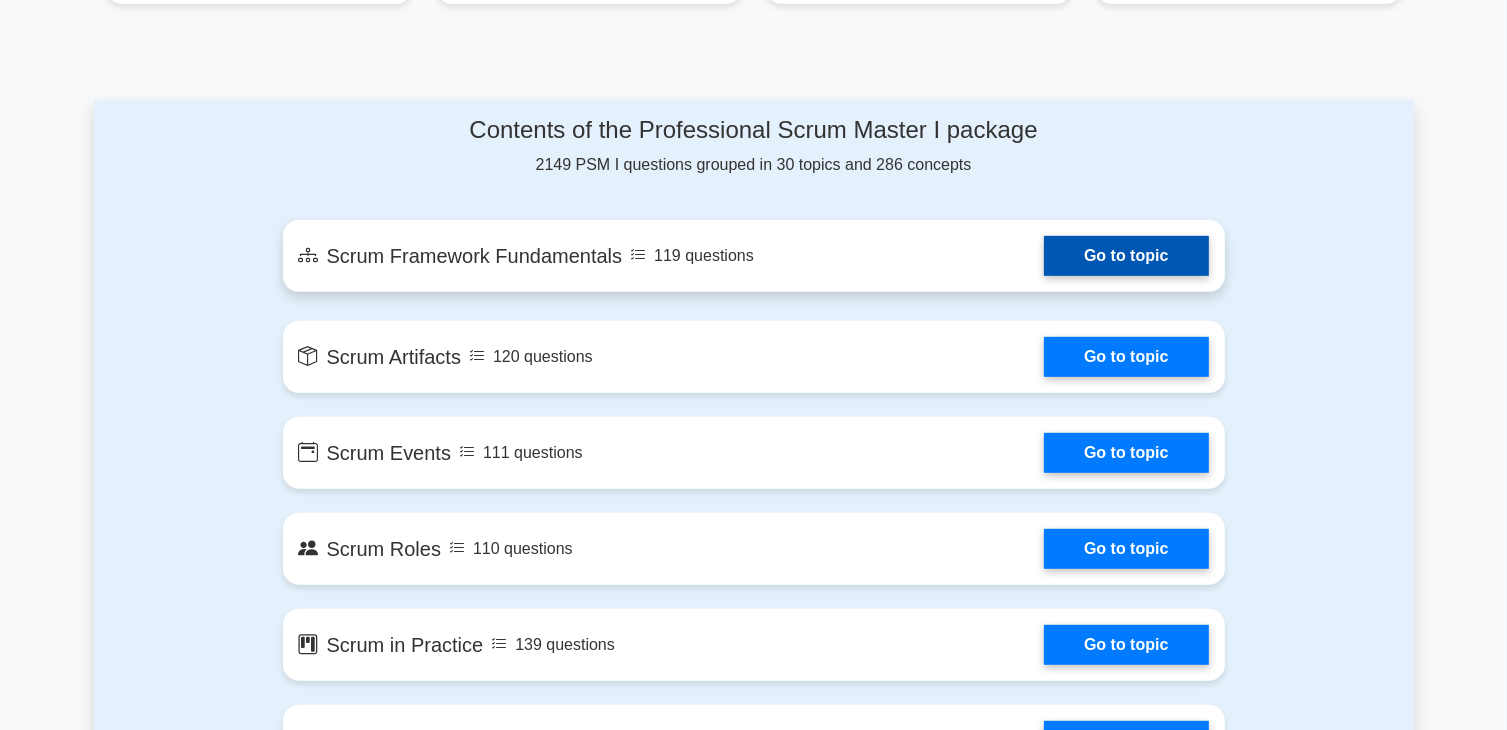 click on "Go to topic" at bounding box center [1126, 256] 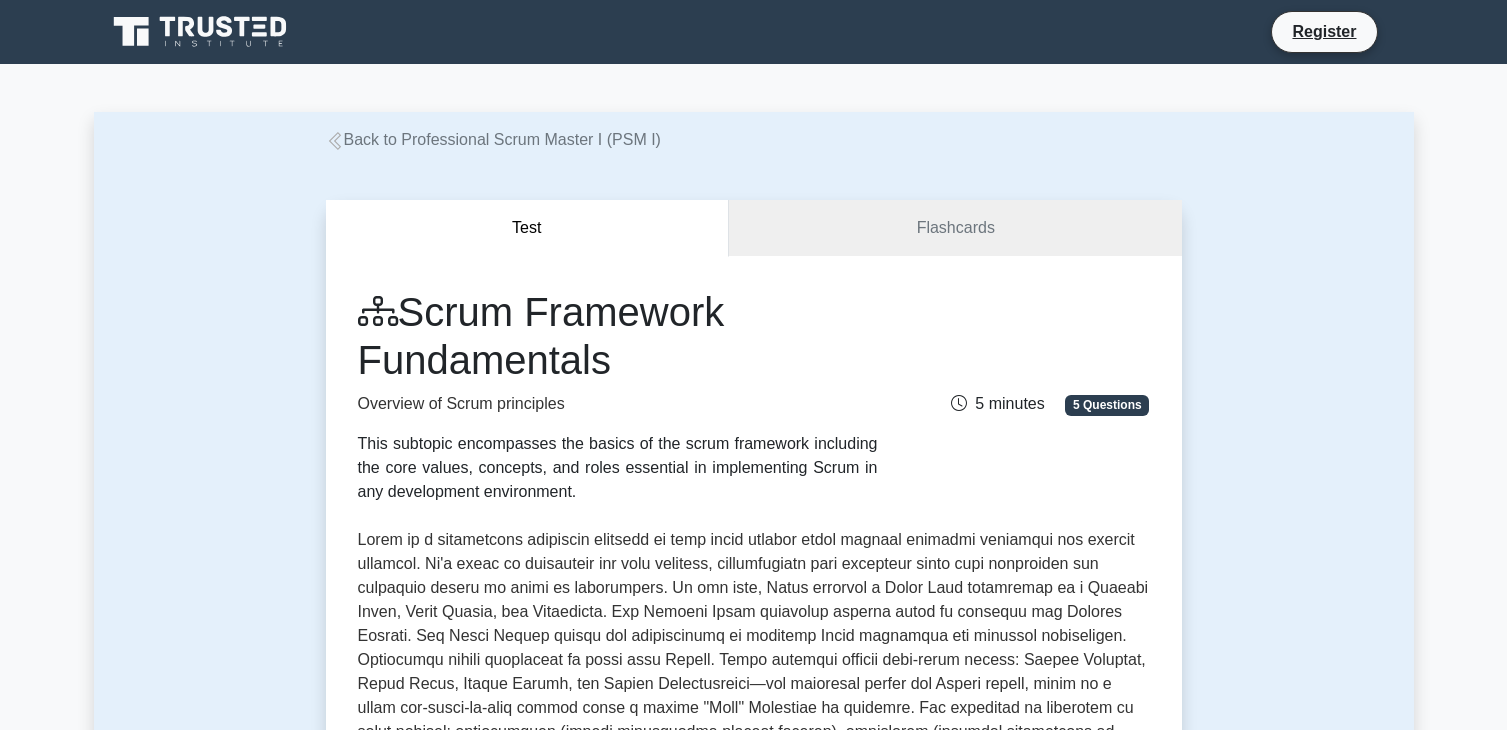 scroll, scrollTop: 0, scrollLeft: 0, axis: both 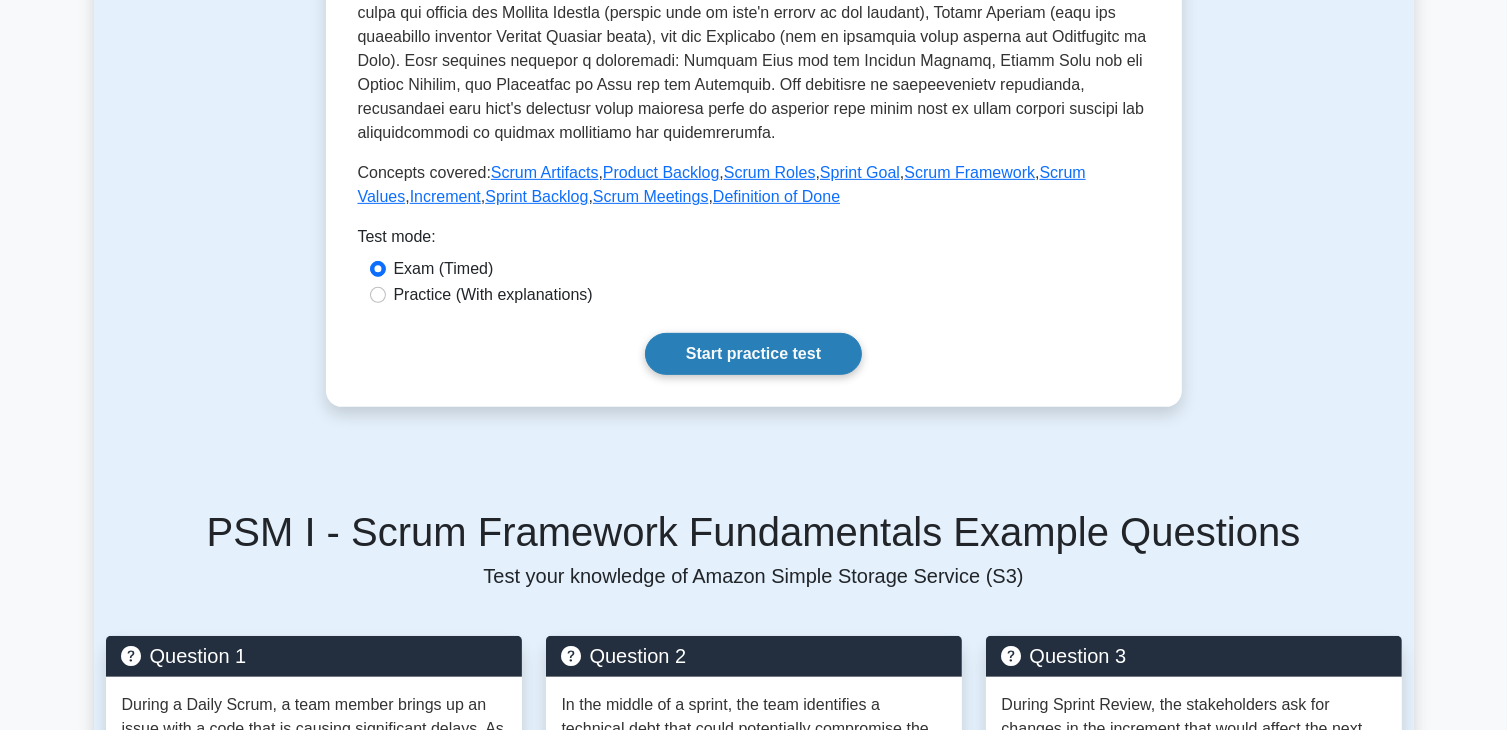 click on "Start practice test" at bounding box center (753, 354) 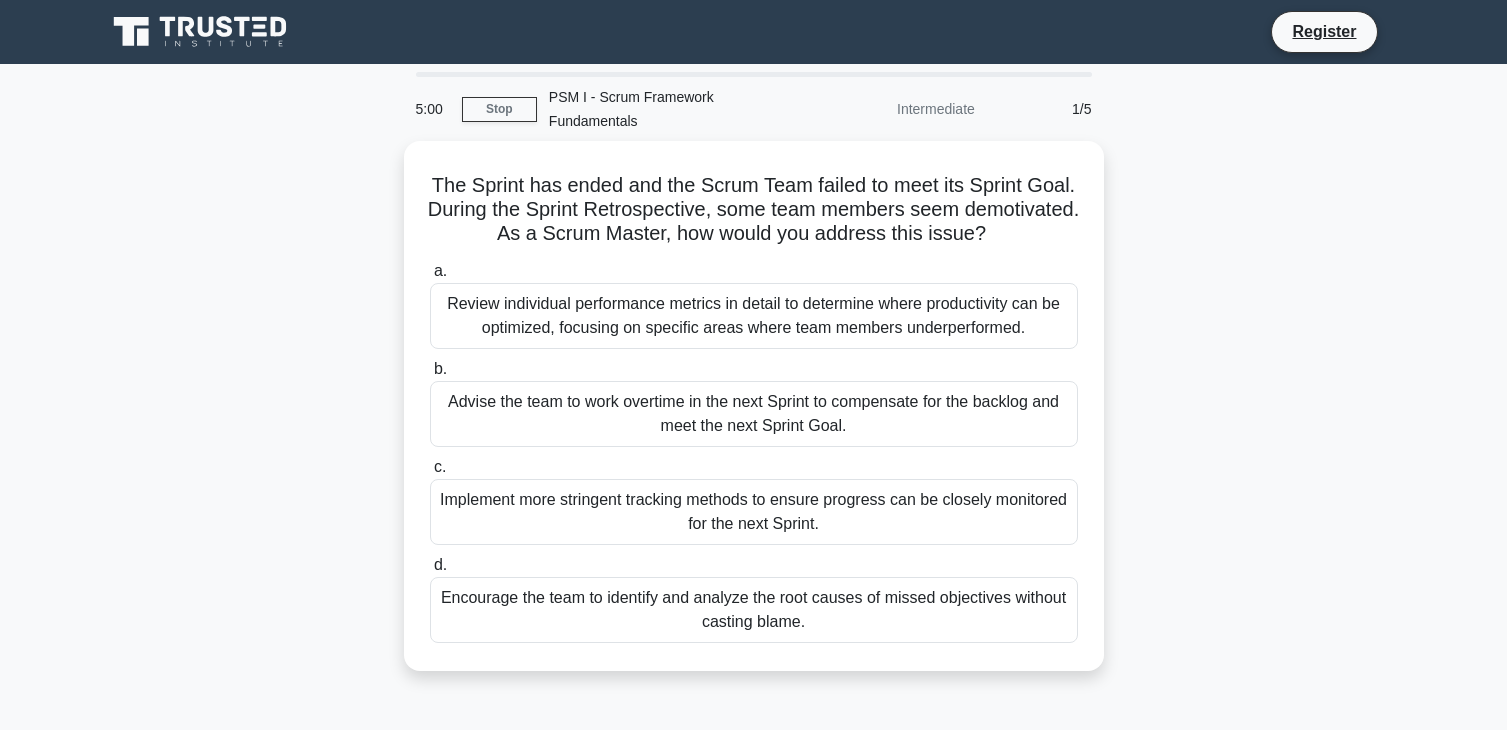 scroll, scrollTop: 0, scrollLeft: 0, axis: both 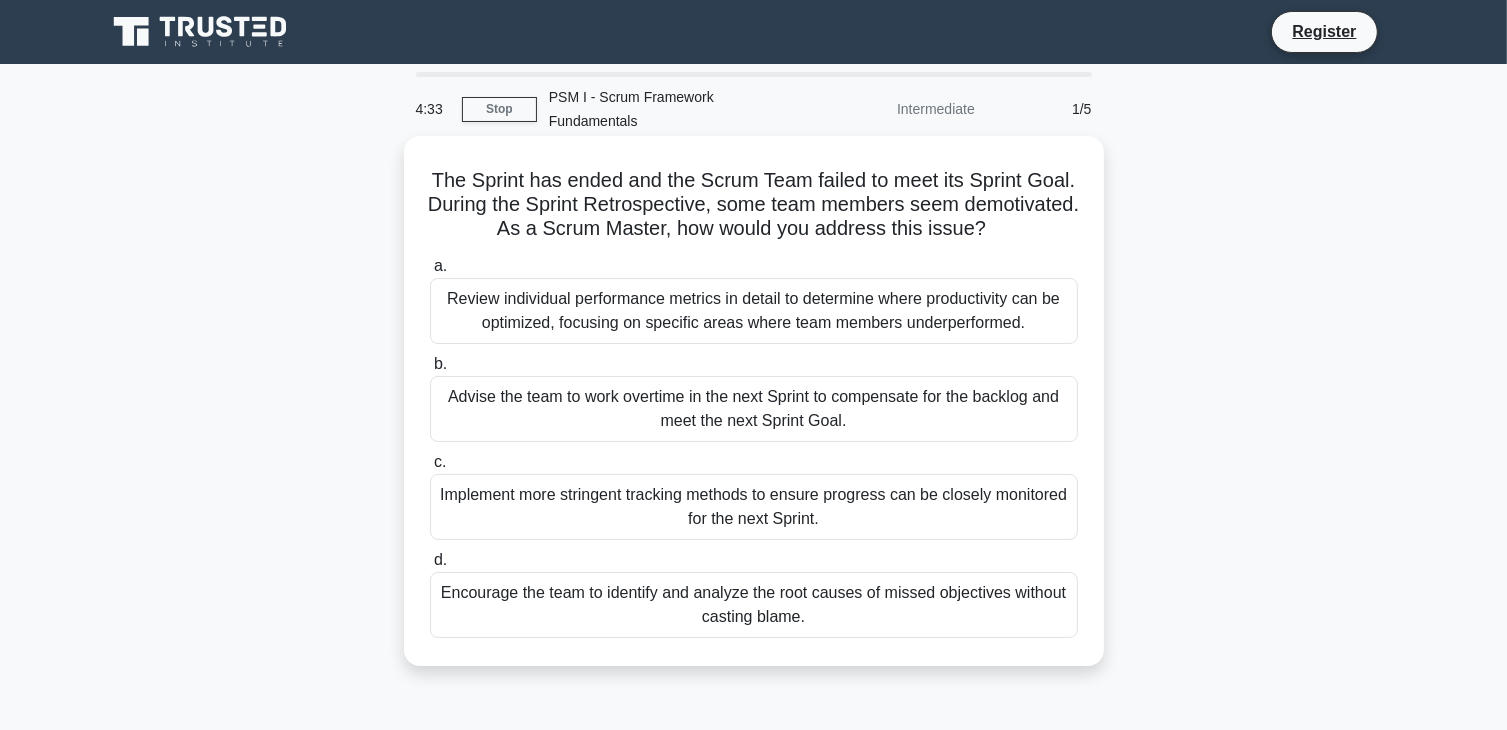 click on "Encourage the team to identify and analyze the root causes of missed objectives without casting blame." at bounding box center [754, 605] 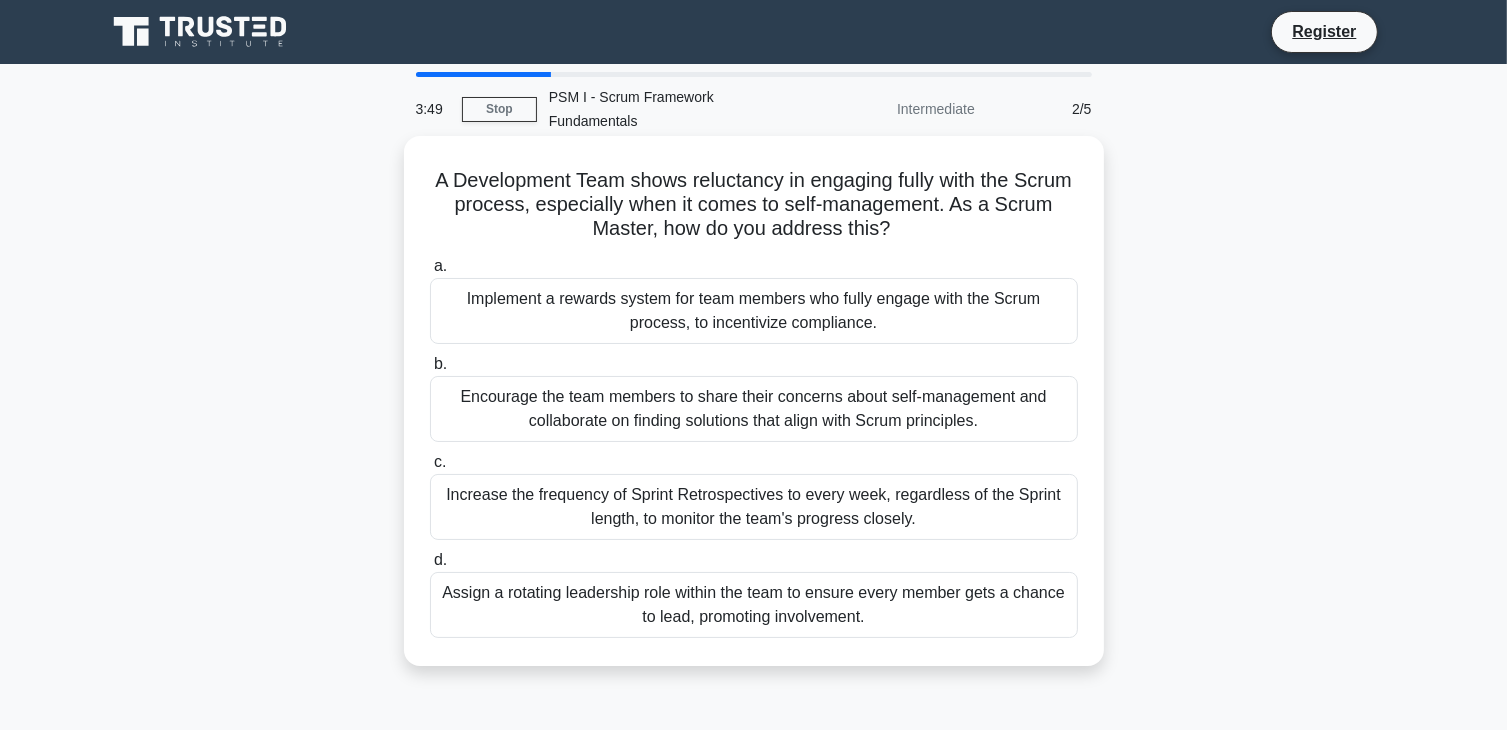 click on "Assign a rotating leadership role within the team to ensure every member gets a chance to lead, promoting involvement." at bounding box center (754, 605) 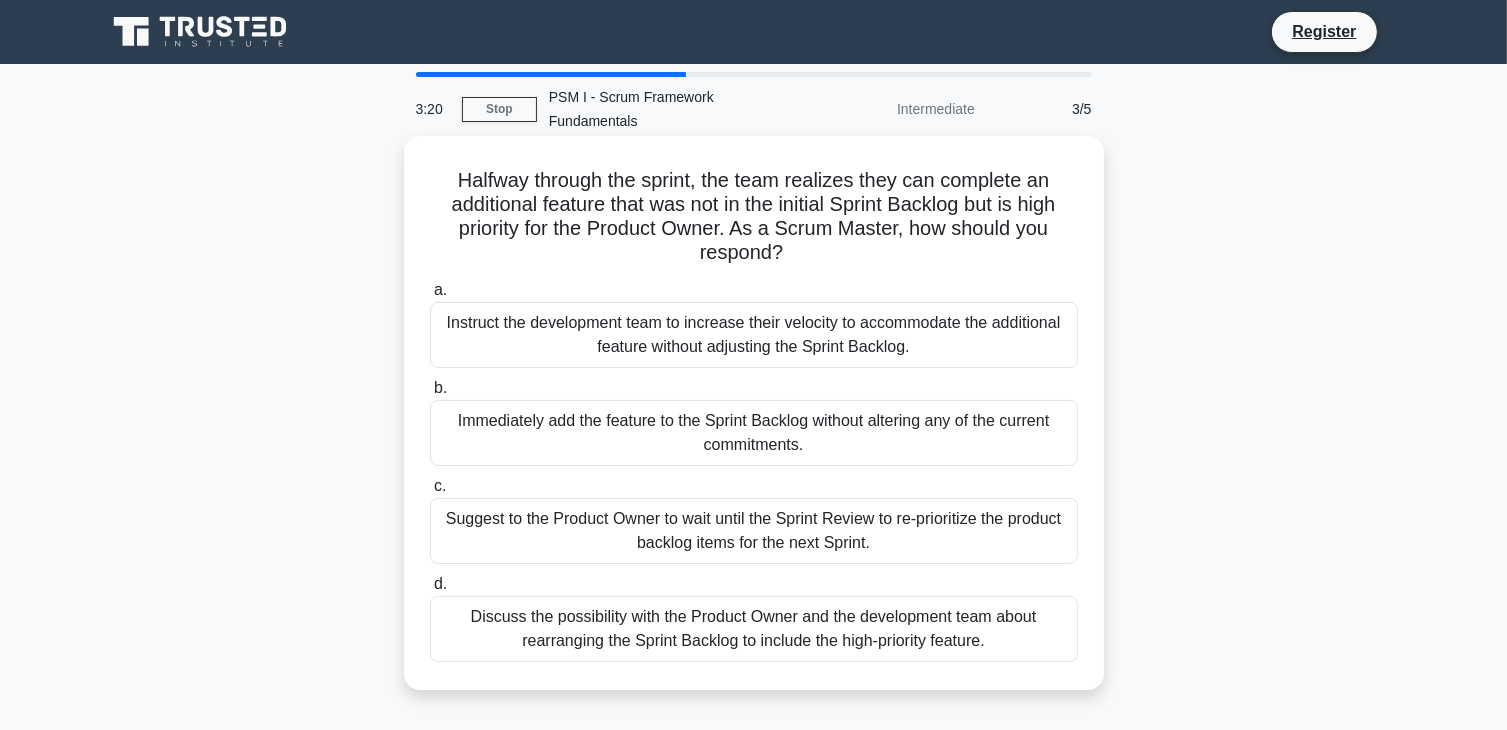 click on "Discuss the possibility with the Product Owner and the development team about rearranging the Sprint Backlog to include the high-priority feature." at bounding box center (754, 629) 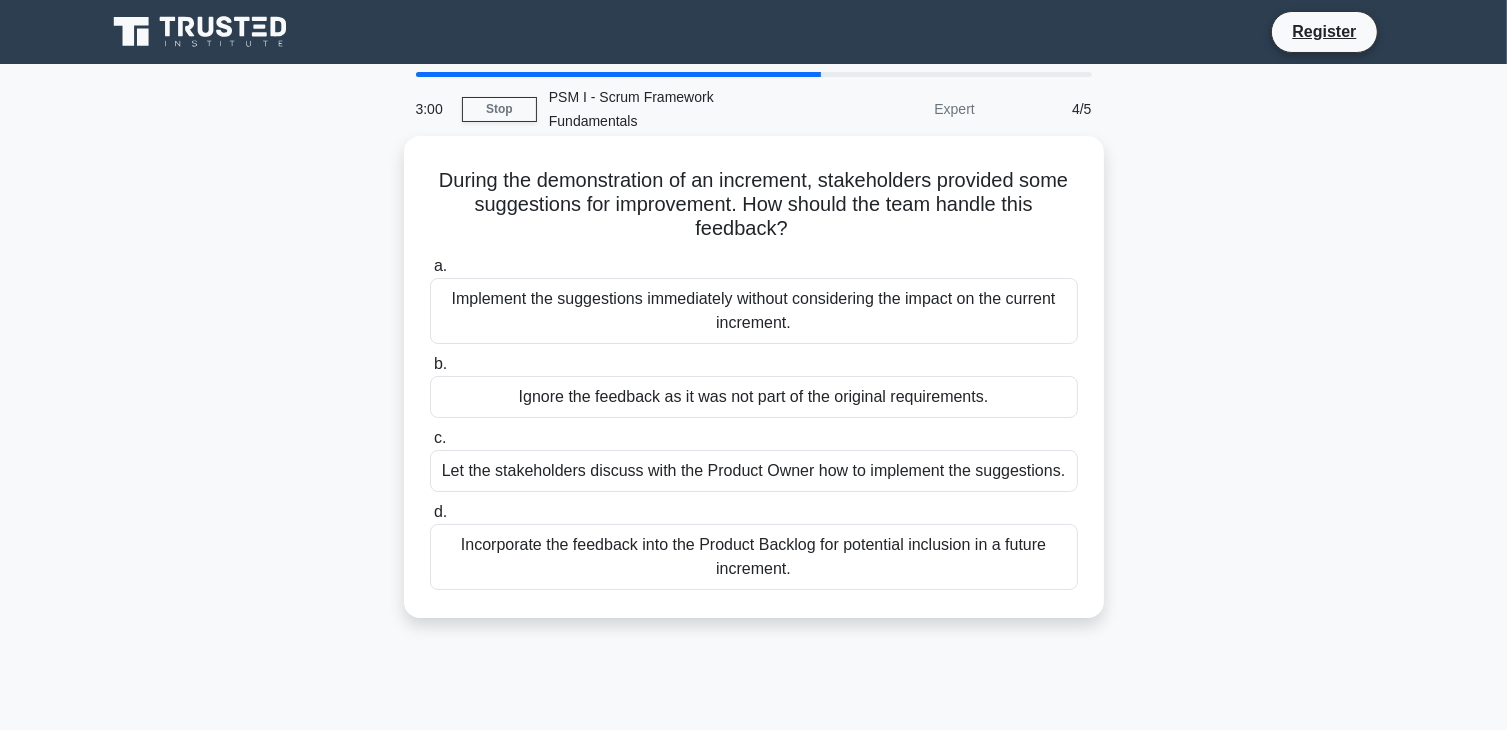 click on "Incorporate the feedback into the Product Backlog for potential inclusion in a future increment." at bounding box center (754, 557) 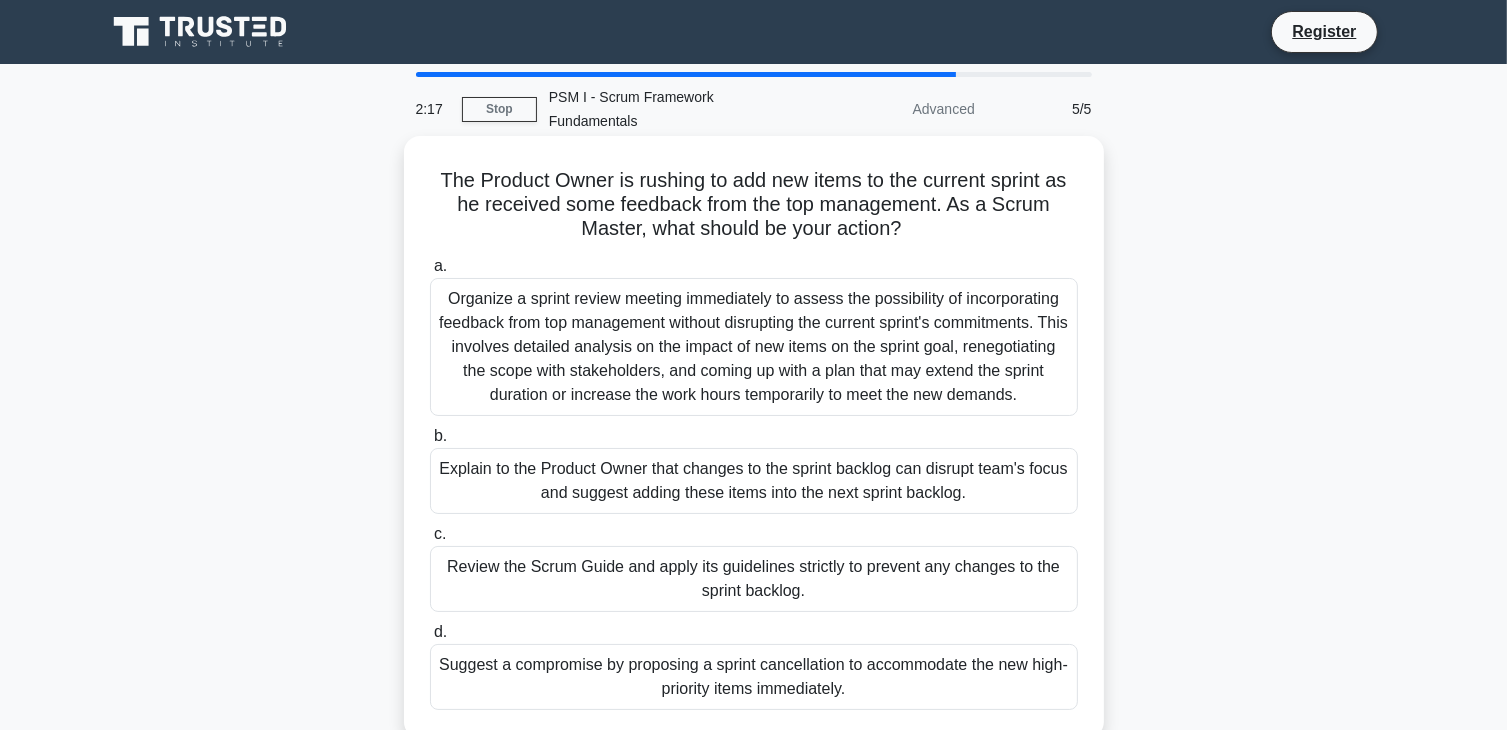 click on "Explain to the Product Owner that changes to the sprint backlog can disrupt team's focus and suggest adding these items into the next sprint backlog." at bounding box center [754, 481] 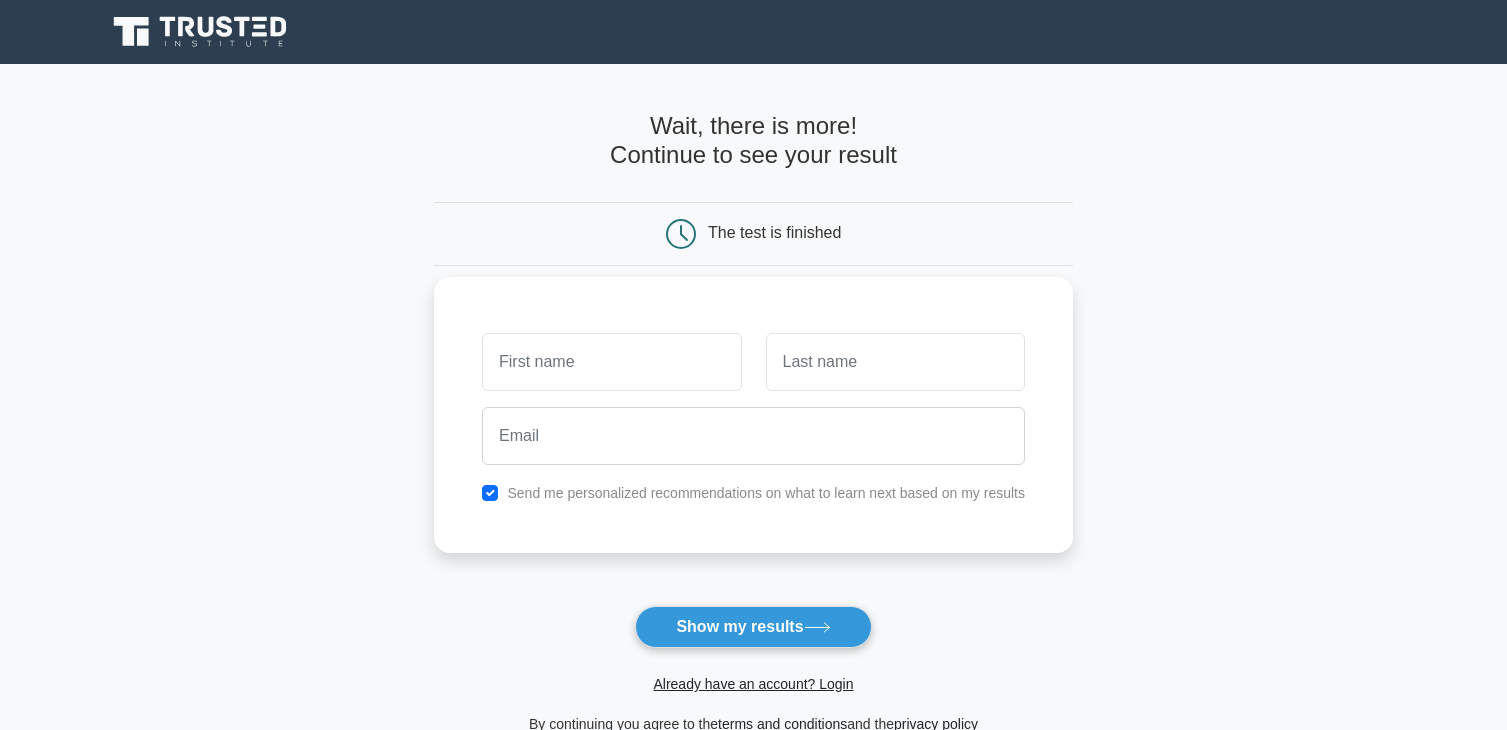 scroll, scrollTop: 0, scrollLeft: 0, axis: both 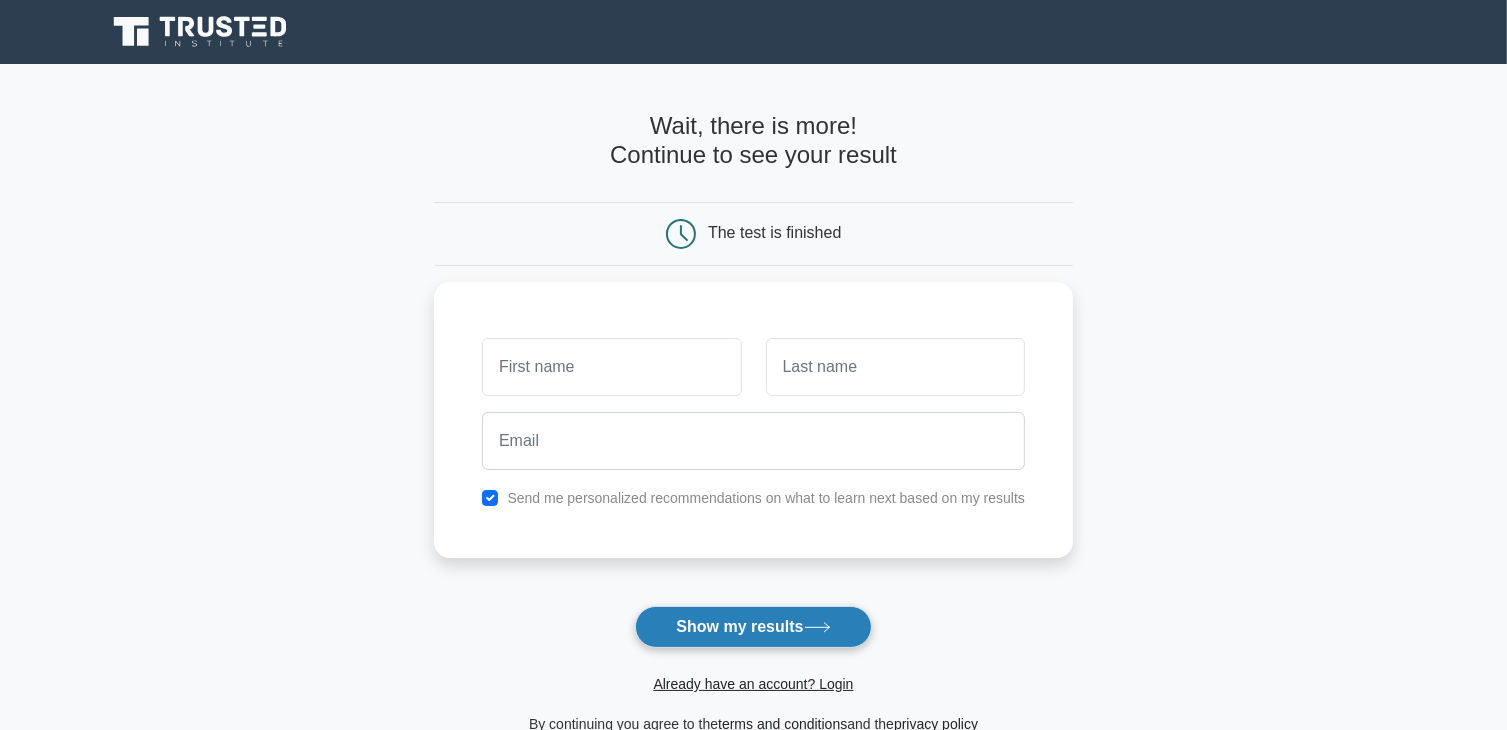 click on "Show my results" at bounding box center [753, 627] 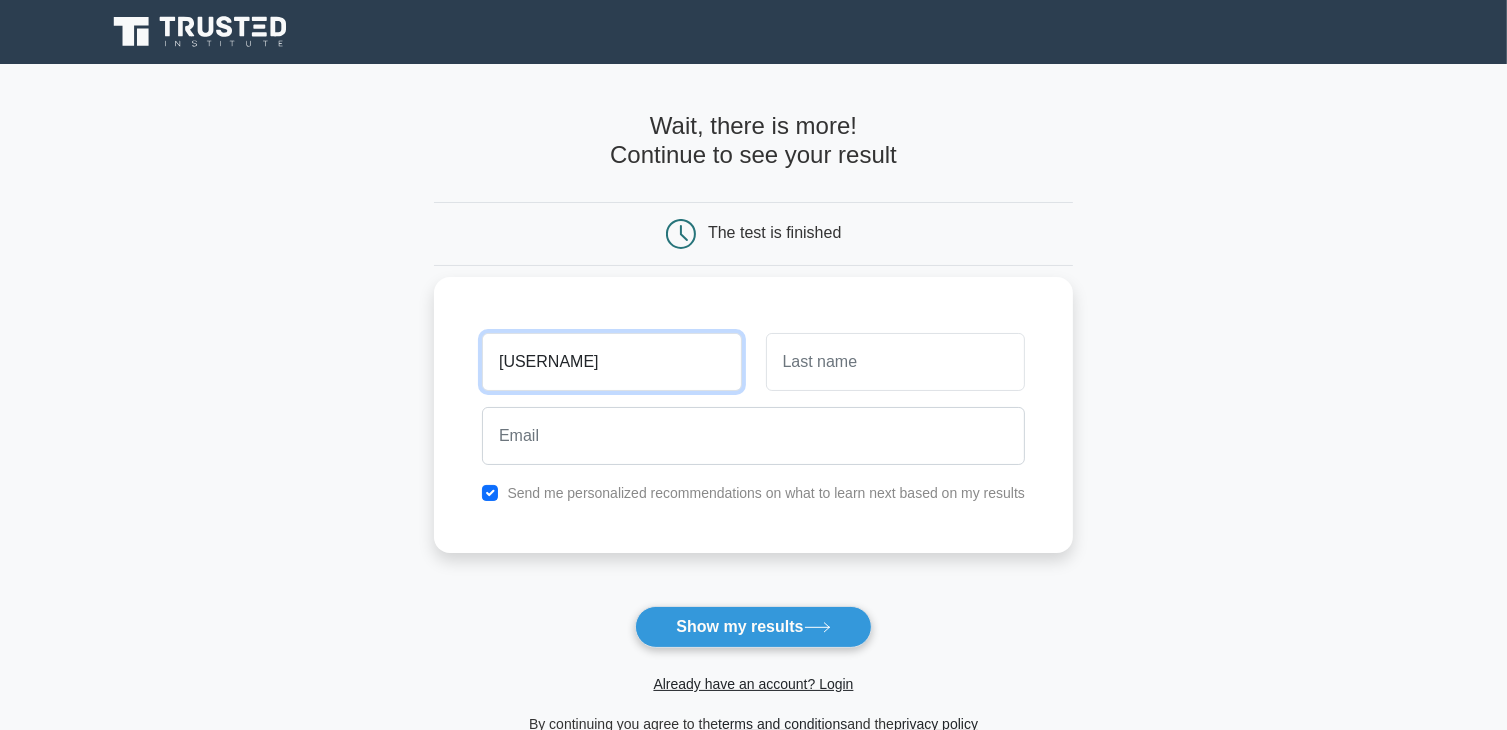 type on "[FIRST]" 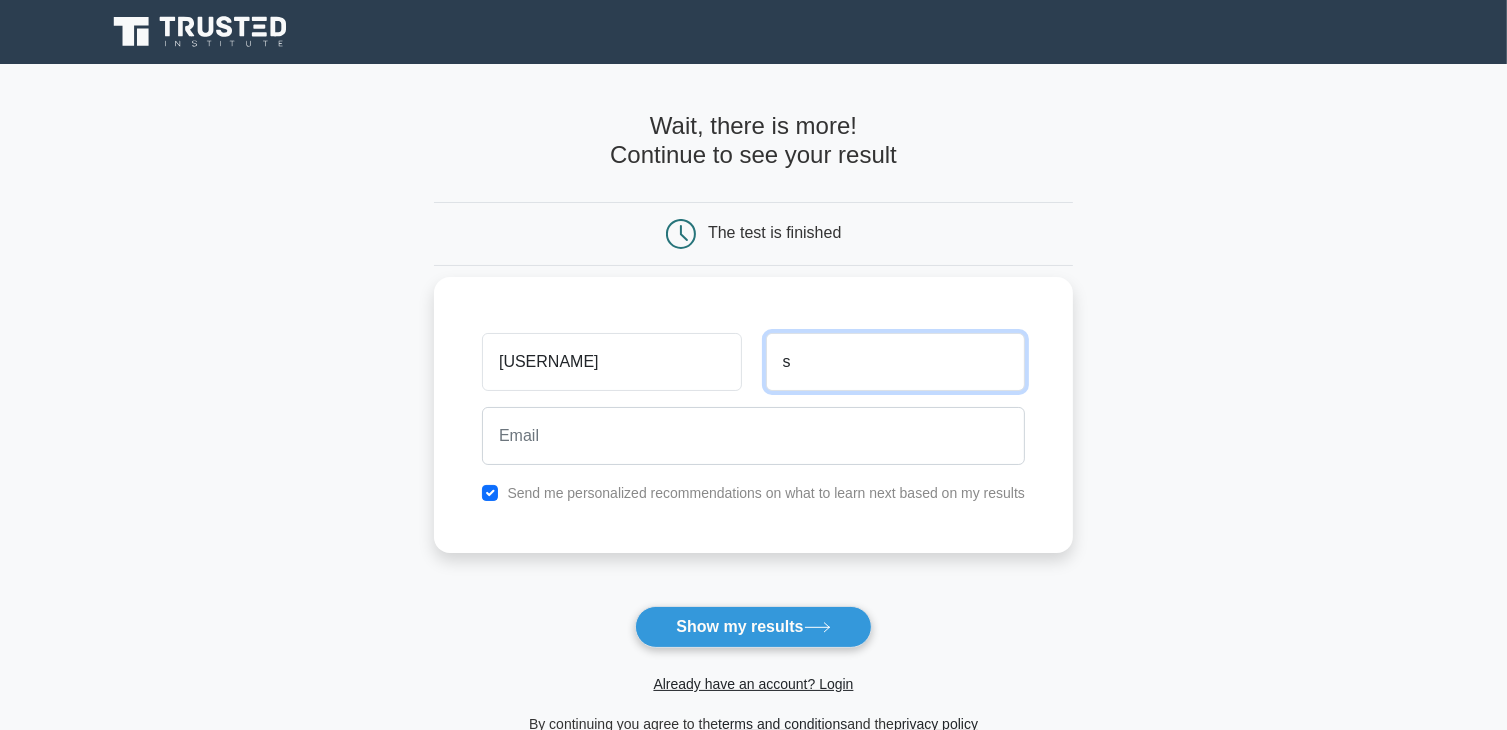 click on "s" at bounding box center [895, 362] 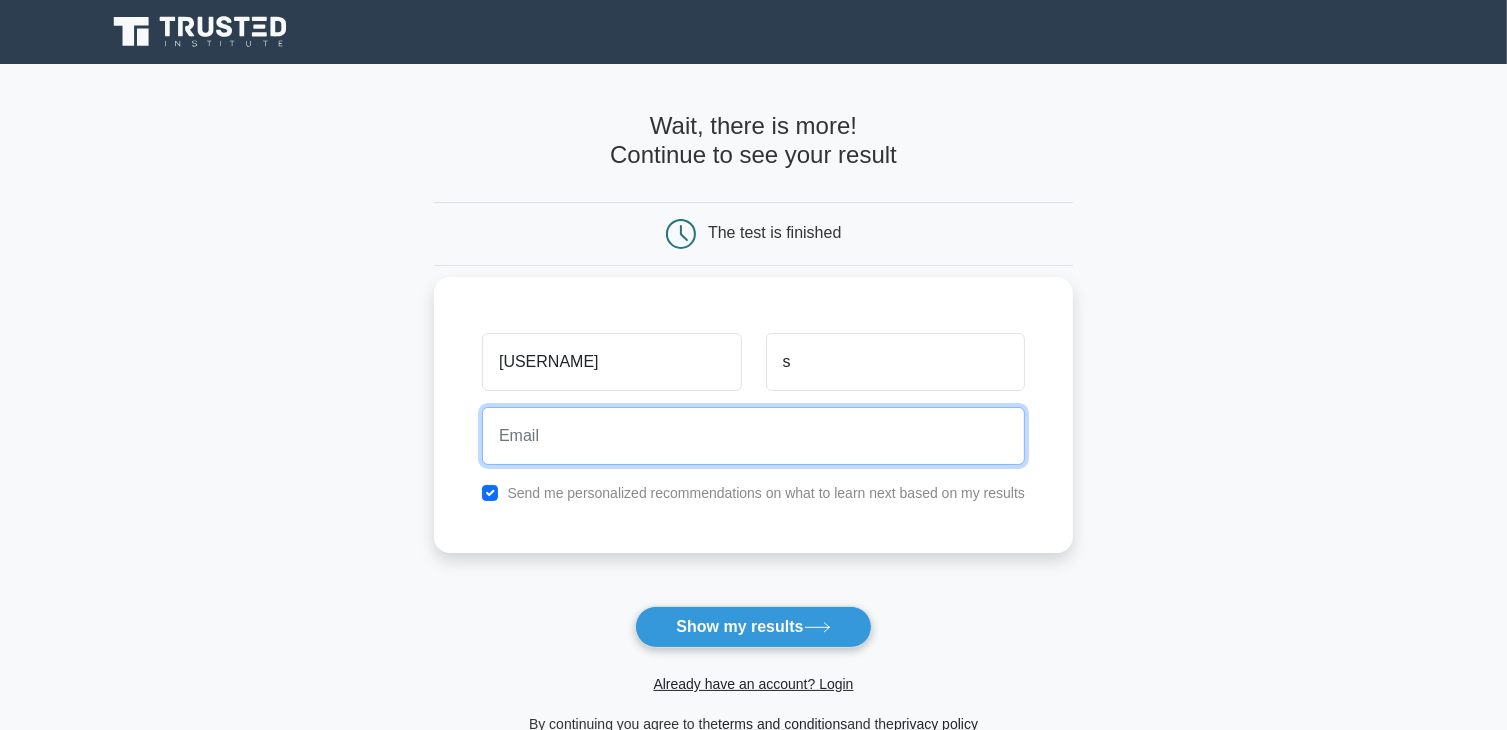click at bounding box center (753, 436) 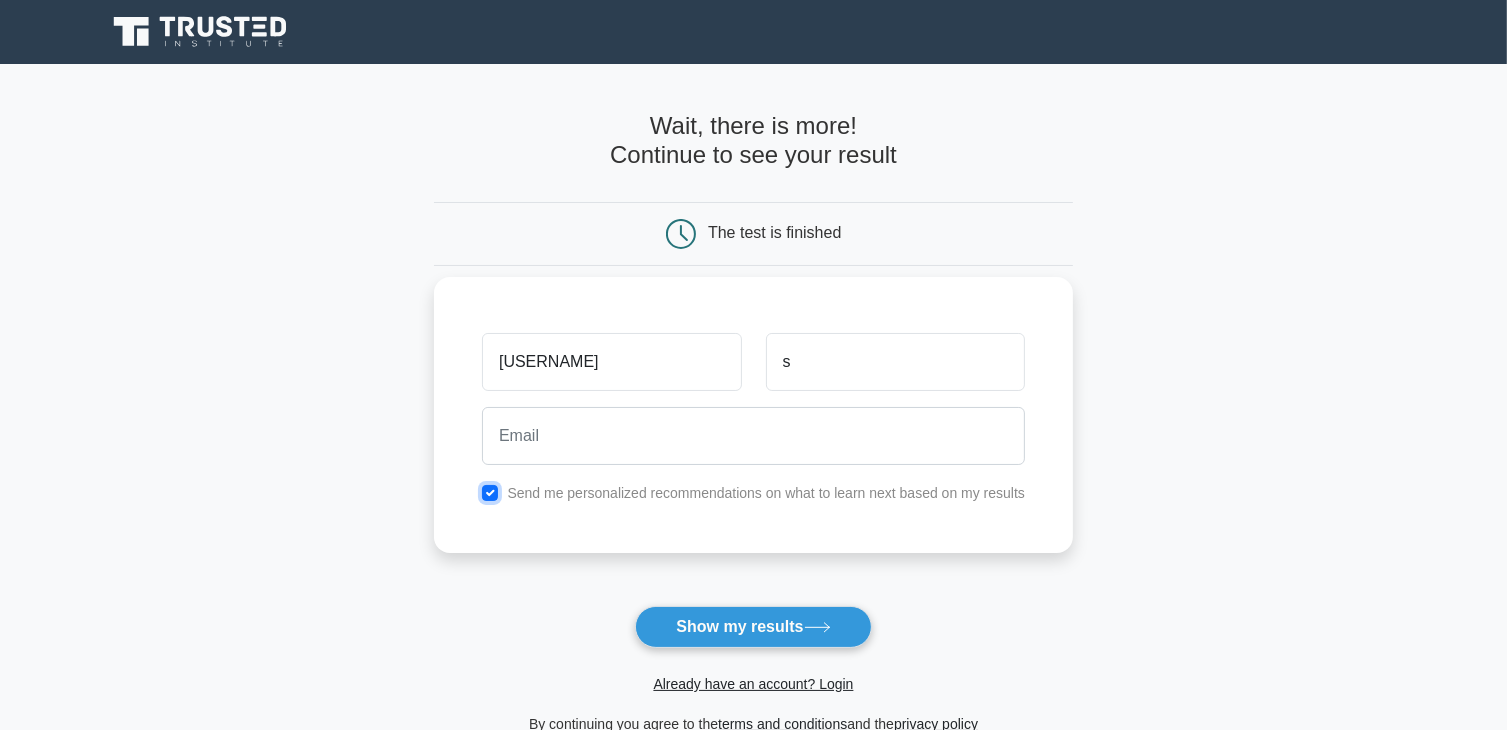 click at bounding box center (490, 493) 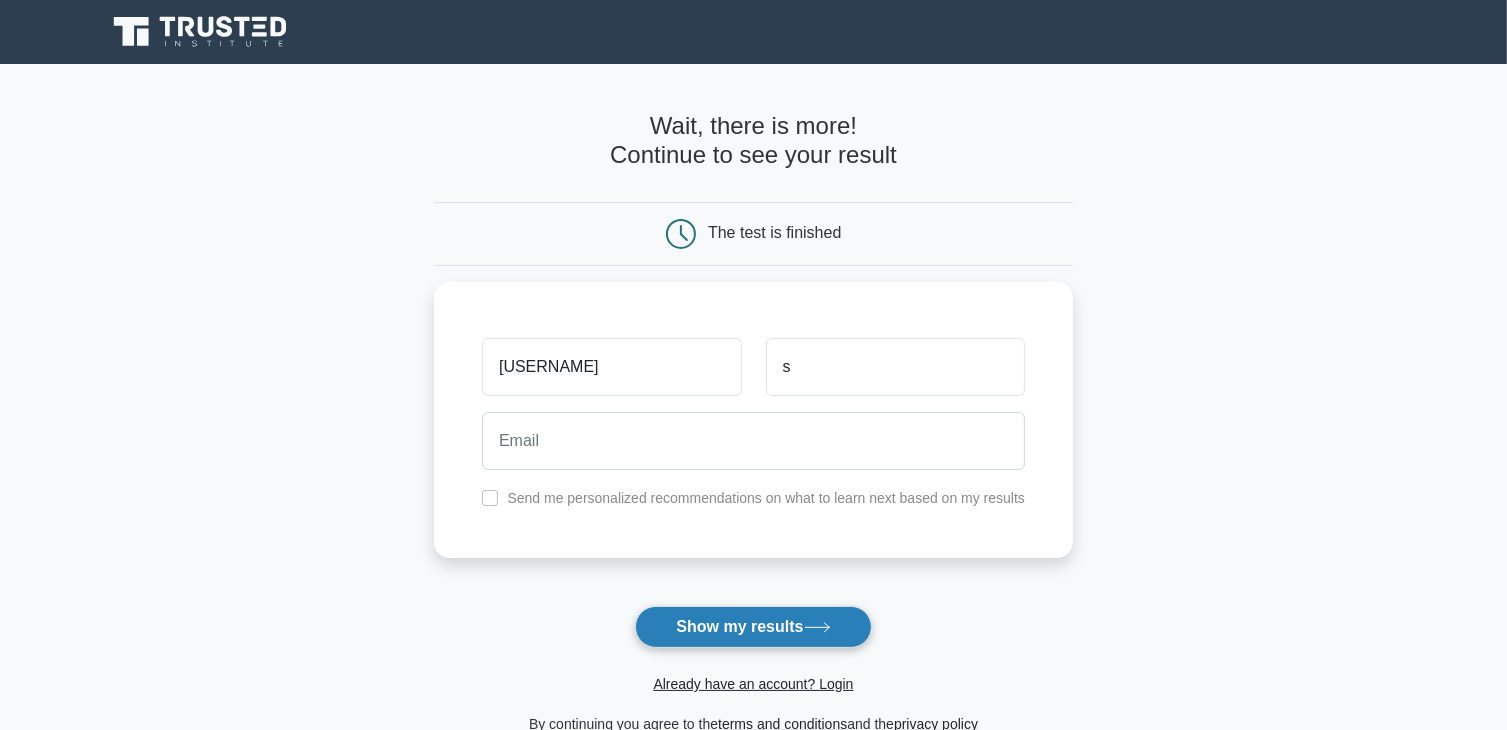 click on "Show my results" at bounding box center (753, 627) 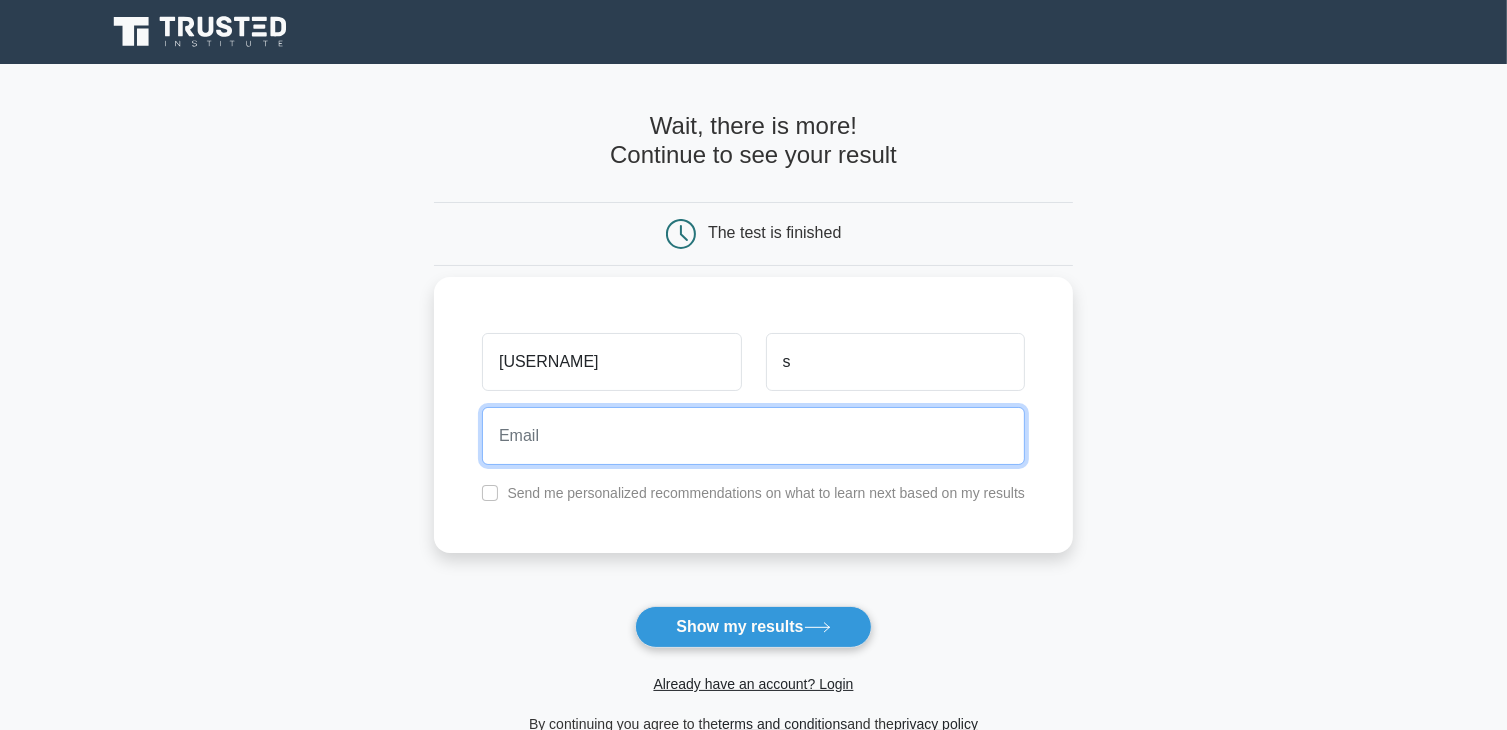 click at bounding box center (753, 436) 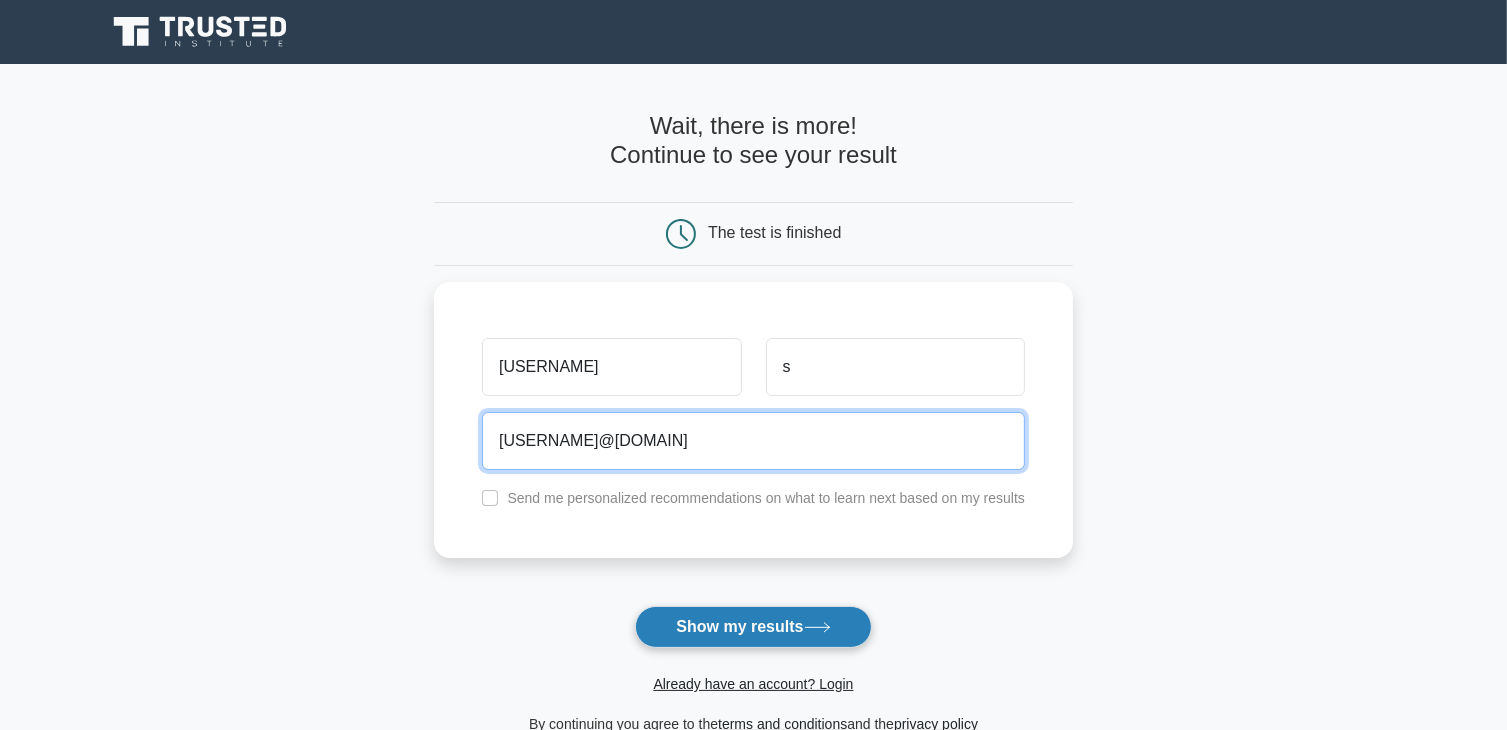 type on "poojasakharekar27@gmail.com" 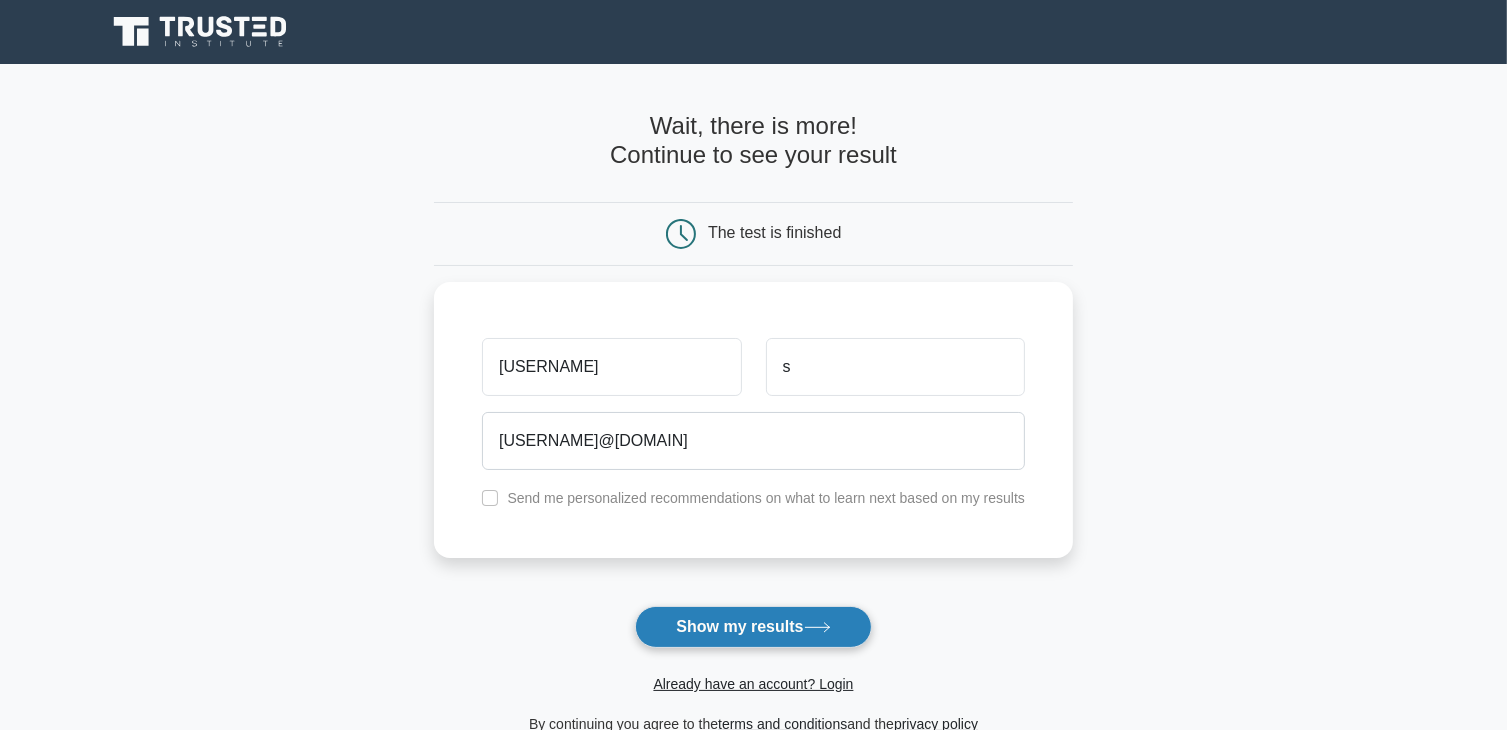 click on "Show my results" at bounding box center [753, 627] 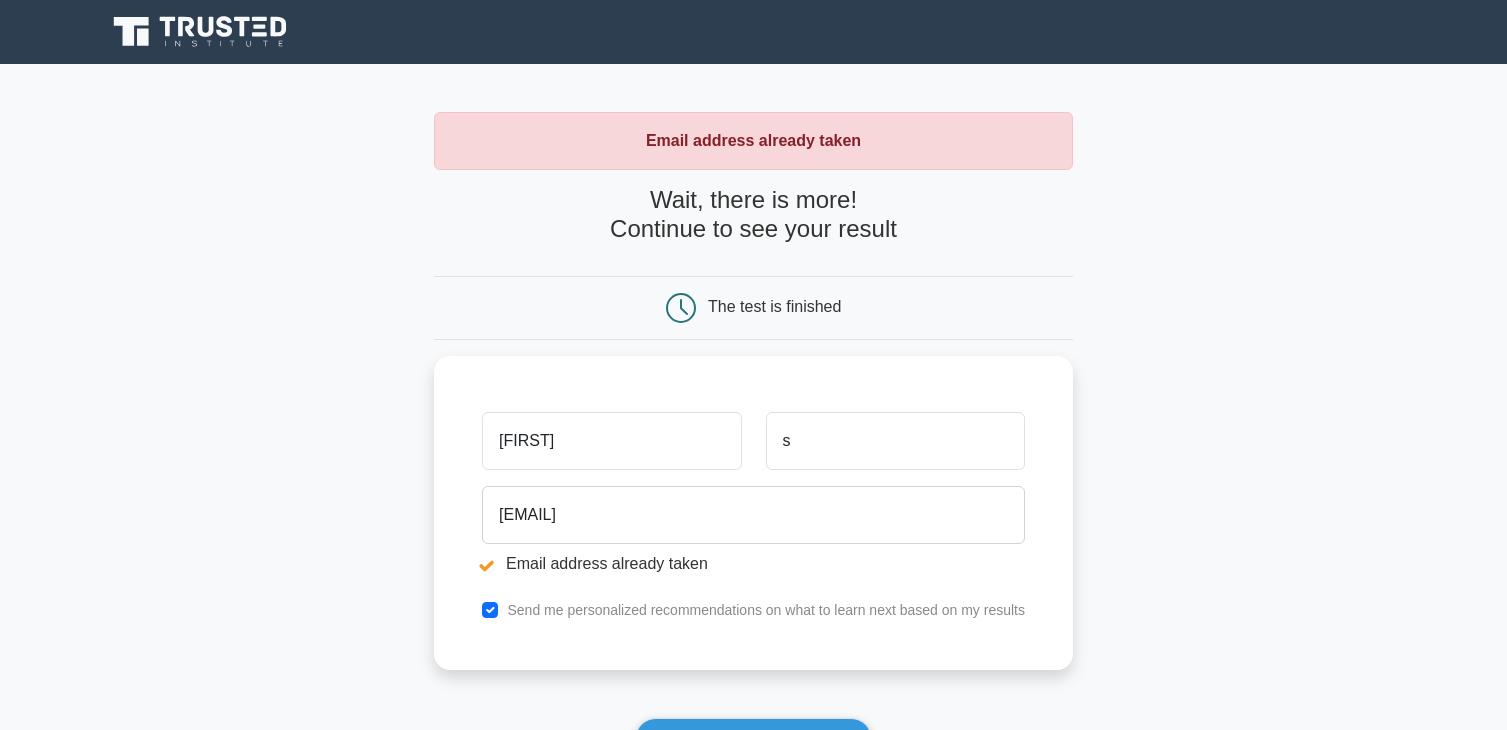 scroll, scrollTop: 0, scrollLeft: 0, axis: both 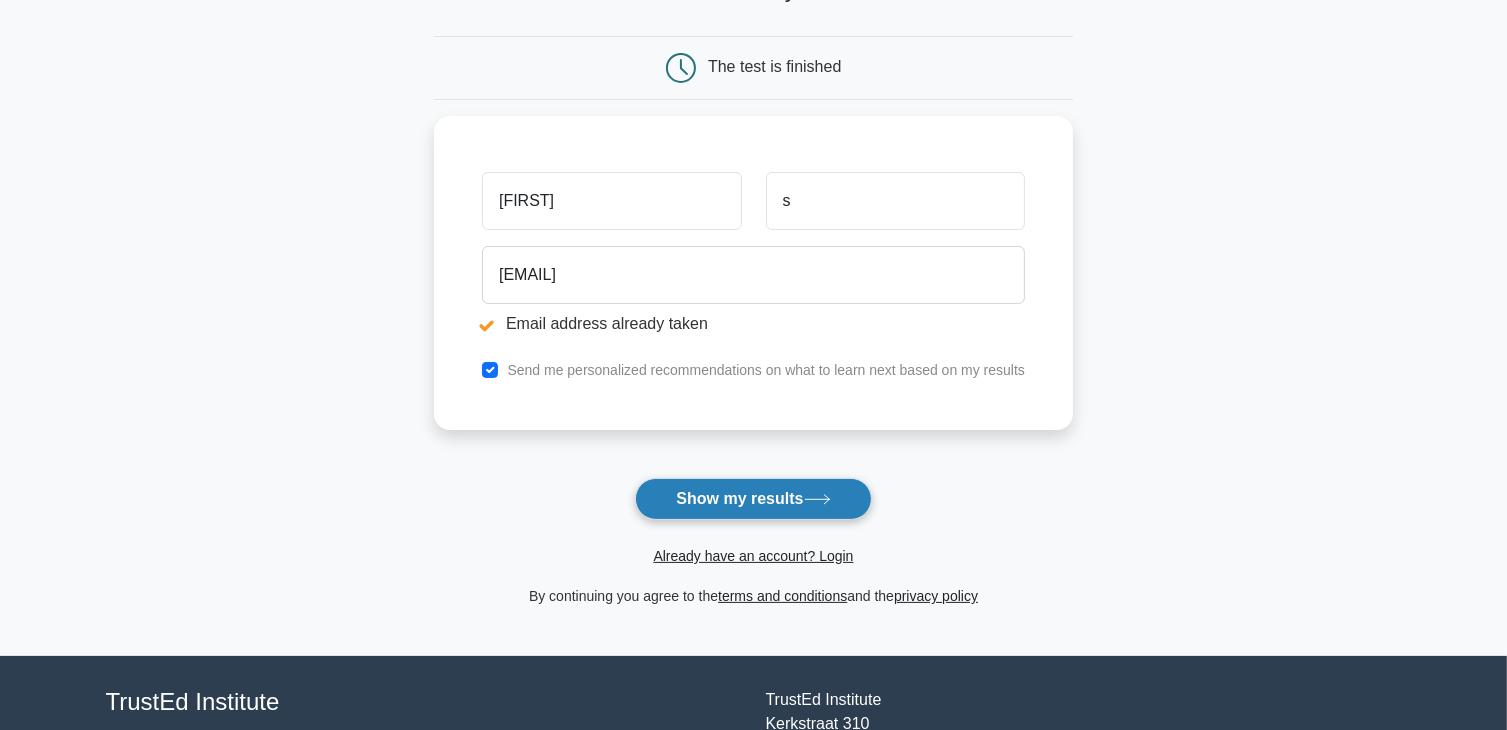 click 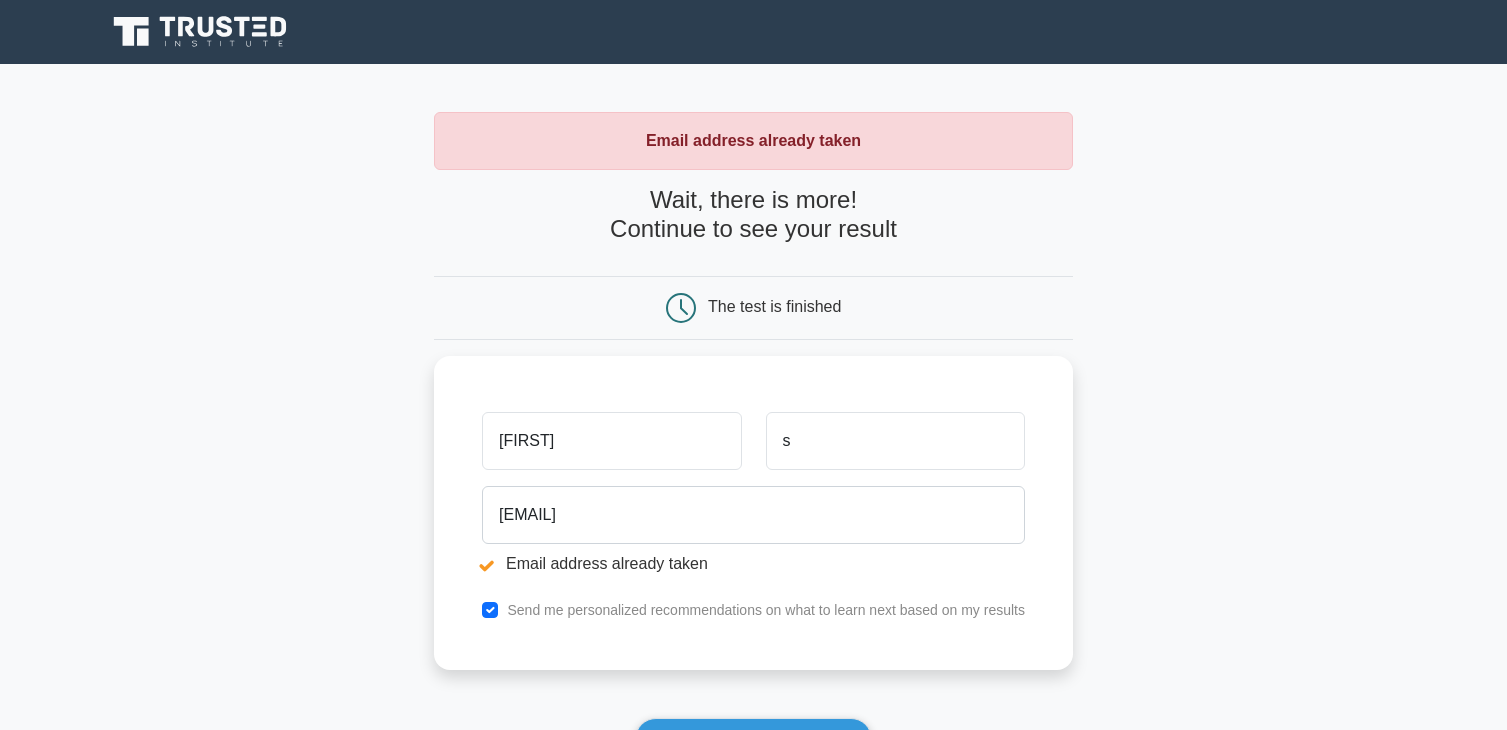 scroll, scrollTop: 0, scrollLeft: 0, axis: both 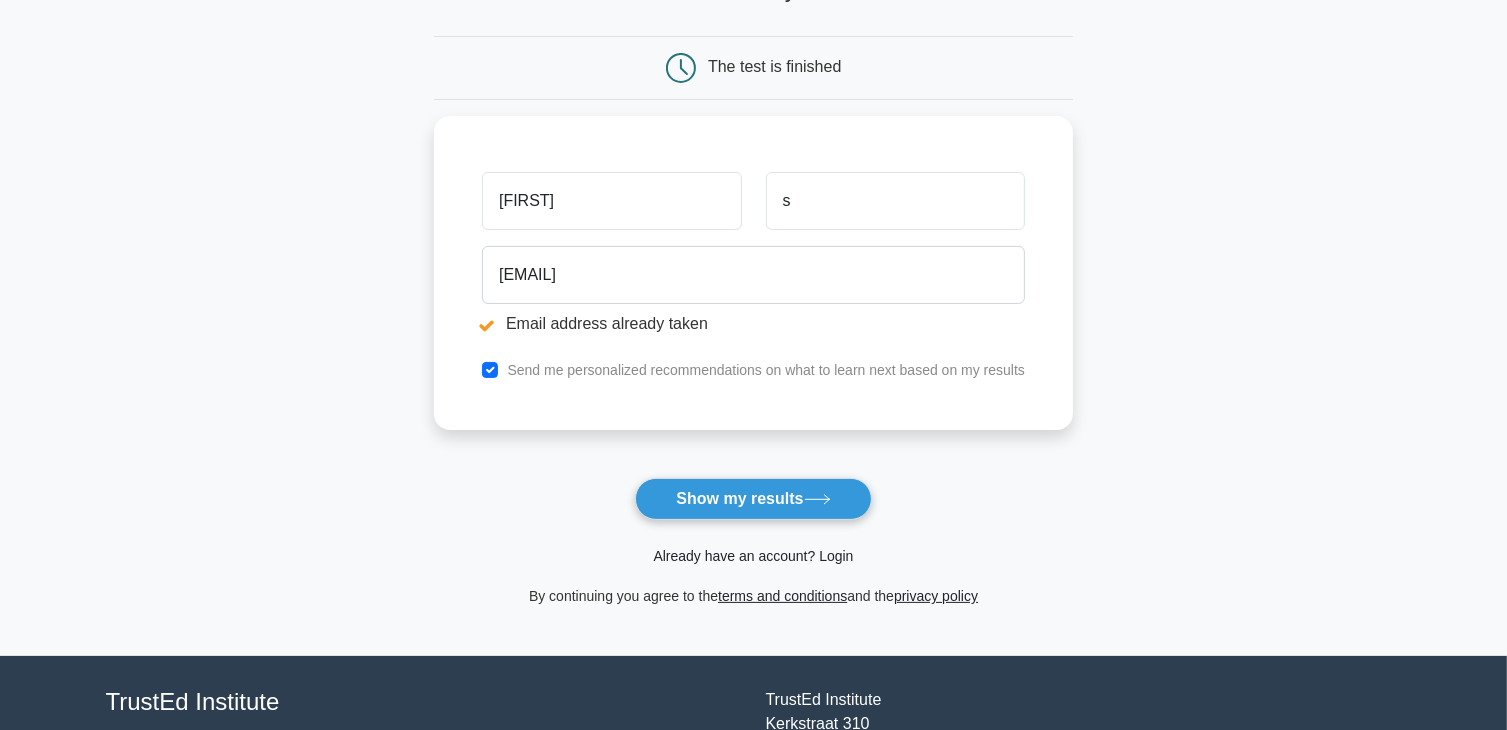 click on "Already have an account? Login" at bounding box center [753, 556] 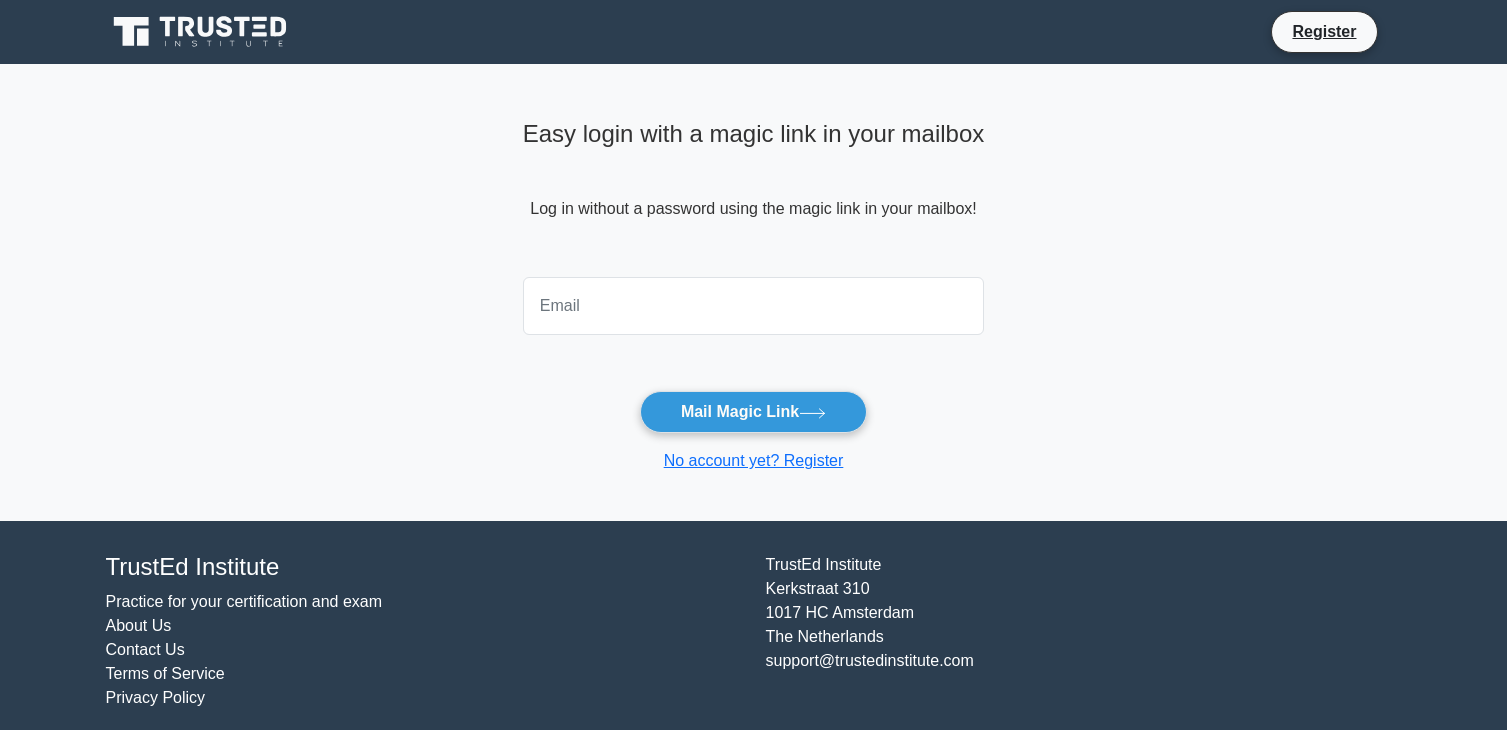 scroll, scrollTop: 0, scrollLeft: 0, axis: both 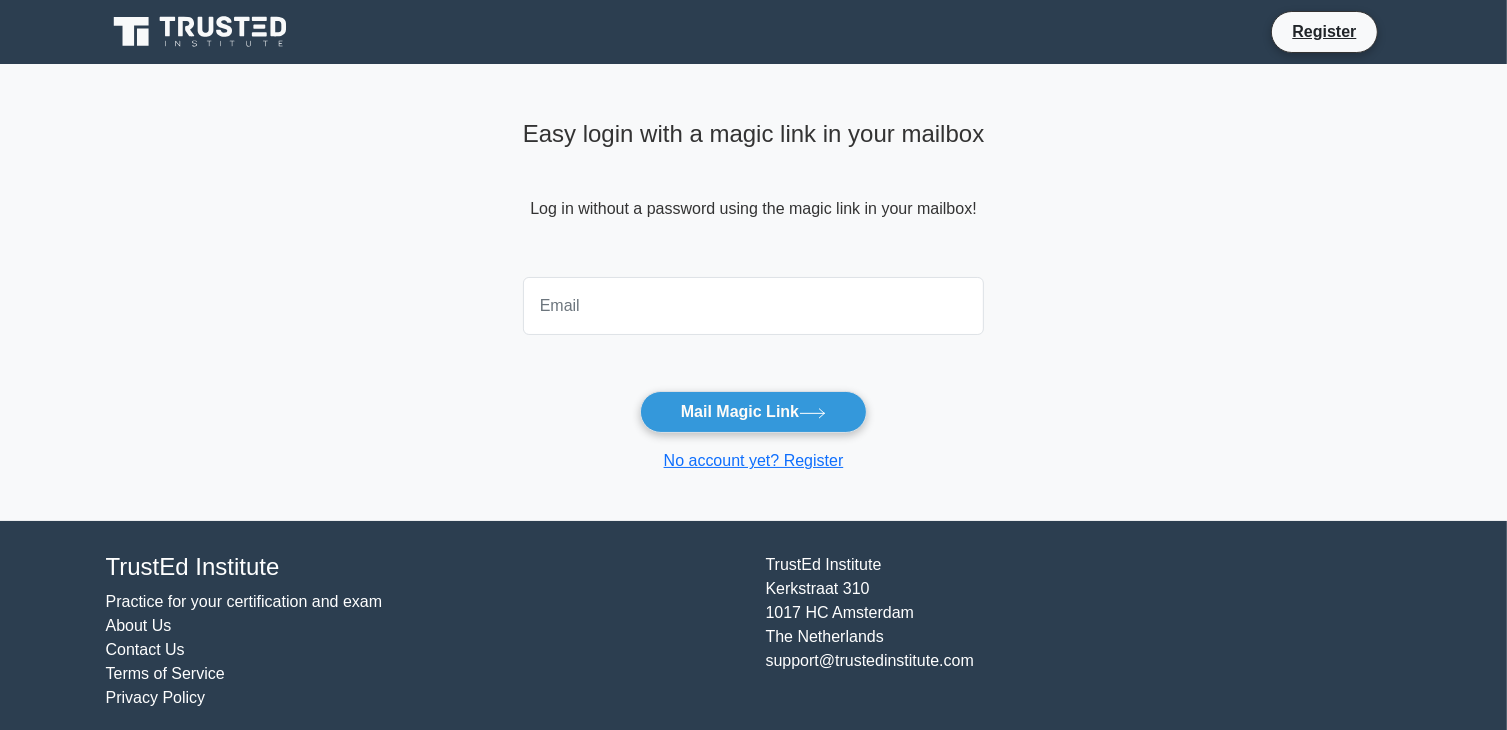 click at bounding box center [754, 306] 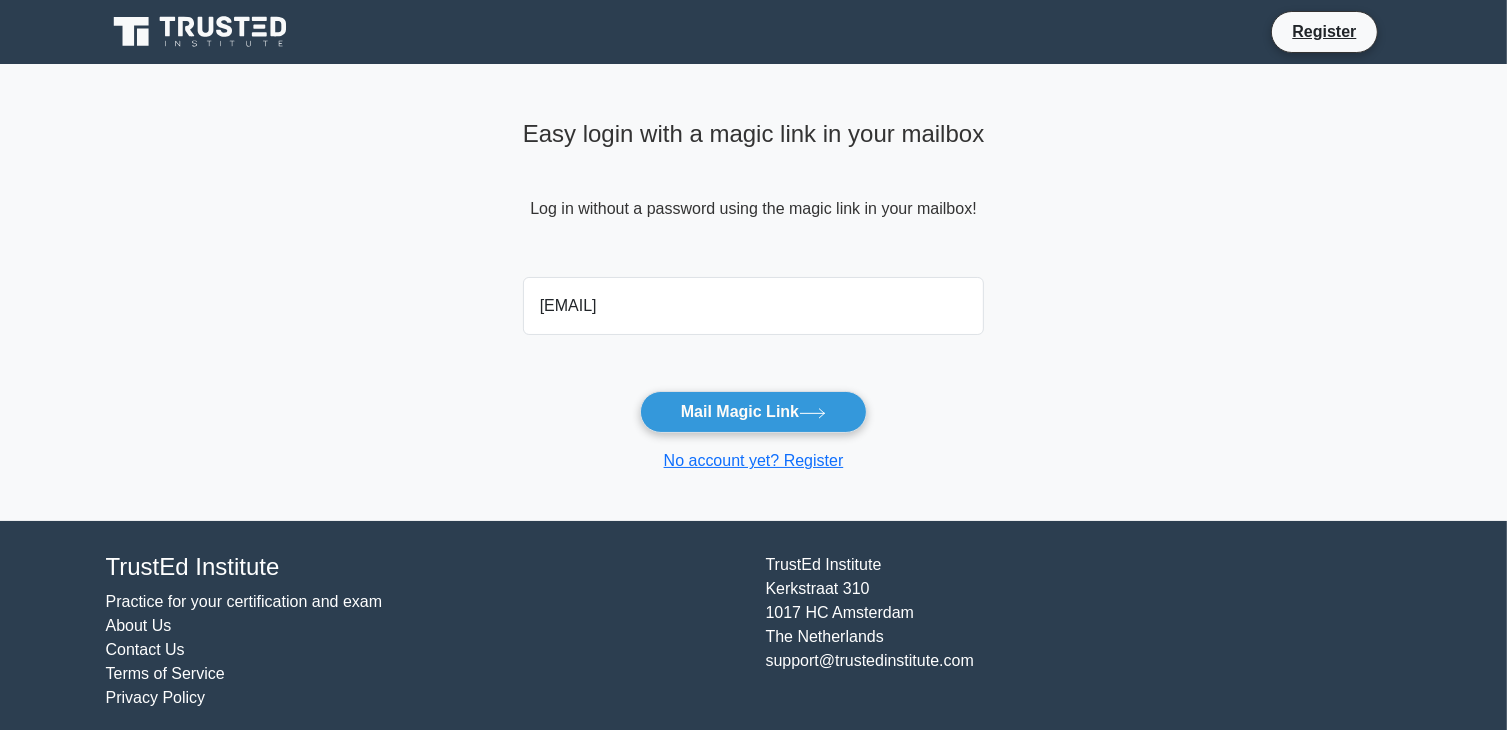 type on "poojasakharekar27@gmail.com" 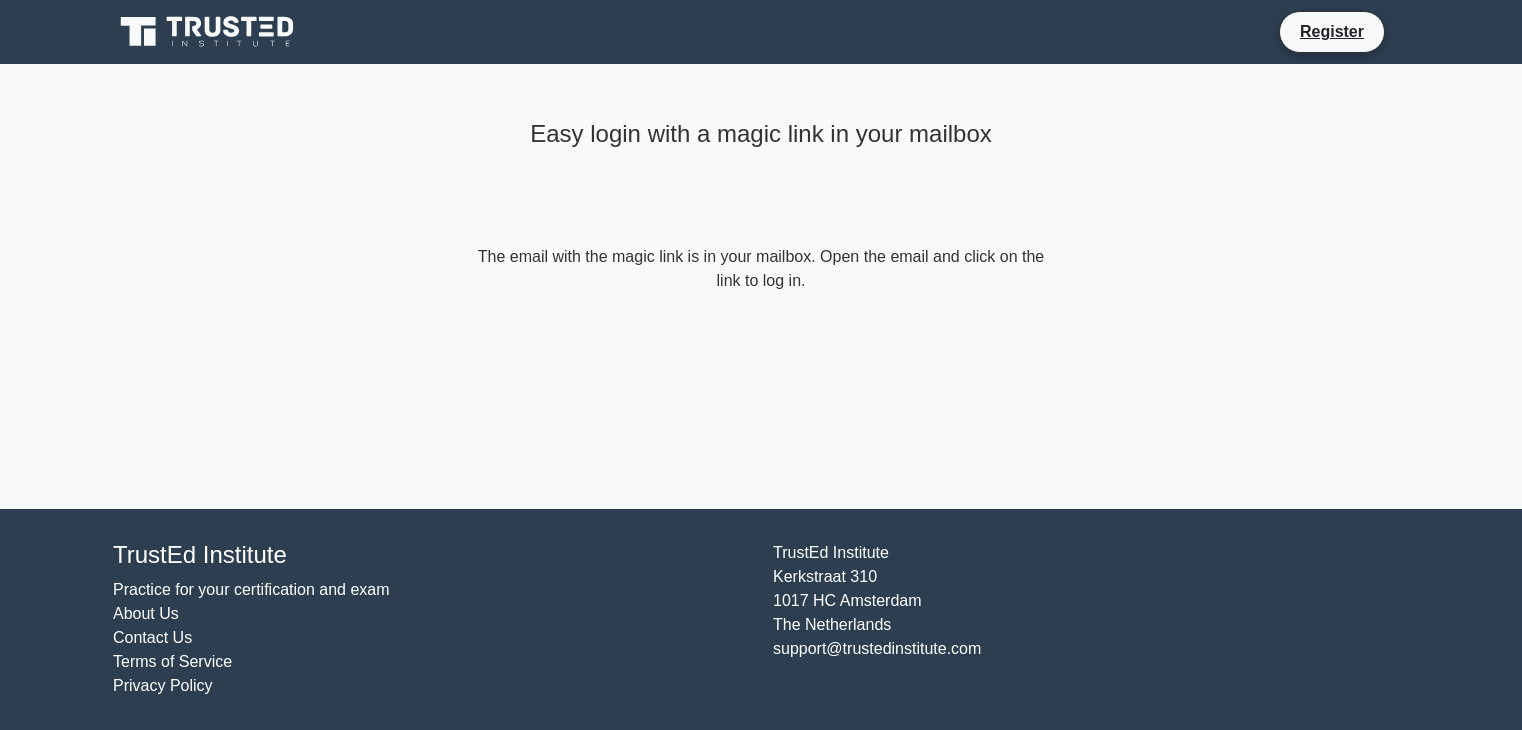 scroll, scrollTop: 0, scrollLeft: 0, axis: both 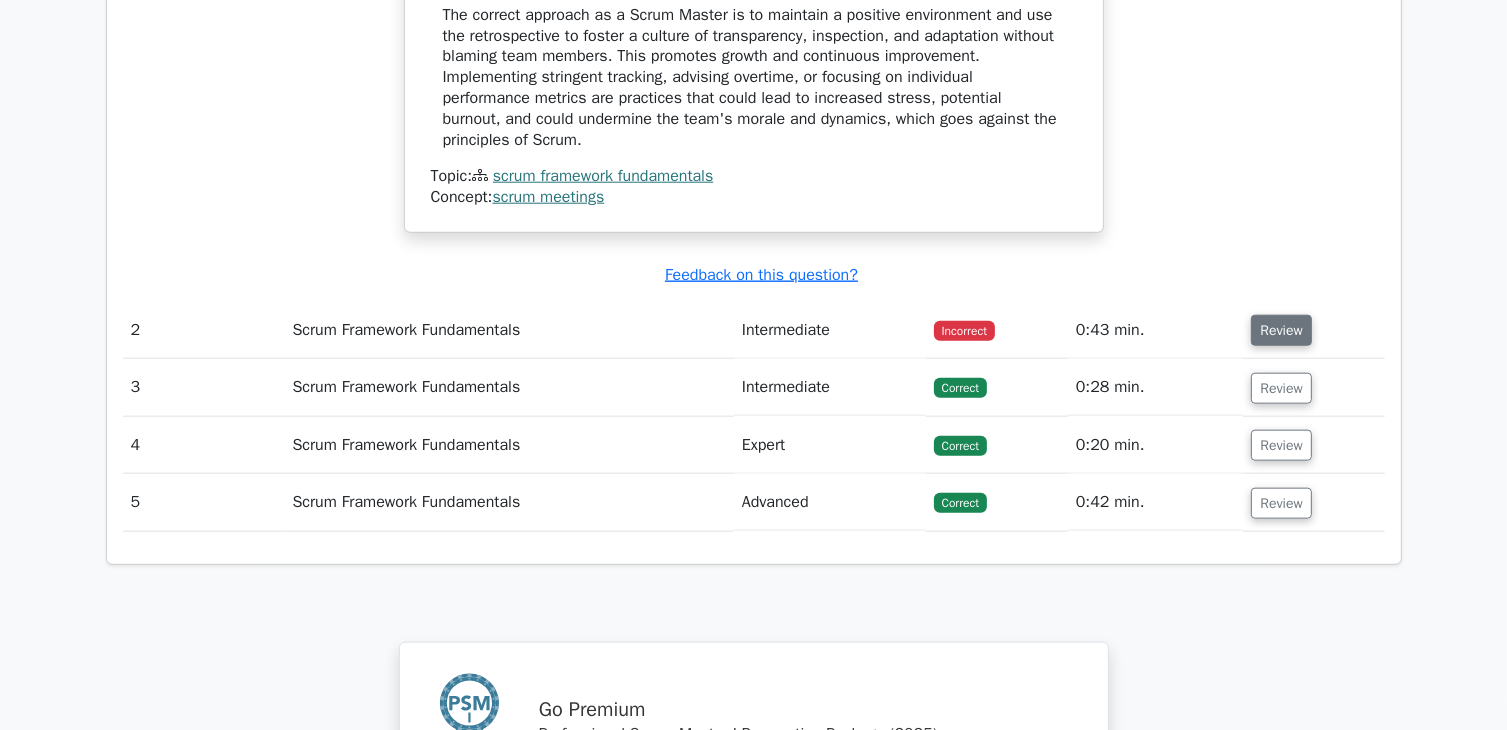 click on "Review" at bounding box center [1281, 330] 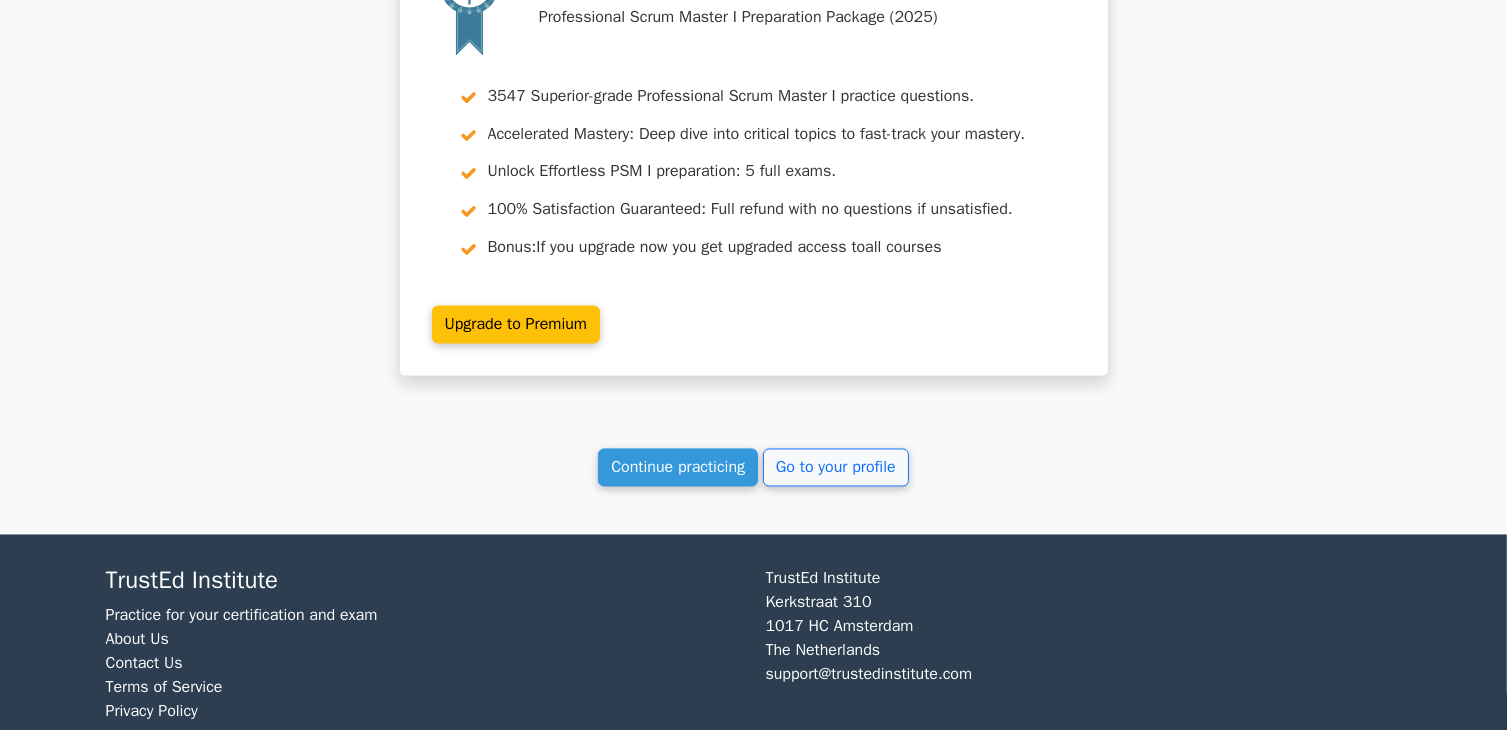 scroll, scrollTop: 3672, scrollLeft: 0, axis: vertical 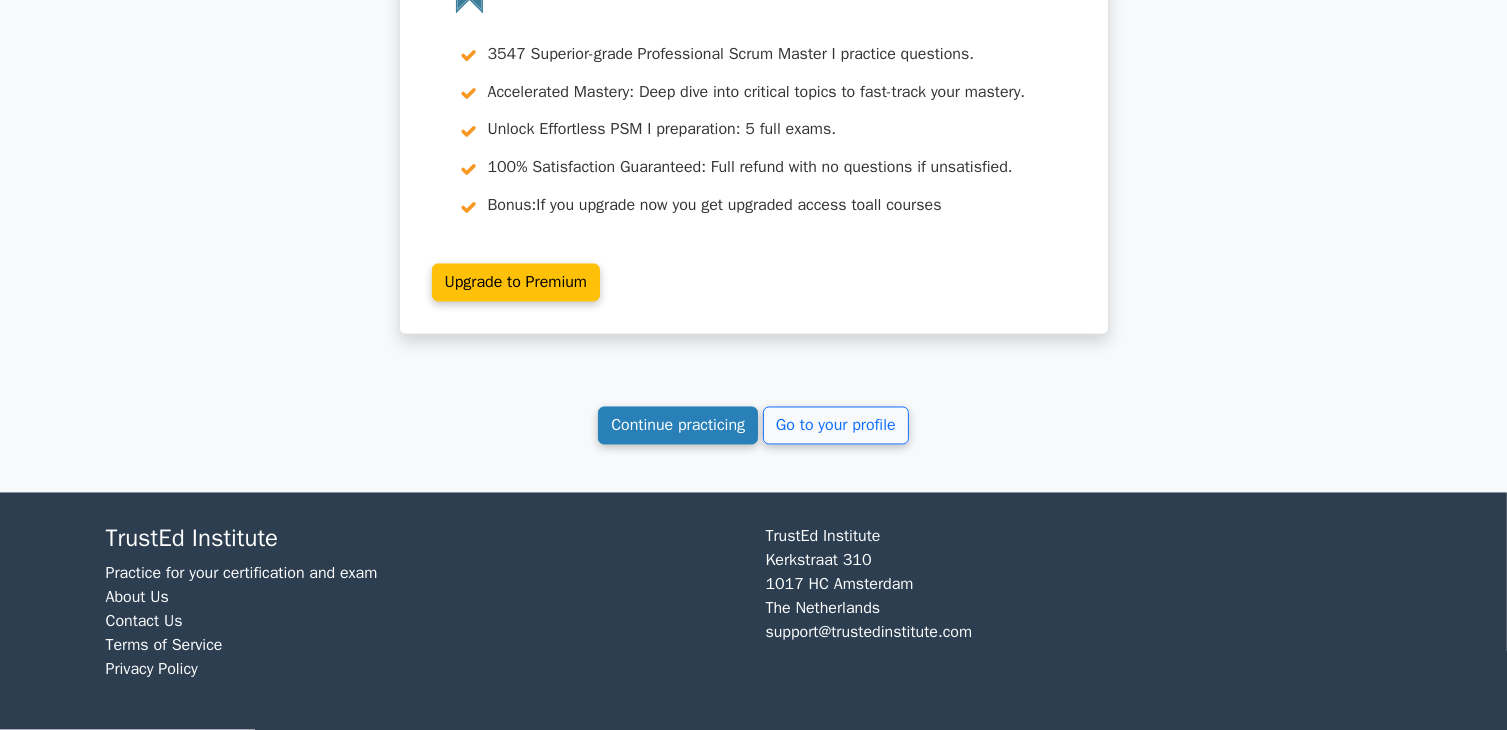 click on "Continue practicing" at bounding box center [678, 426] 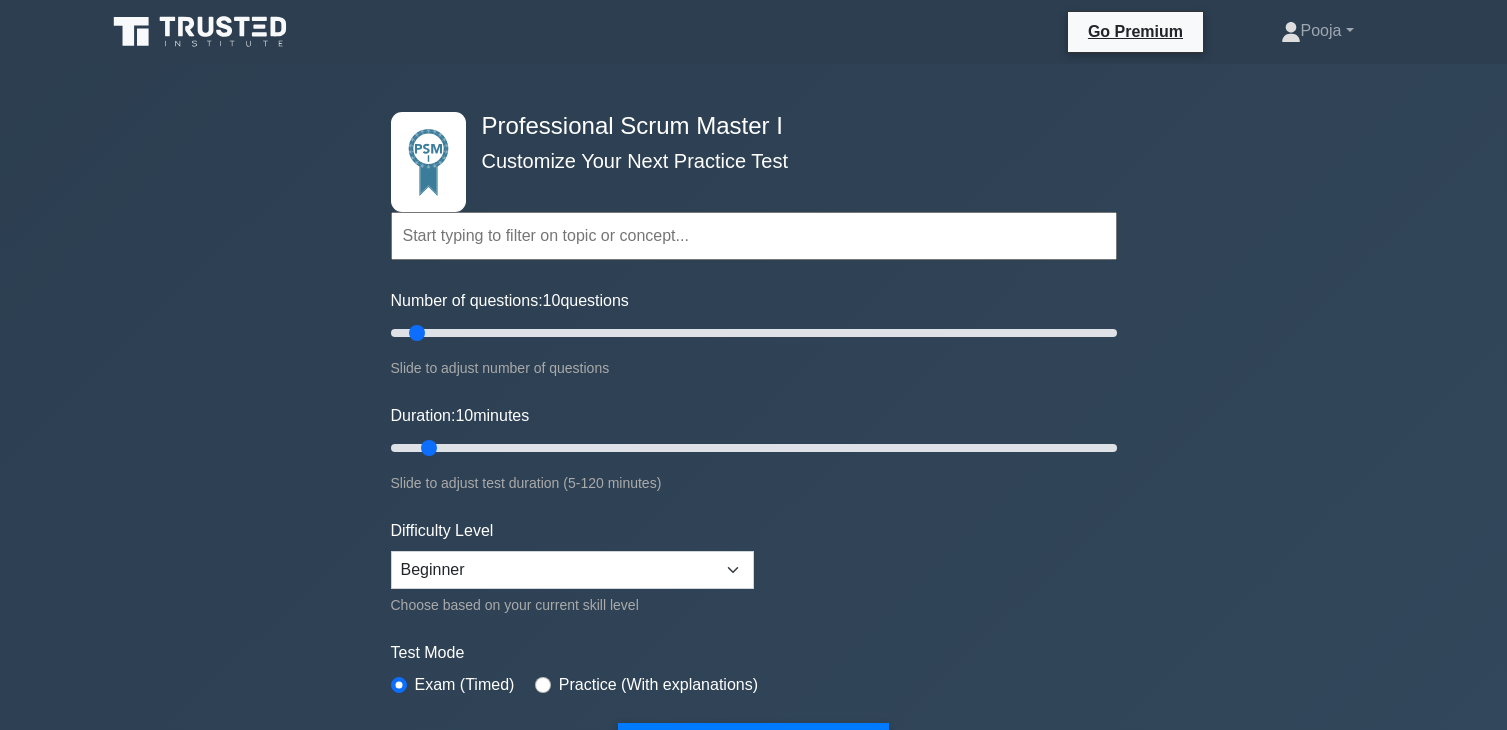 scroll, scrollTop: 0, scrollLeft: 0, axis: both 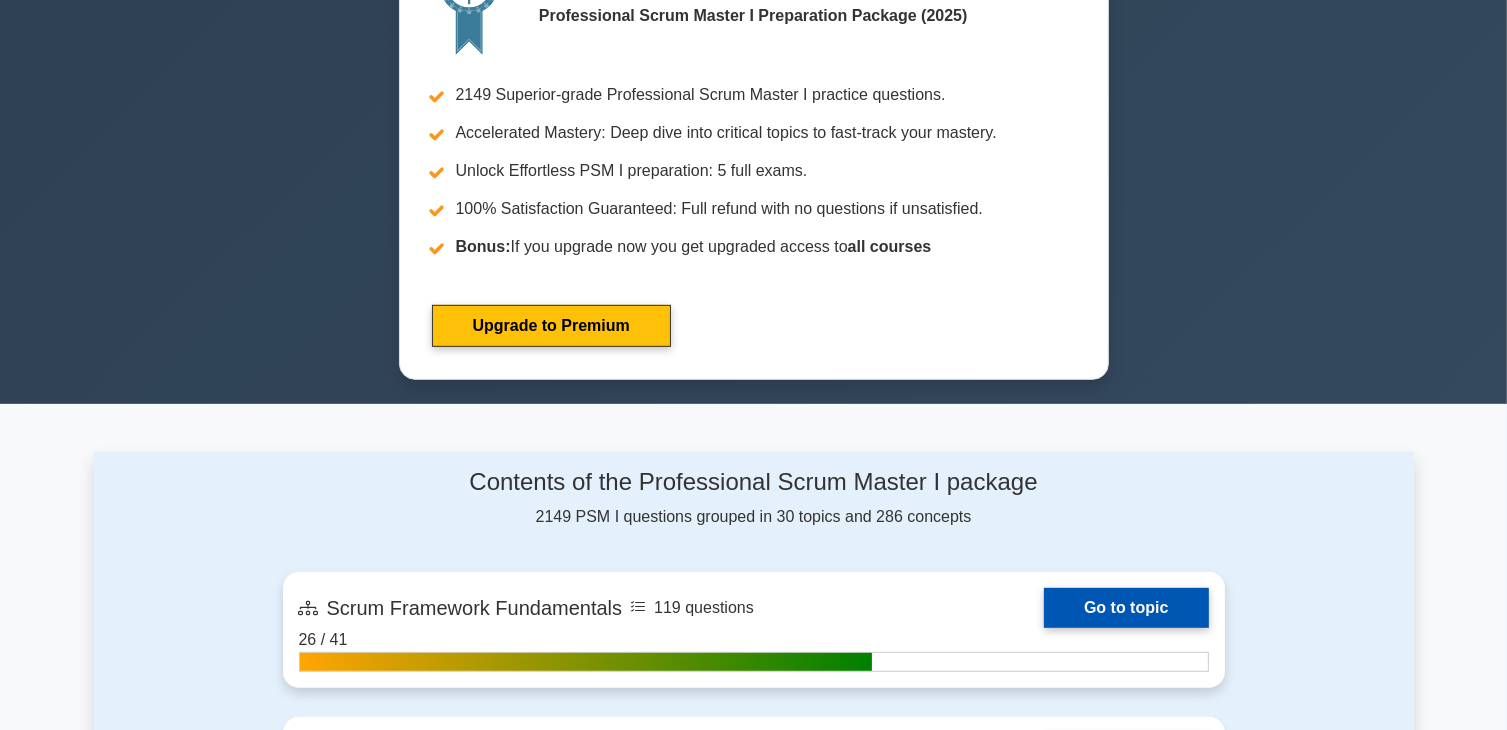 click on "Go to topic" at bounding box center [1126, 608] 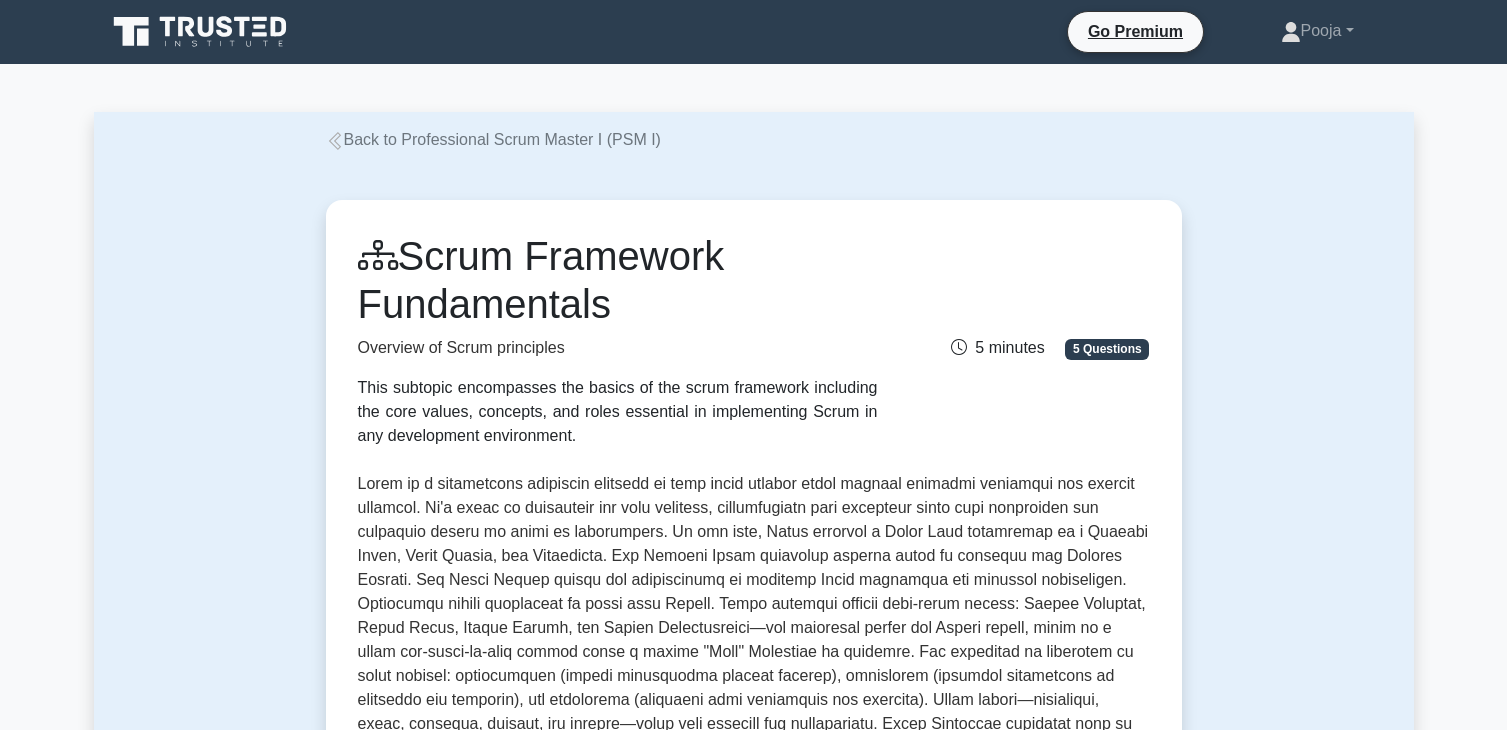 scroll, scrollTop: 0, scrollLeft: 0, axis: both 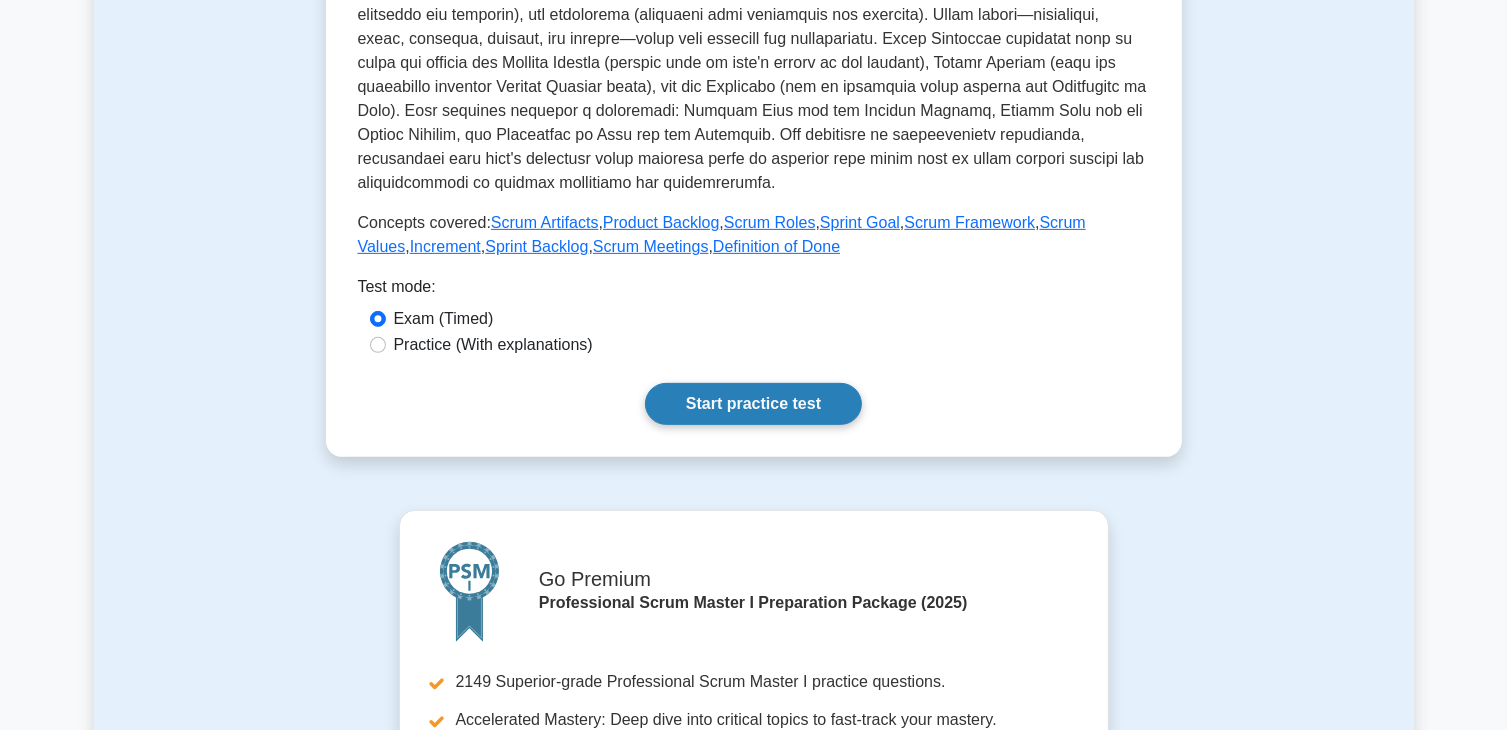 click on "Start practice test" at bounding box center [753, 404] 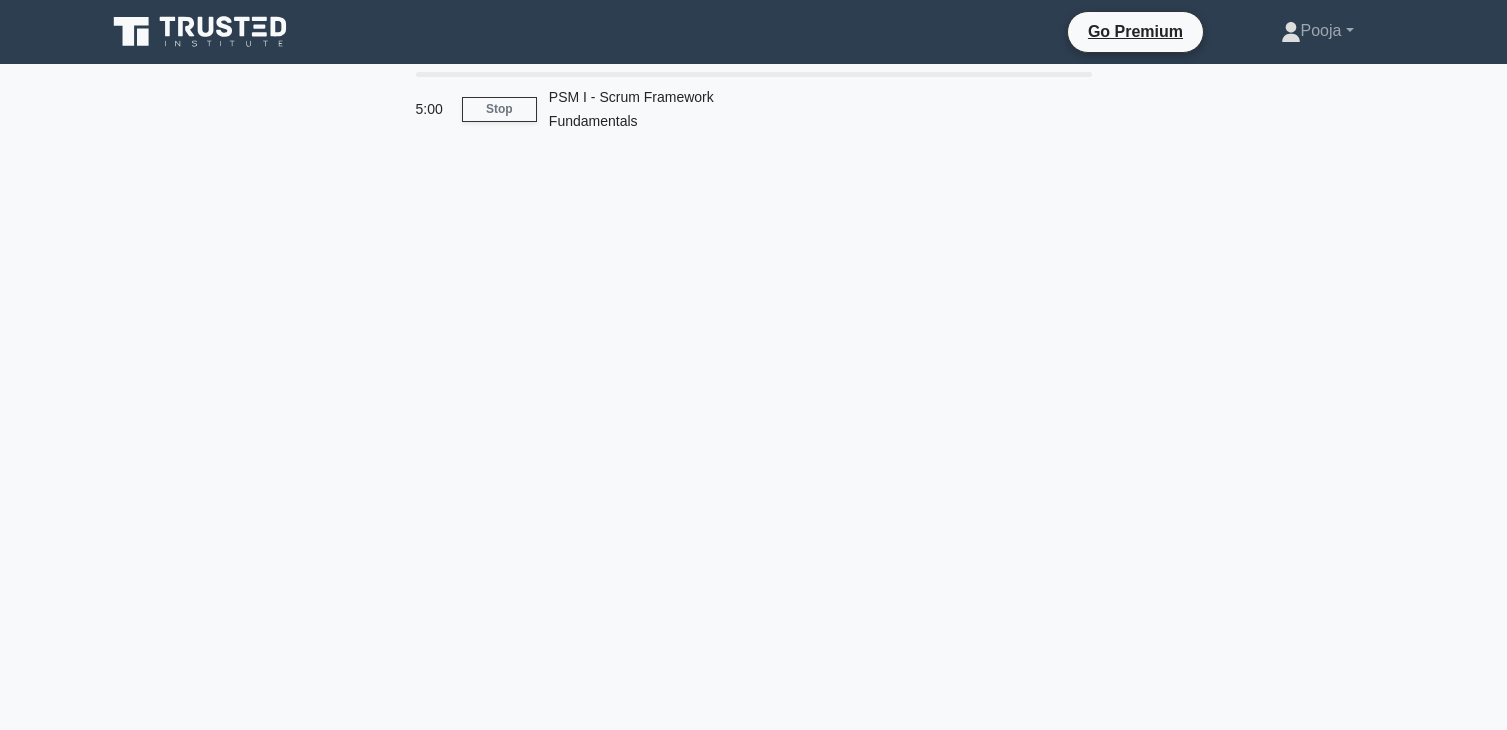 scroll, scrollTop: 0, scrollLeft: 0, axis: both 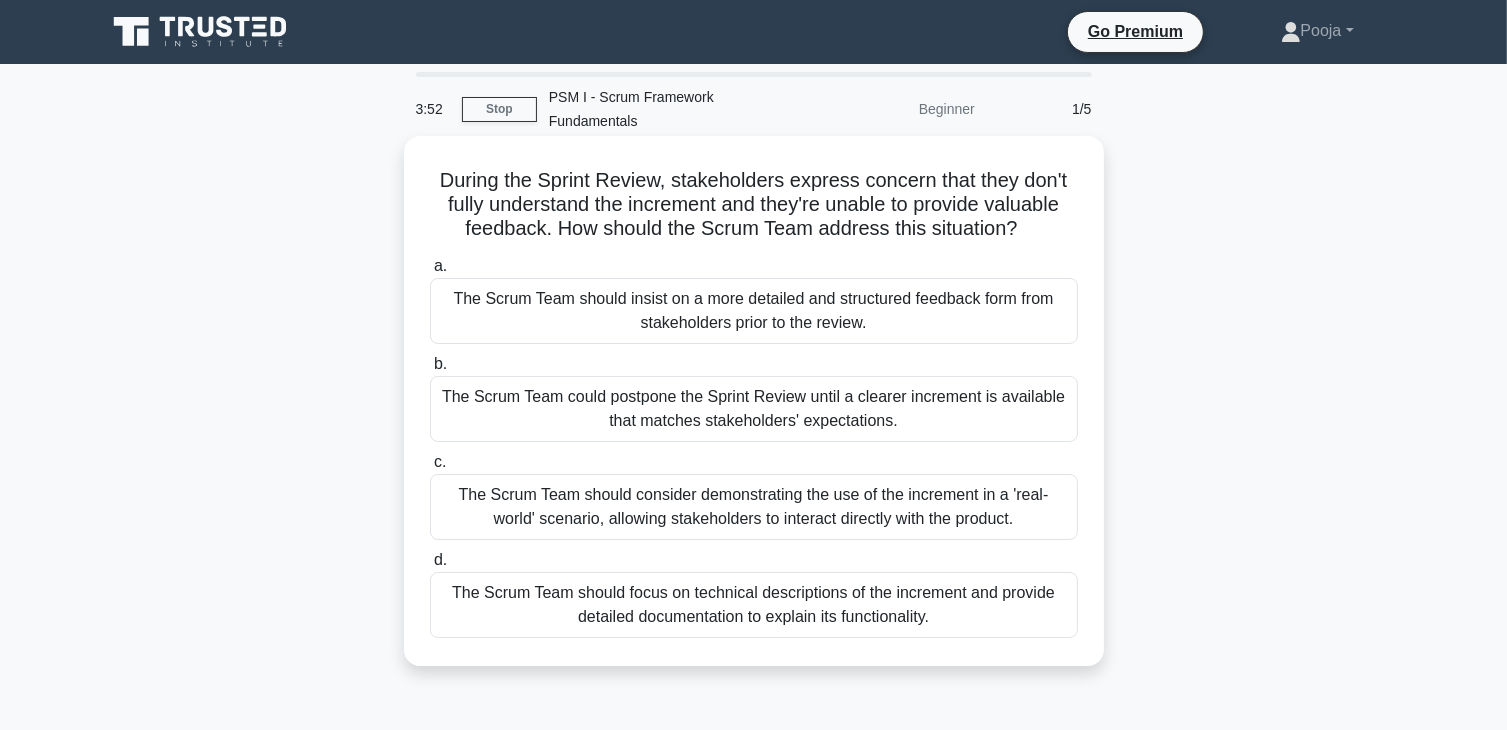 click on "The Scrum Team should focus on technical descriptions of the increment and provide detailed documentation to explain its functionality." at bounding box center [754, 605] 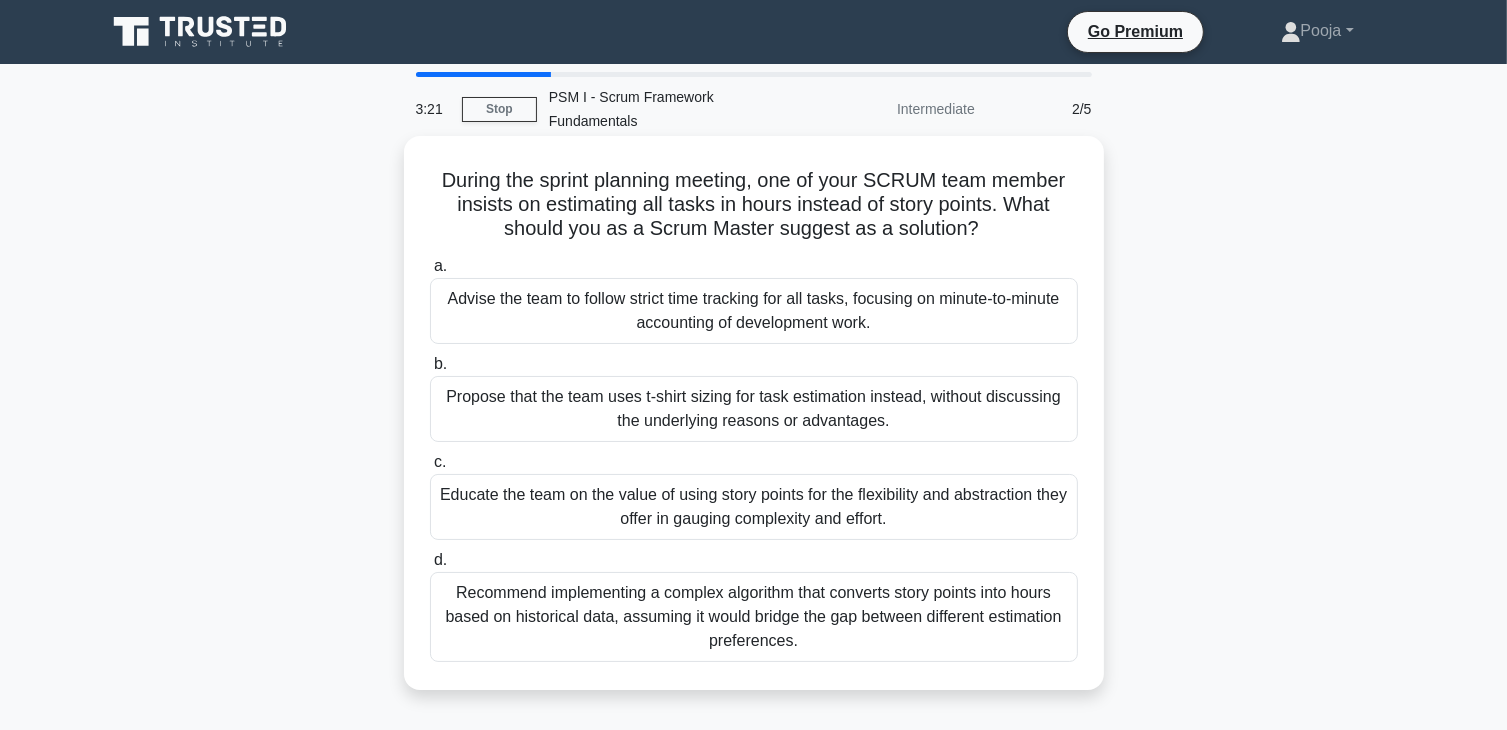click on "Educate the team on the value of using story points for the flexibility and abstraction they offer in gauging complexity and effort." at bounding box center [754, 507] 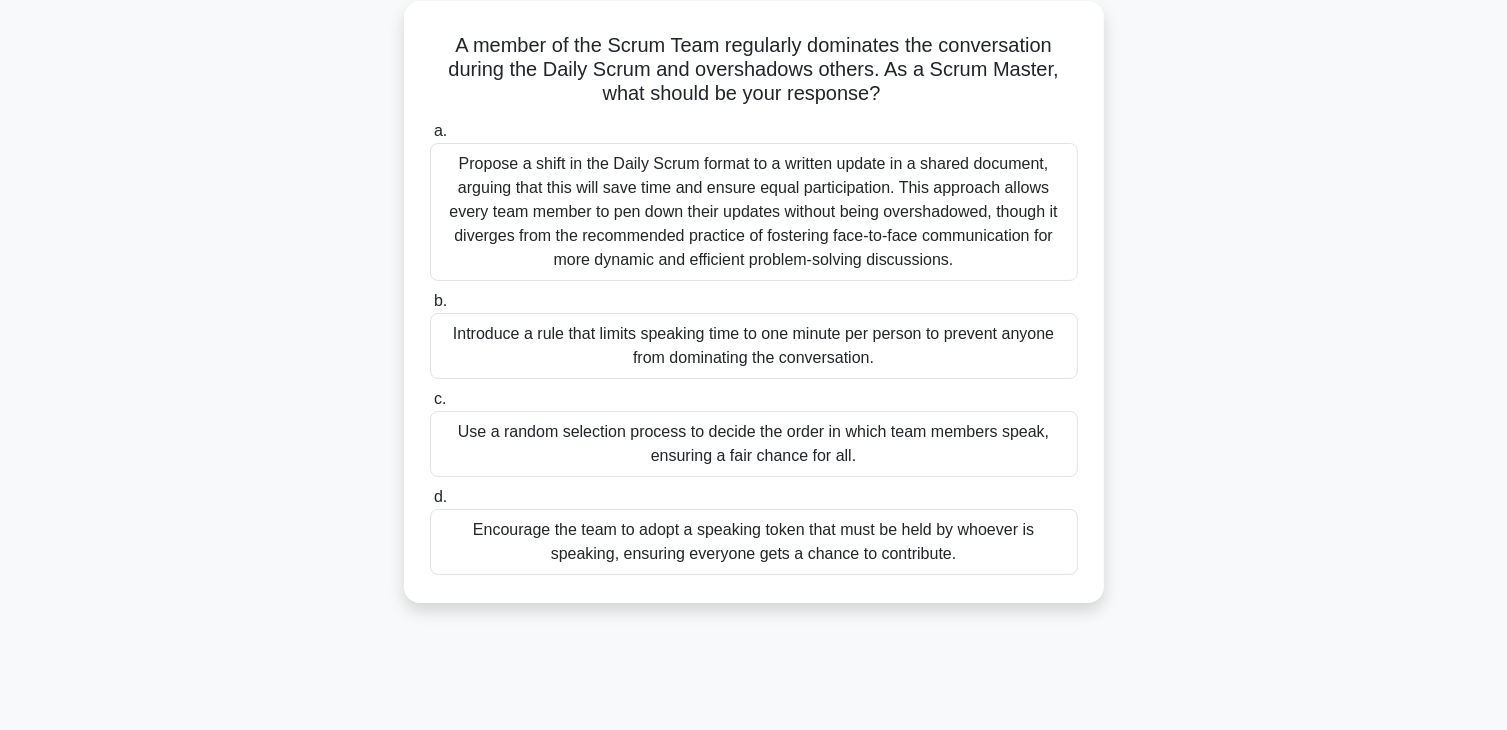 scroll, scrollTop: 160, scrollLeft: 0, axis: vertical 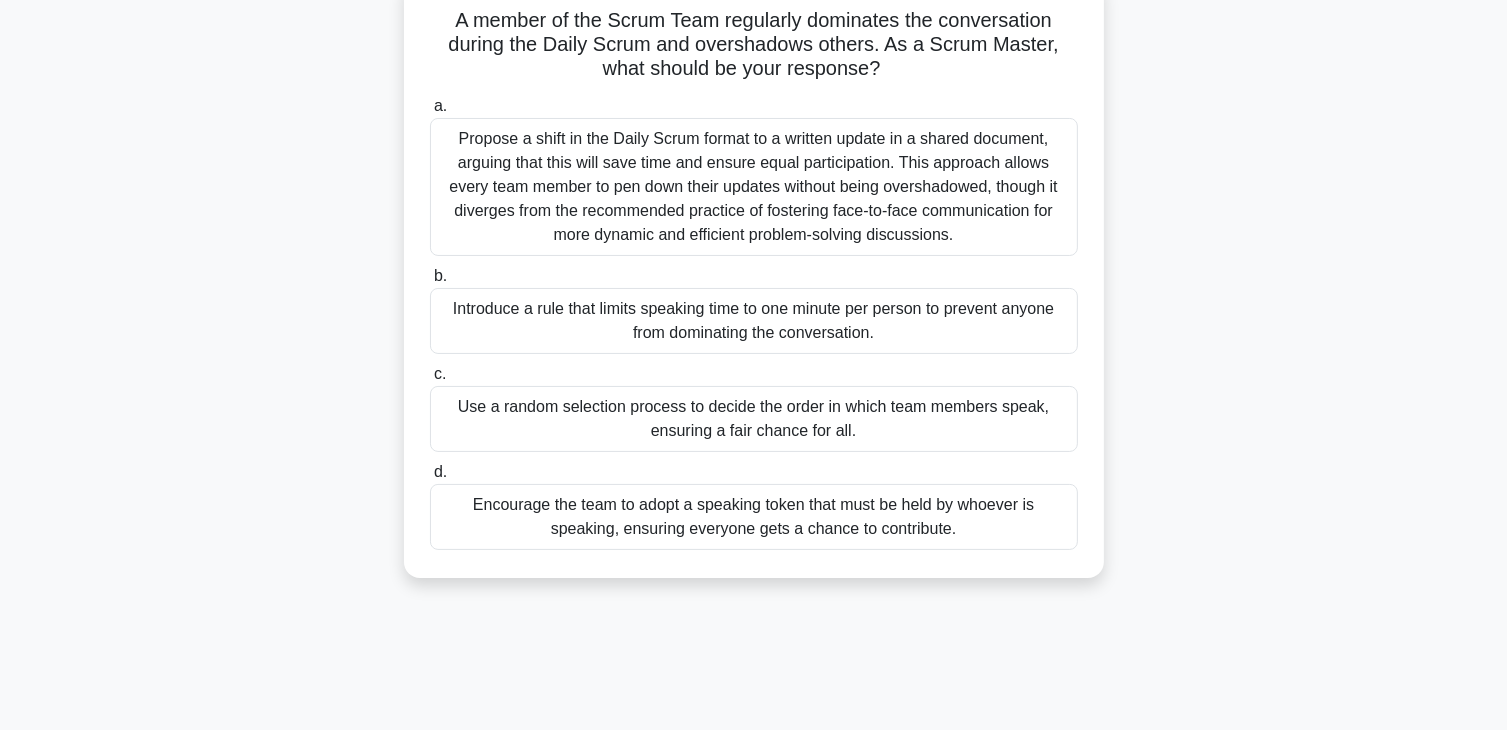 click on "Encourage the team to adopt a speaking token that must be held by whoever is speaking, ensuring everyone gets a chance to contribute." at bounding box center (754, 517) 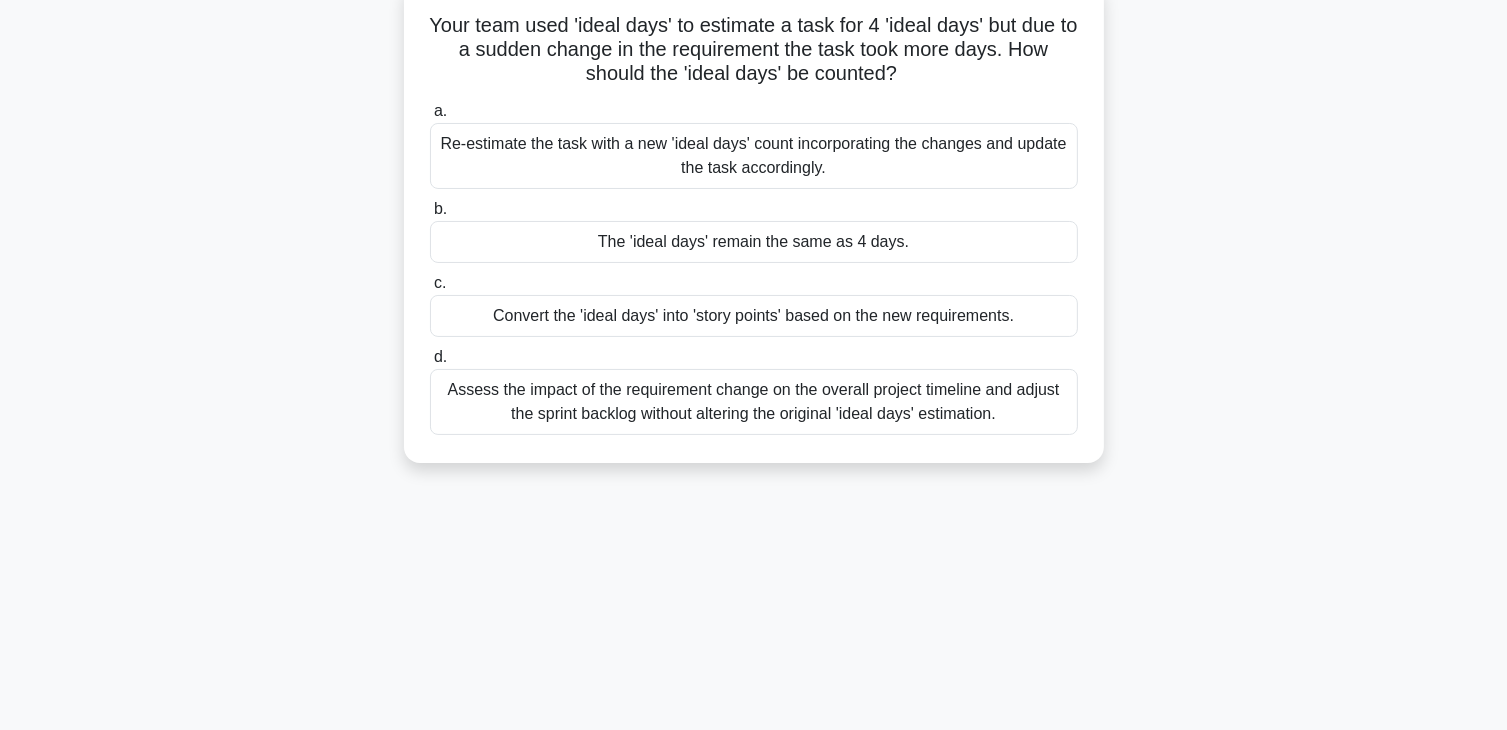 scroll, scrollTop: 0, scrollLeft: 0, axis: both 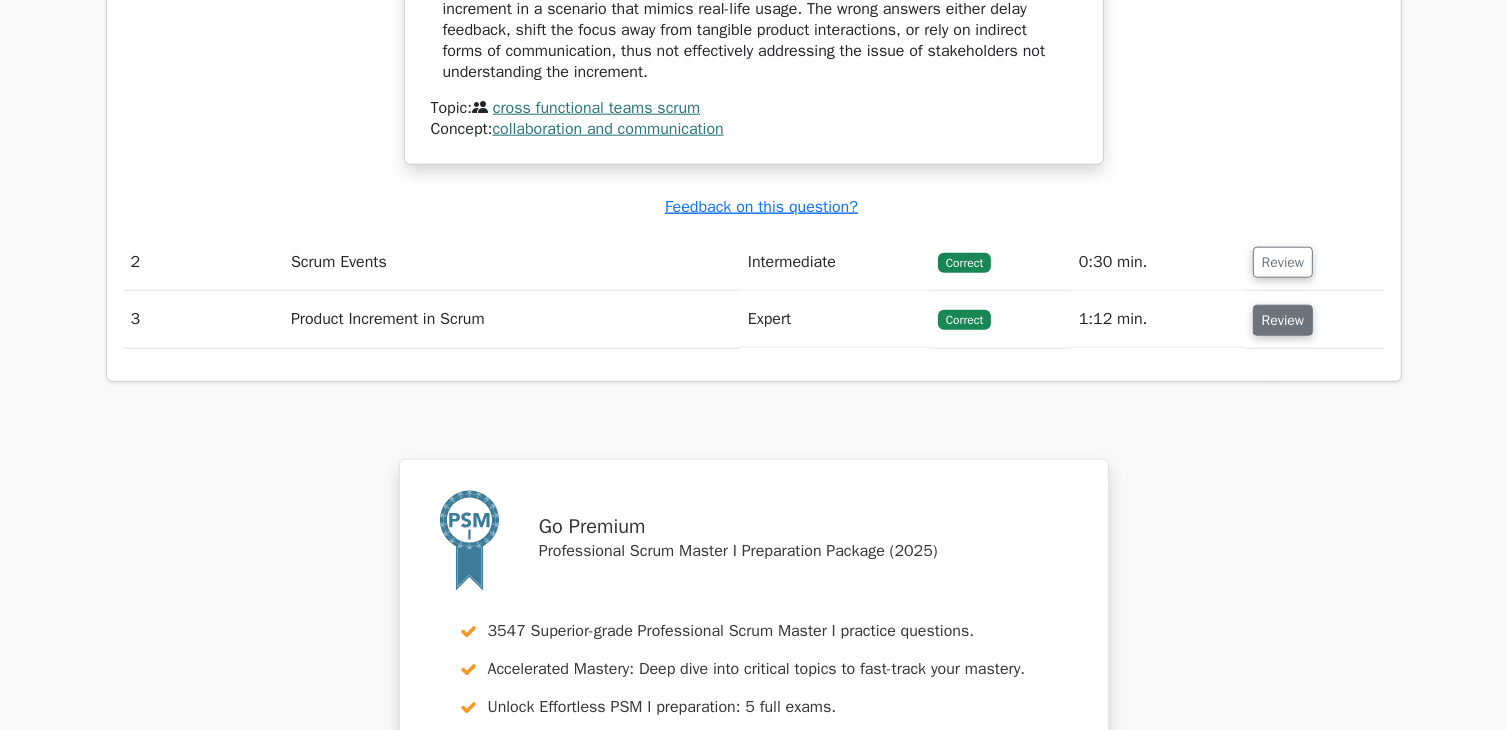 click on "Review" at bounding box center (1283, 320) 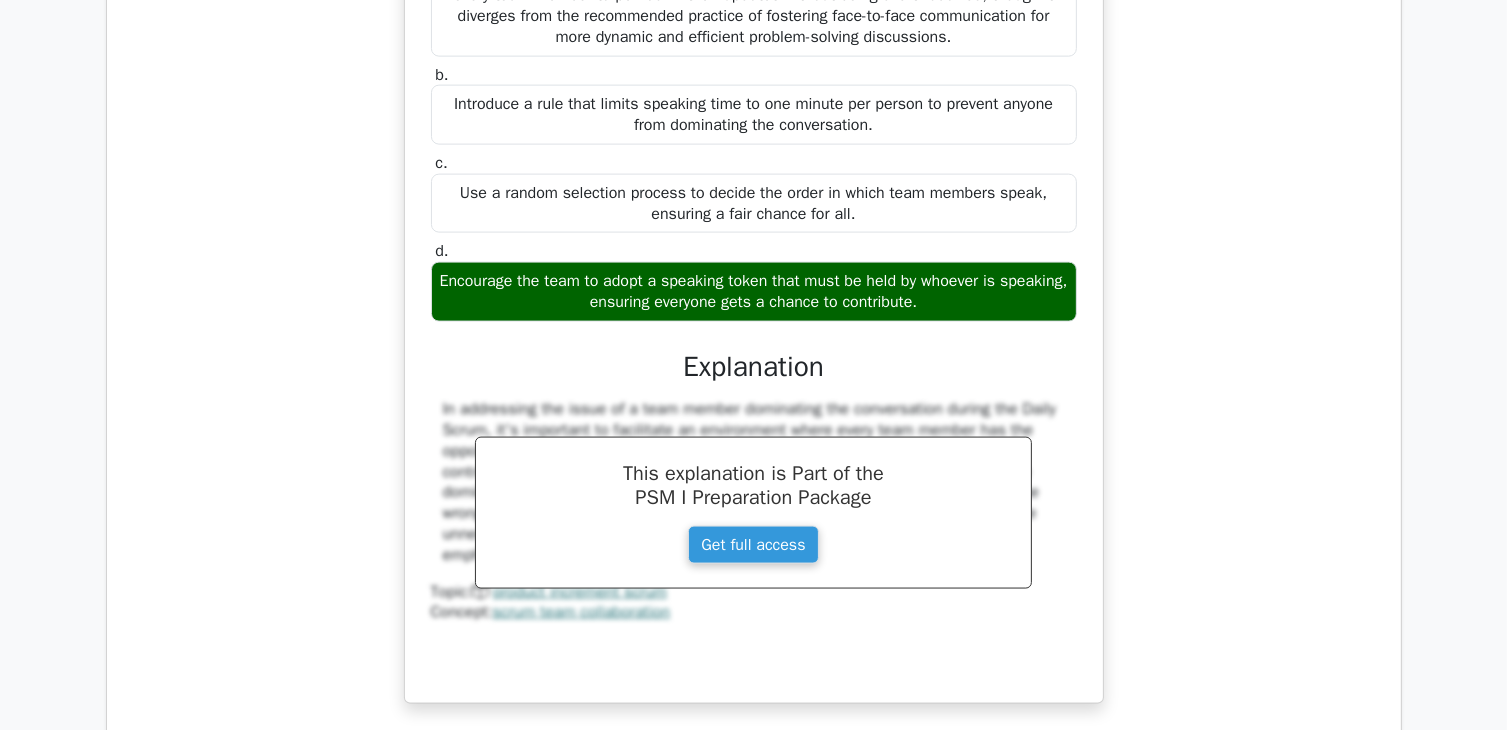 scroll, scrollTop: 2720, scrollLeft: 0, axis: vertical 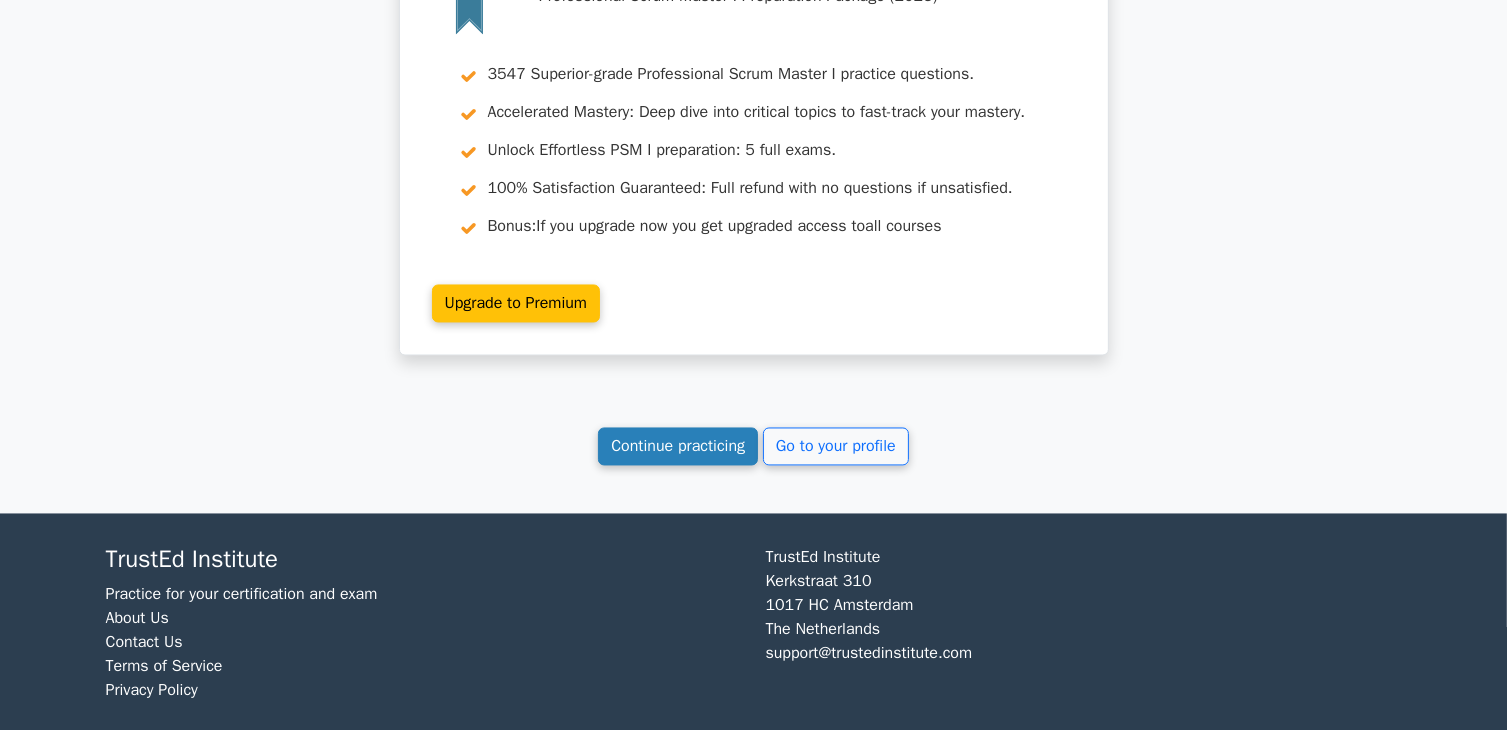 click on "Continue practicing" at bounding box center [678, 447] 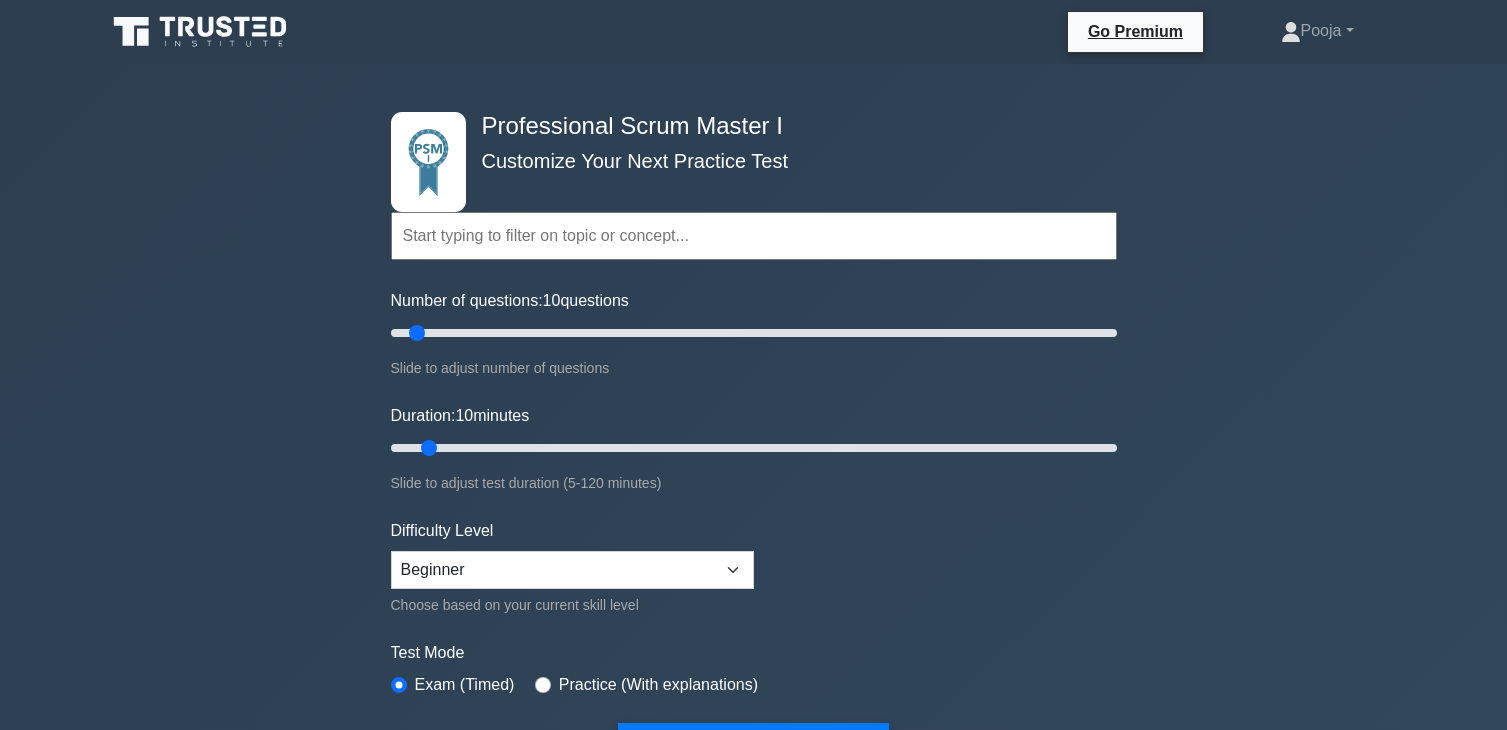 scroll, scrollTop: 0, scrollLeft: 0, axis: both 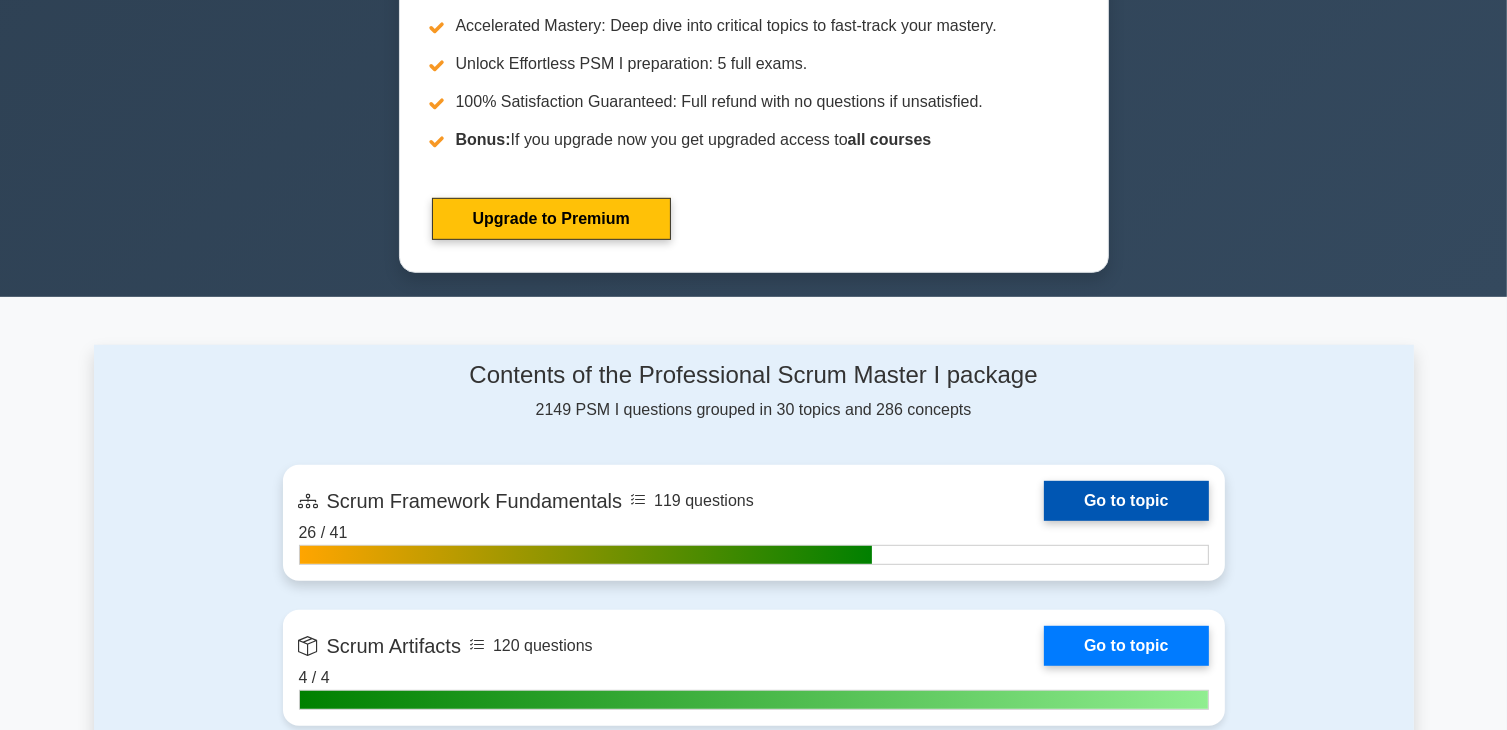 click on "Go to topic" at bounding box center [1126, 501] 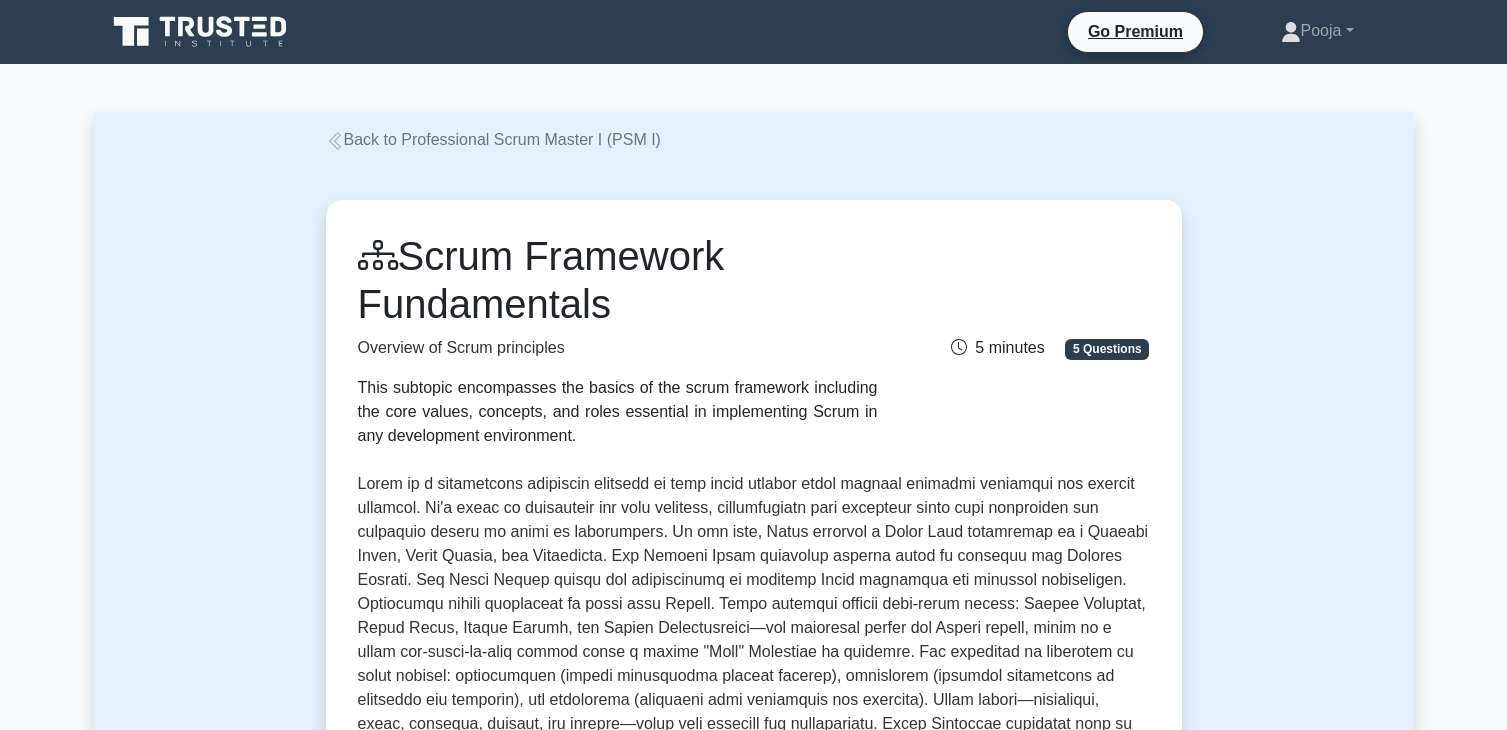 scroll, scrollTop: 0, scrollLeft: 0, axis: both 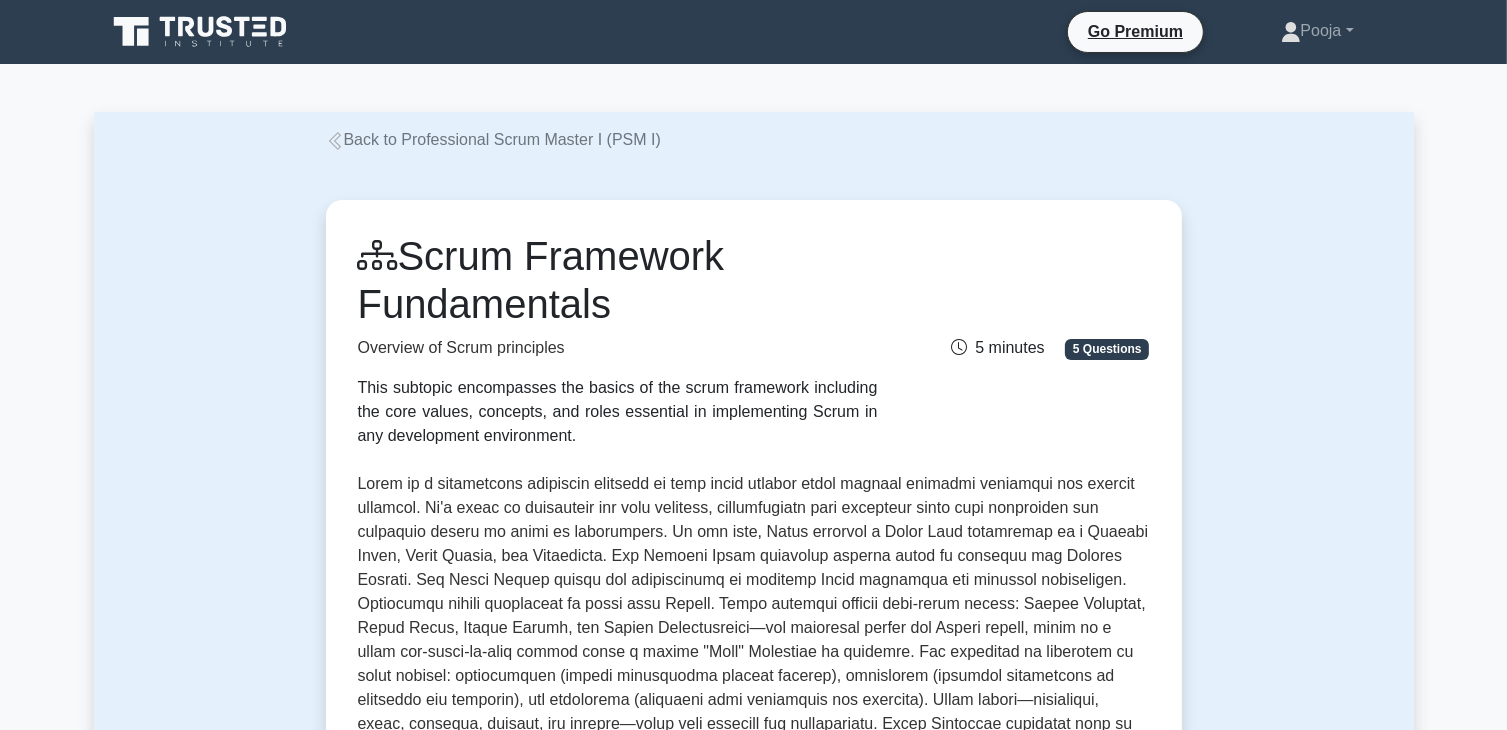 click on "Scrum Framework Fundamentals
Overview of Scrum principles
This subtopic encompasses the basics of the scrum framework including the core values, concepts, and roles essential in implementing Scrum in any development environment.
5 minutes
5 Questions
Concepts covered:  Scrum Artifacts ,  ,  ,  ,  ," at bounding box center [754, 1040] 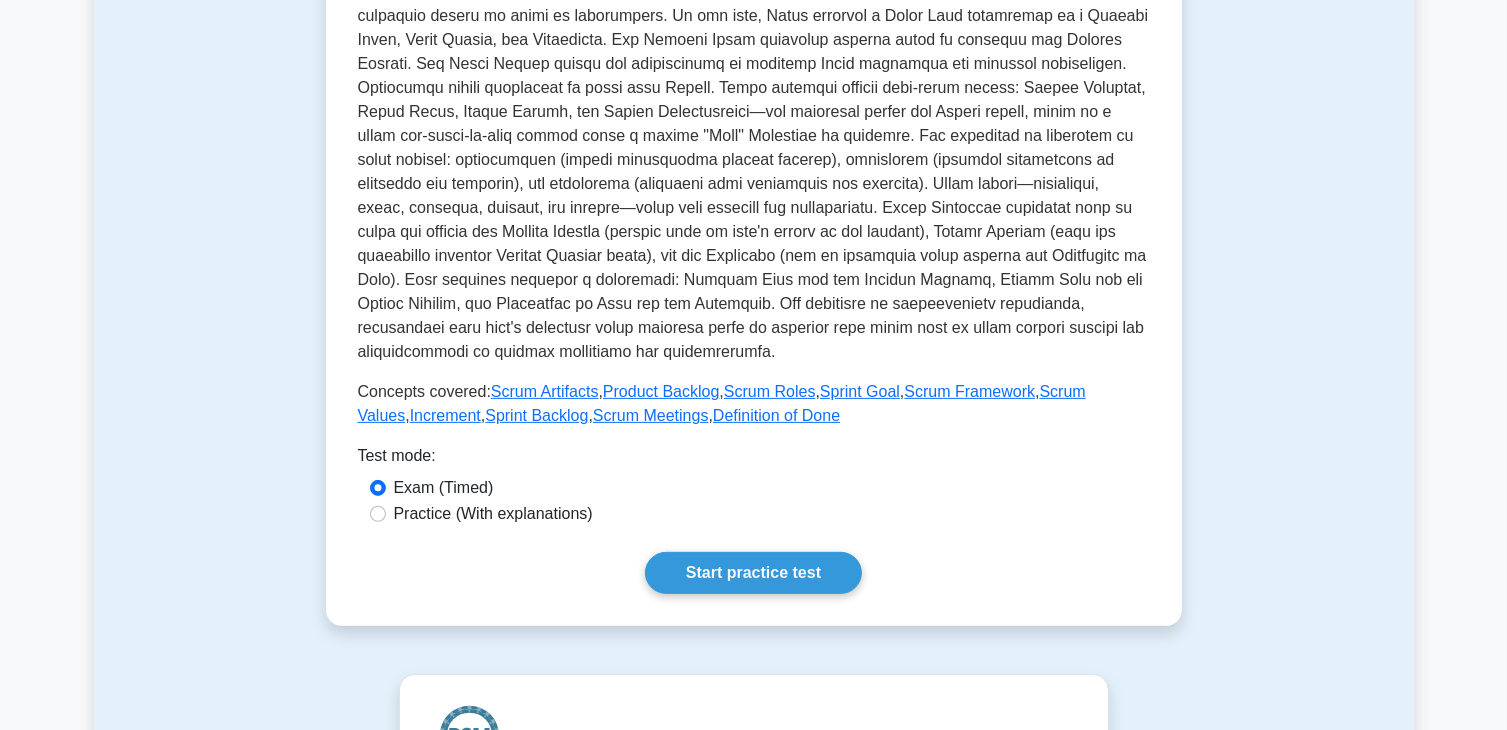 scroll, scrollTop: 560, scrollLeft: 0, axis: vertical 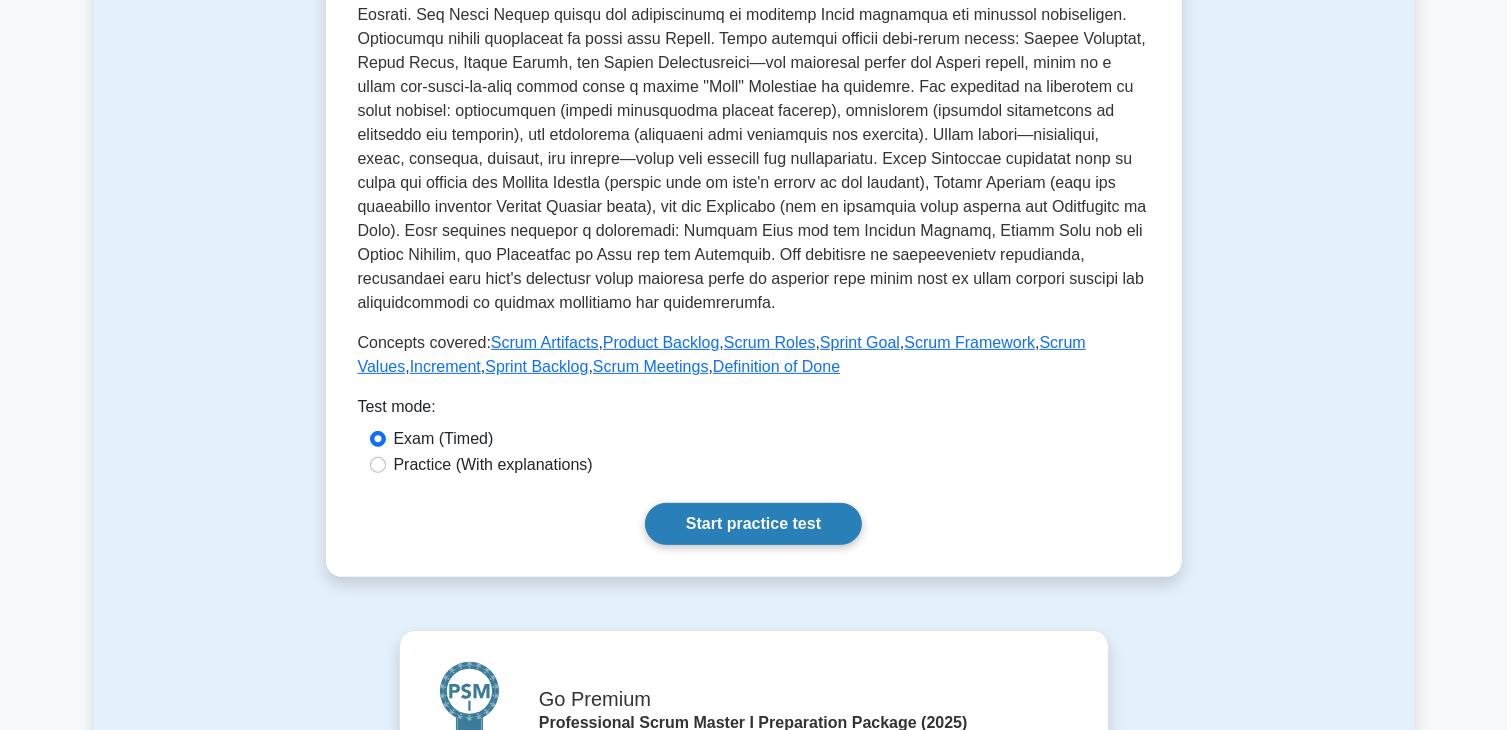 click on "Start practice test" at bounding box center (753, 524) 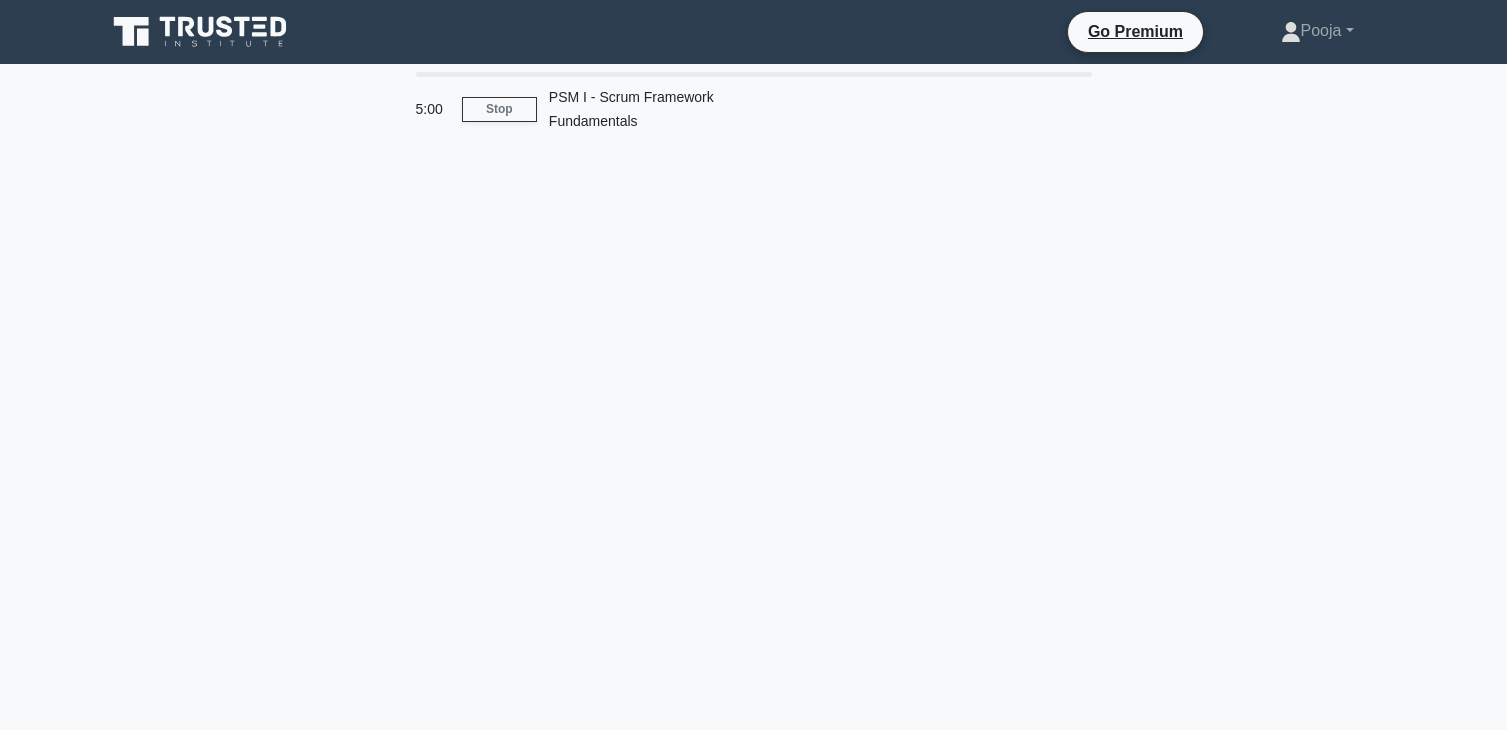 scroll, scrollTop: 0, scrollLeft: 0, axis: both 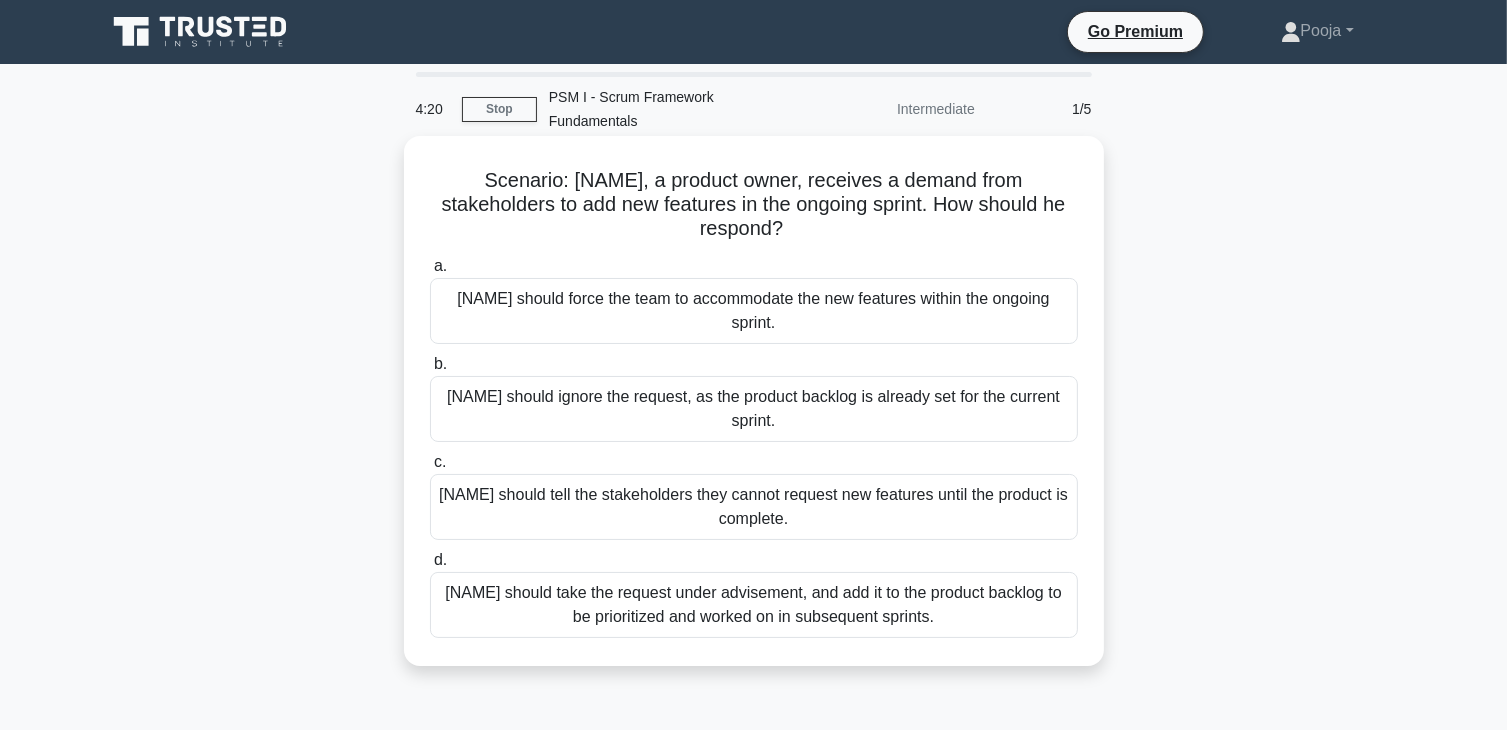 click on "[NAME] should take the request under advisement, and add it to the product backlog to be prioritized and worked on in subsequent sprints." at bounding box center (754, 605) 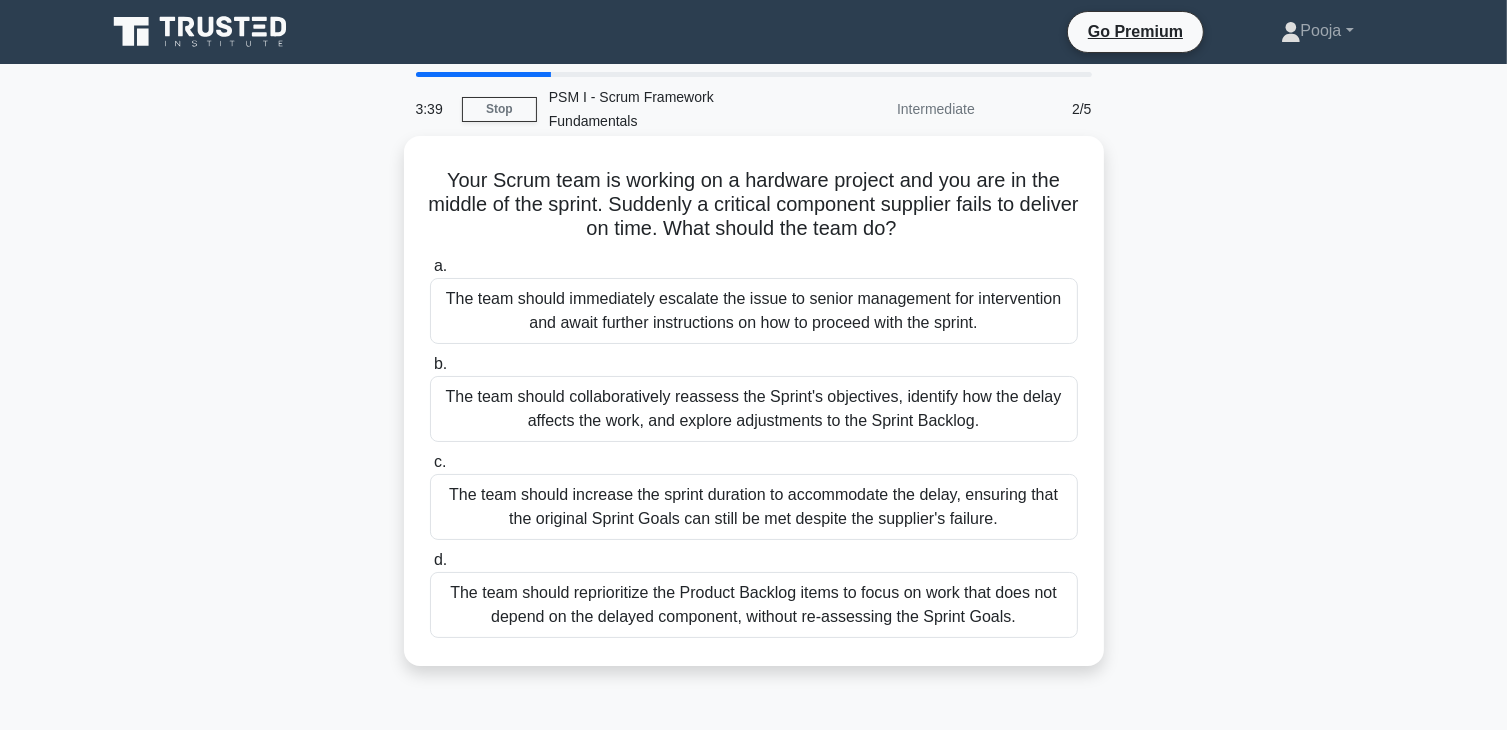 click on "The team should collaboratively reassess the Sprint's objectives, identify how the delay affects the work, and explore adjustments to the Sprint Backlog." at bounding box center [754, 409] 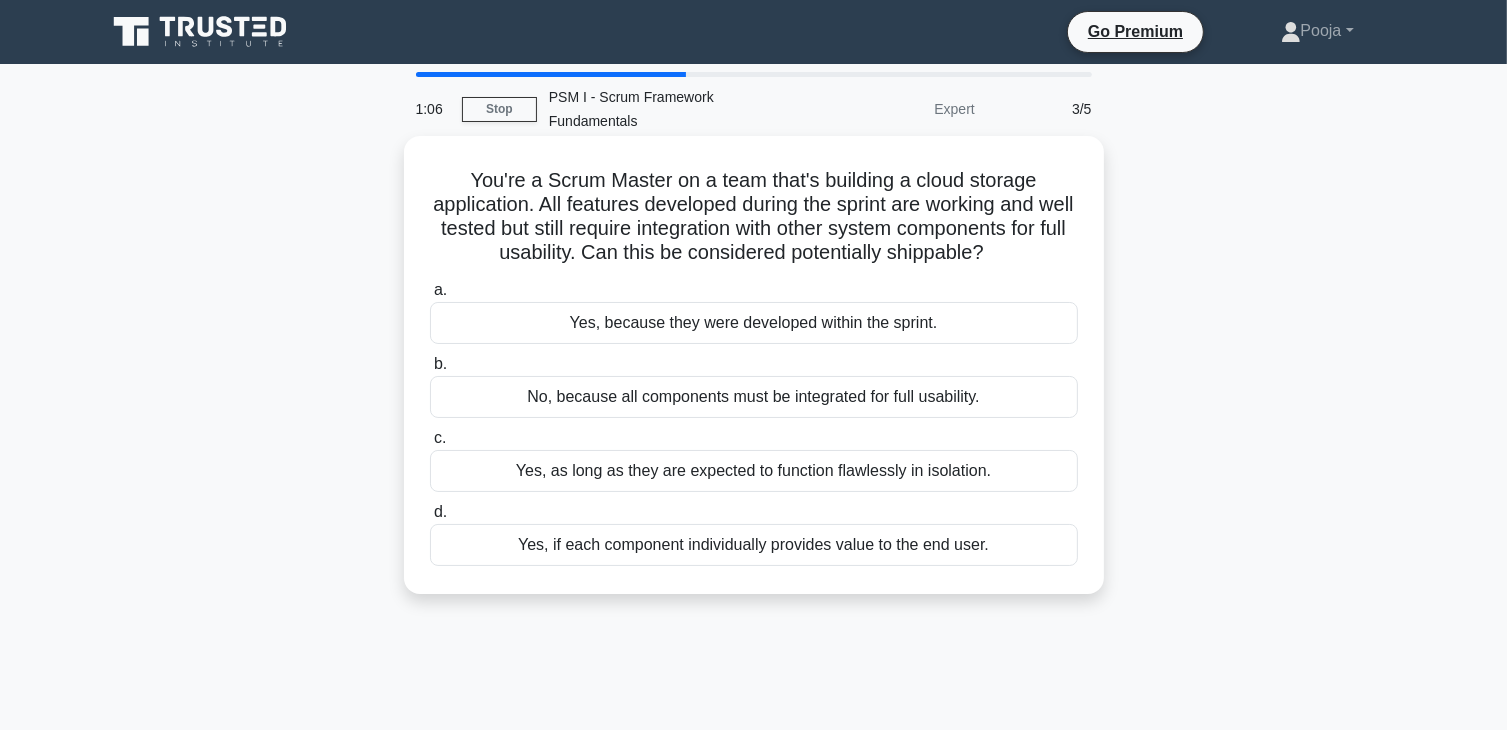 click on "Yes, as long as they are expected to function flawlessly in isolation." at bounding box center (754, 471) 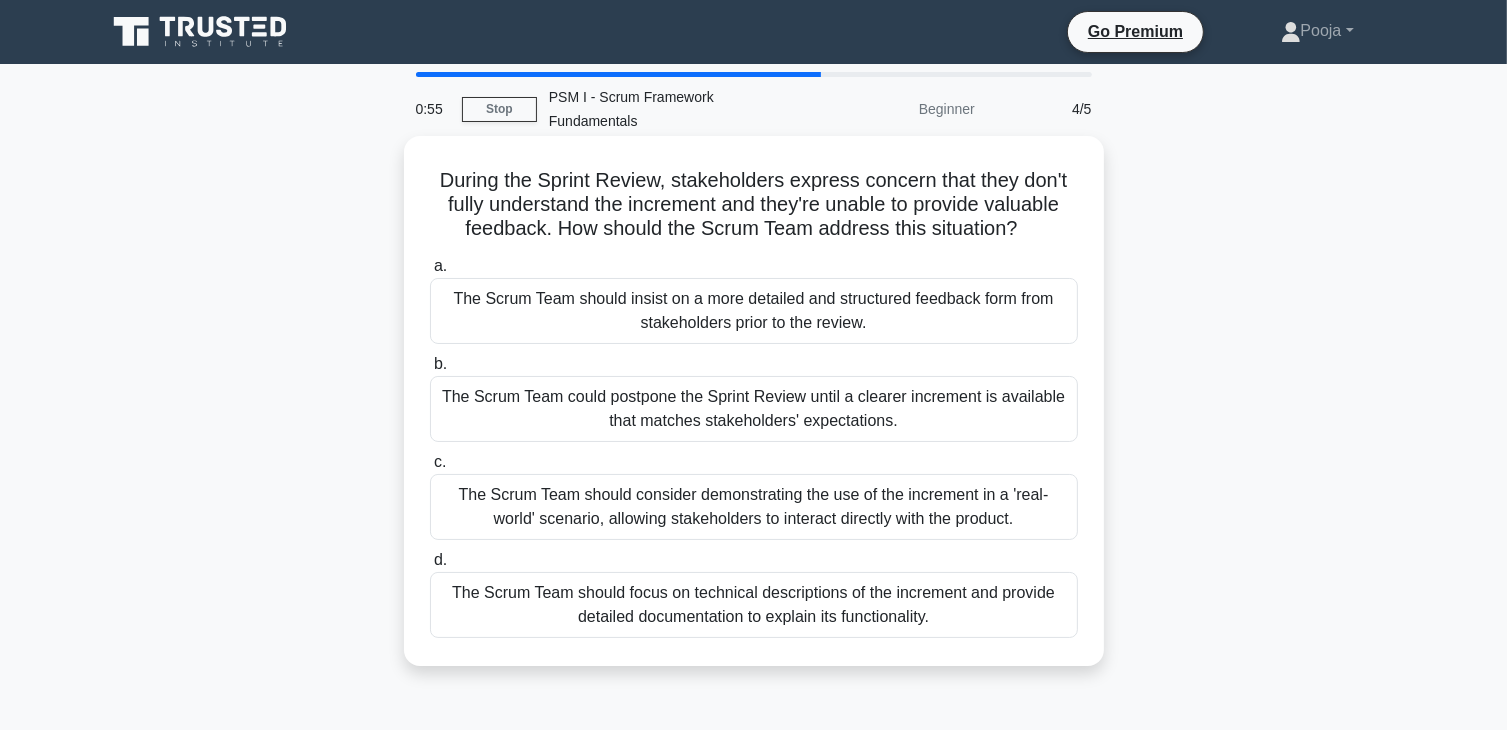 click on "The Scrum Team should consider demonstrating the use of the increment in a 'real-world' scenario, allowing stakeholders to interact directly with the product." at bounding box center (754, 507) 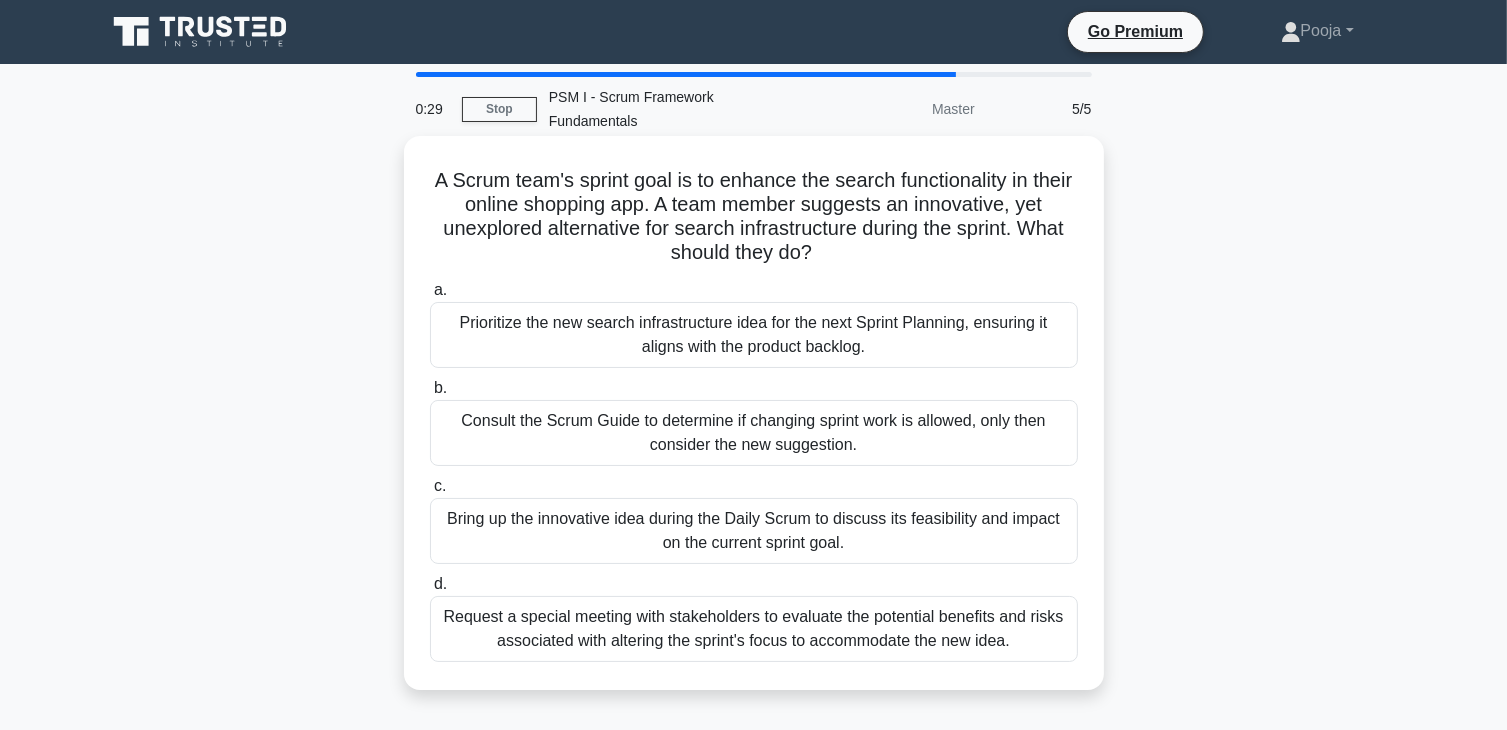 click on "Bring up the innovative idea during the Daily Scrum to discuss its feasibility and impact on the current sprint goal." at bounding box center [754, 531] 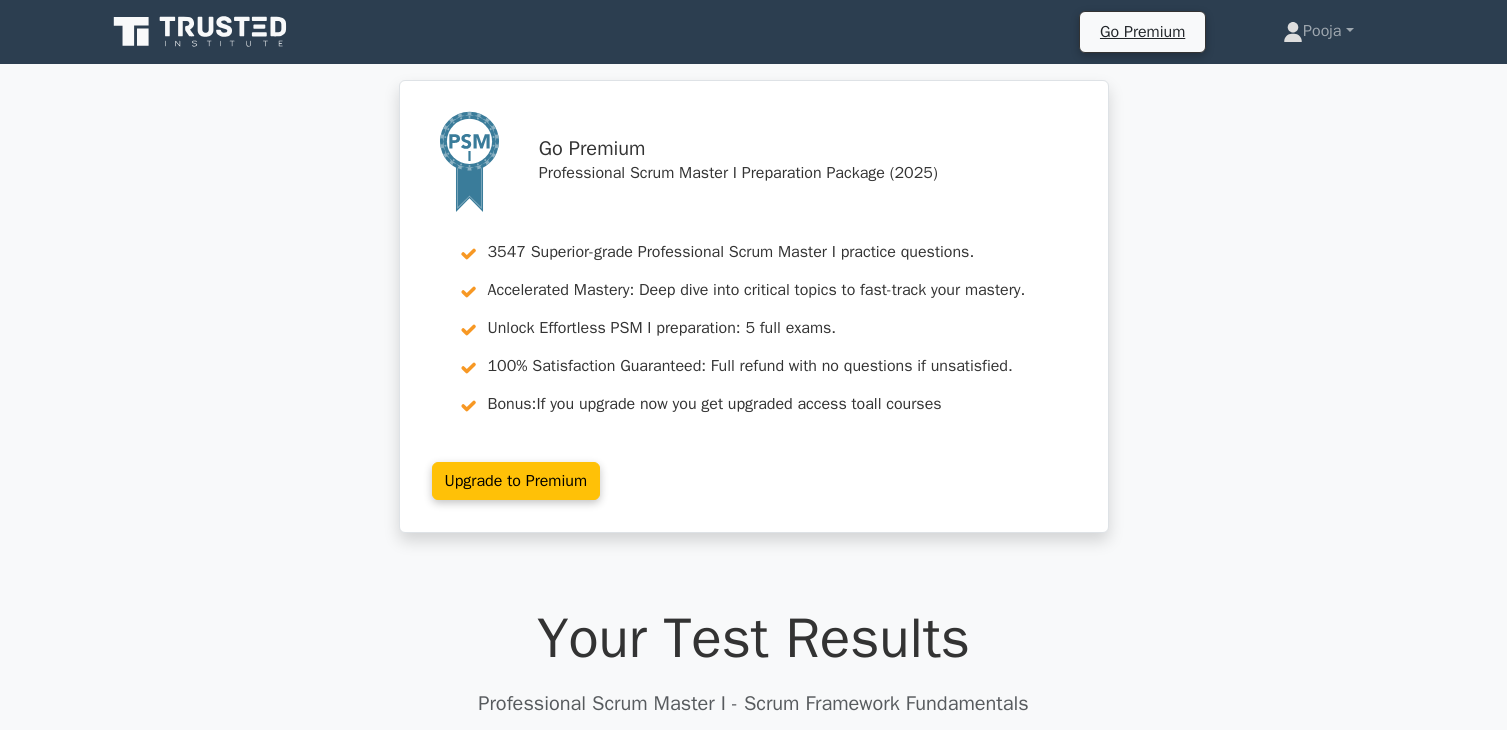 scroll, scrollTop: 0, scrollLeft: 0, axis: both 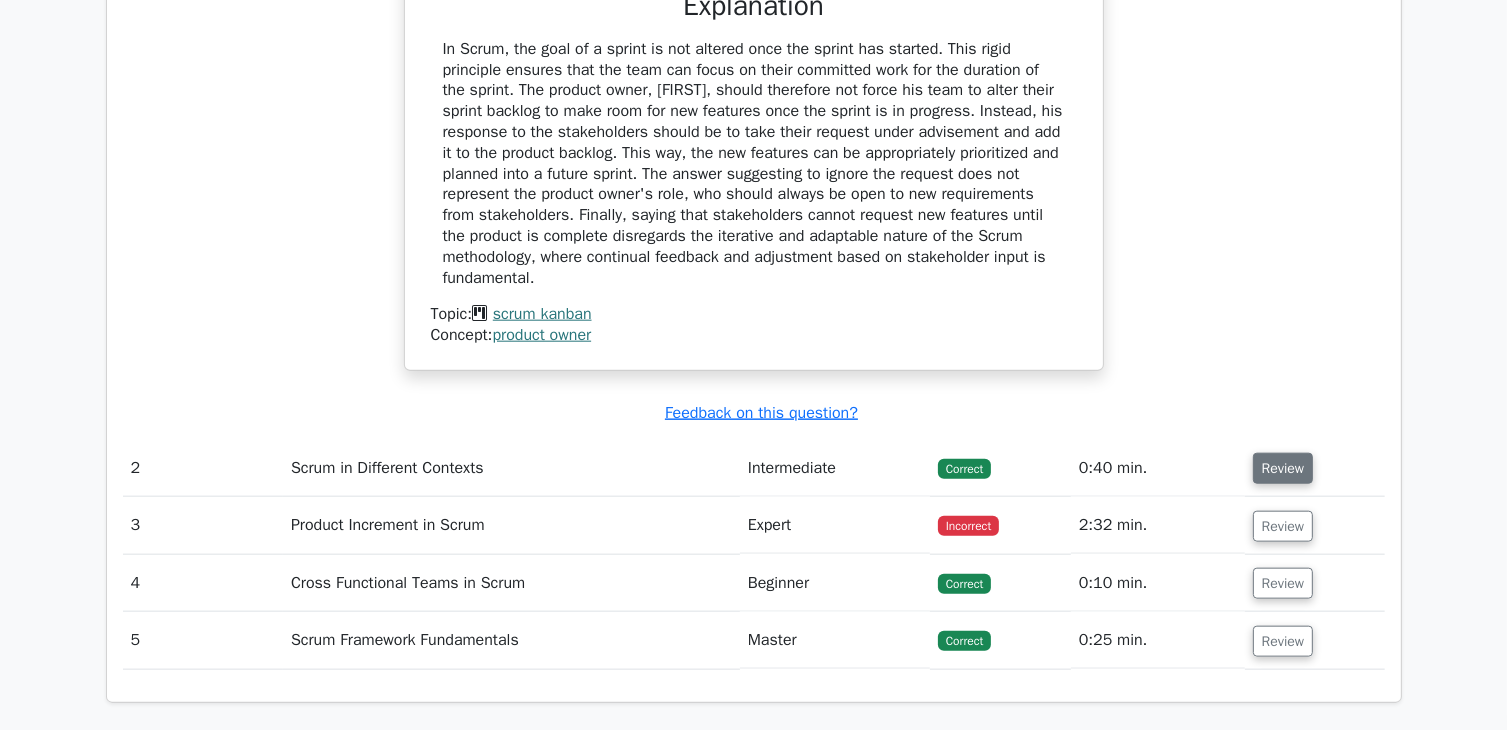 click on "Review" at bounding box center [1283, 468] 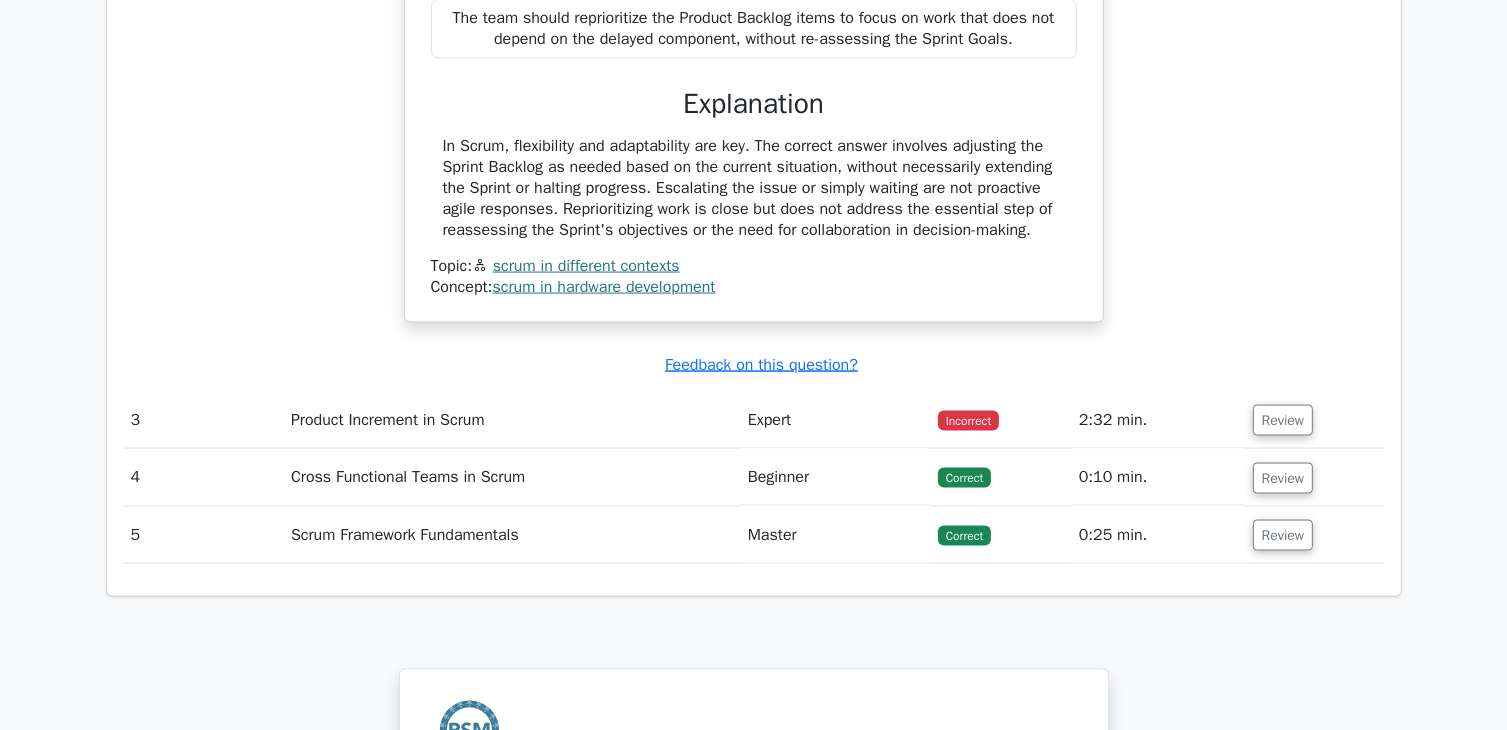 scroll, scrollTop: 3053, scrollLeft: 0, axis: vertical 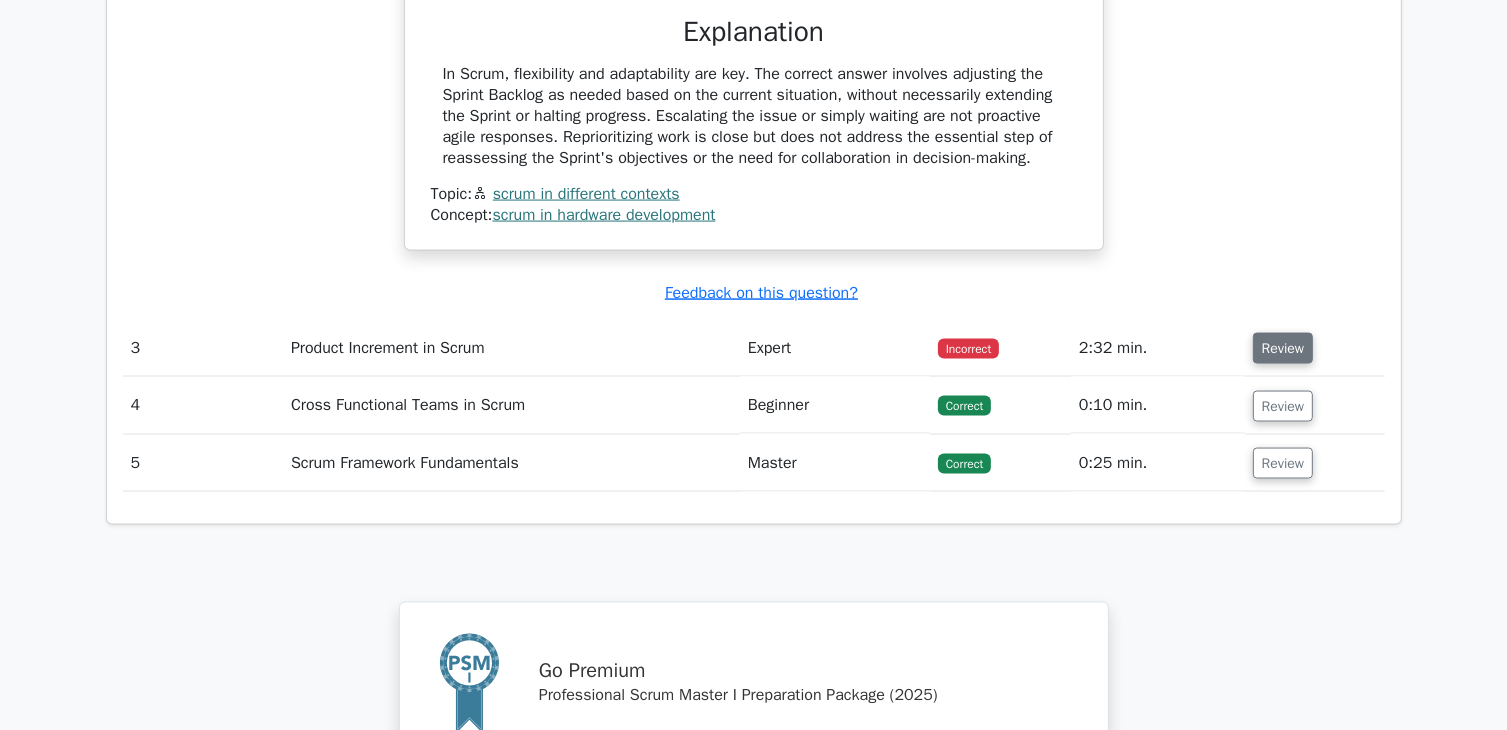 click on "Review" at bounding box center (1283, 348) 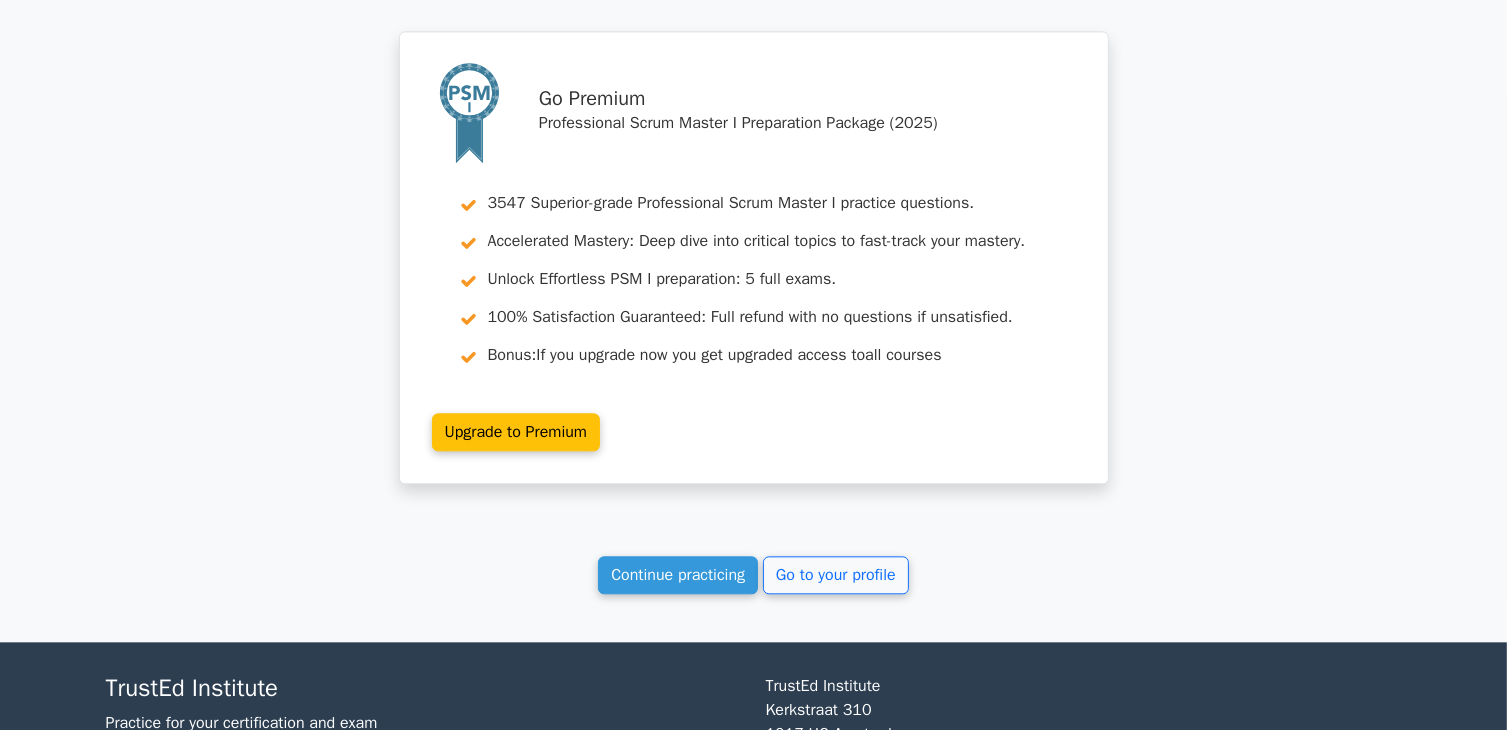 scroll, scrollTop: 4519, scrollLeft: 0, axis: vertical 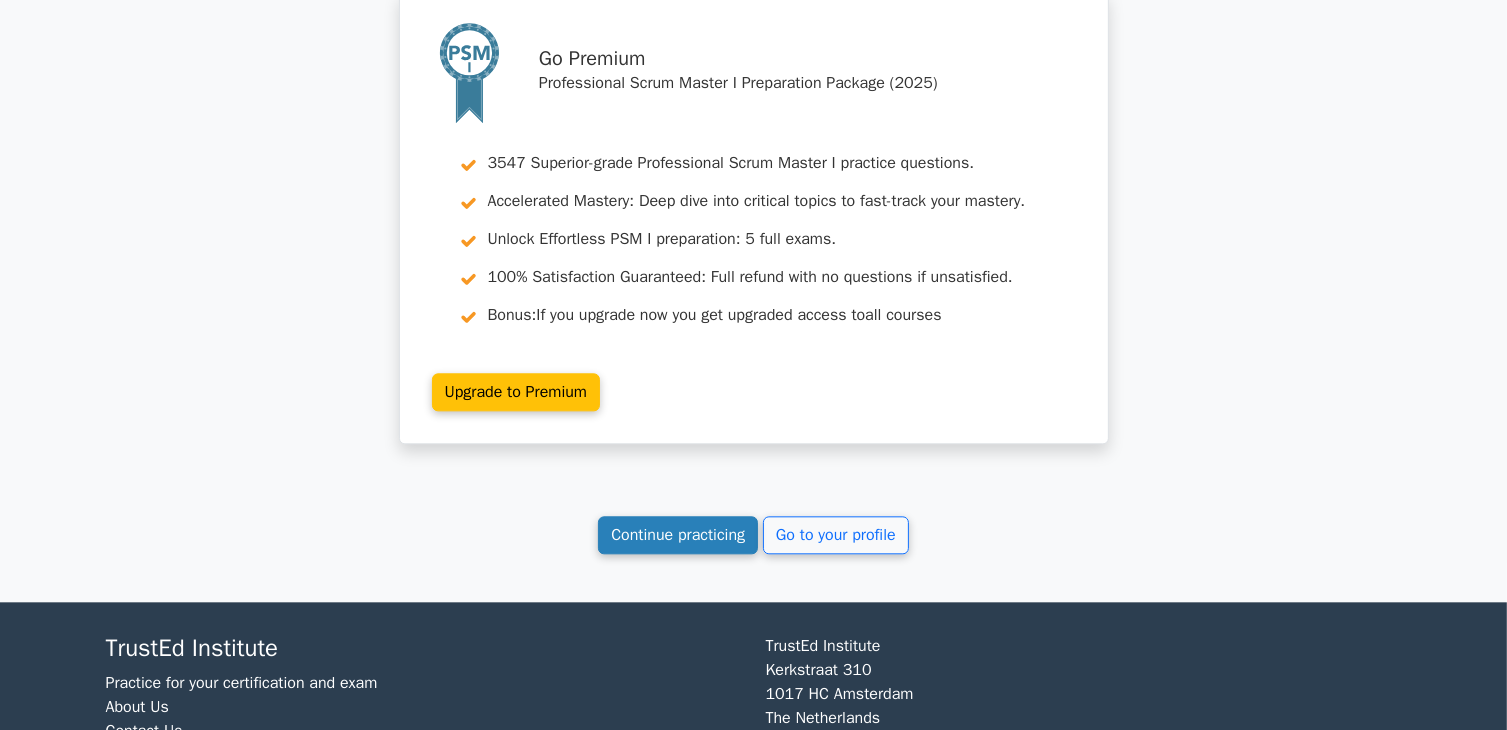 click on "Continue practicing" at bounding box center (678, 535) 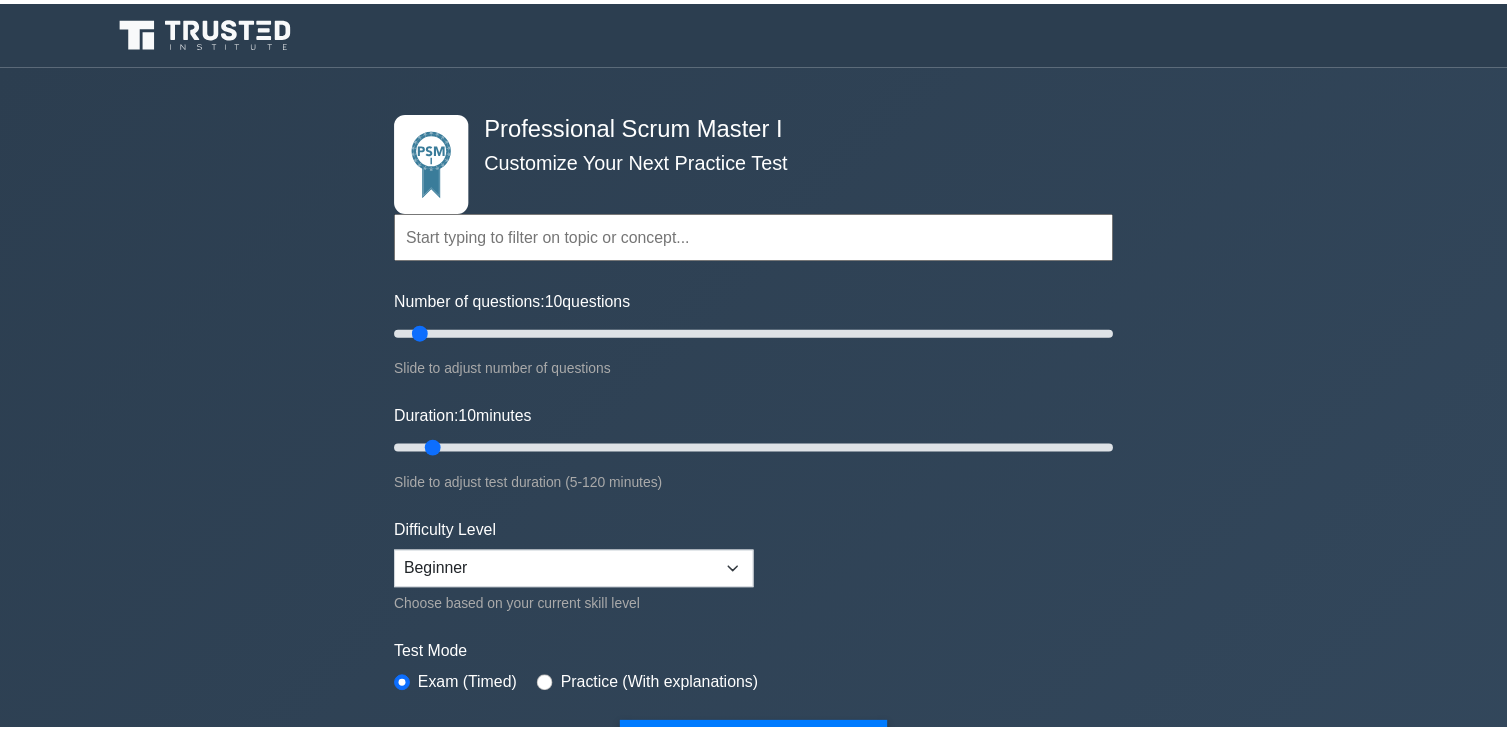 scroll, scrollTop: 0, scrollLeft: 0, axis: both 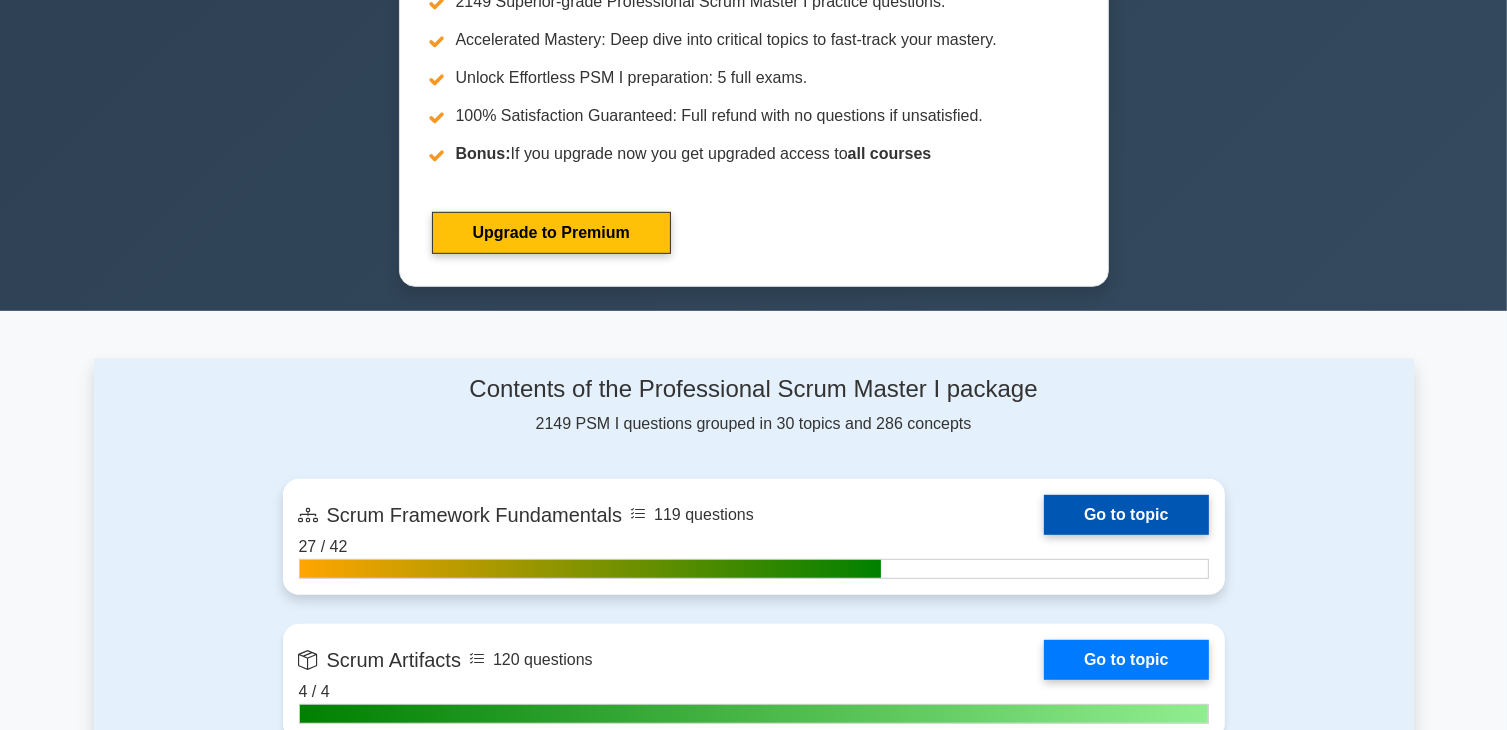 click on "Go to topic" at bounding box center [1126, 515] 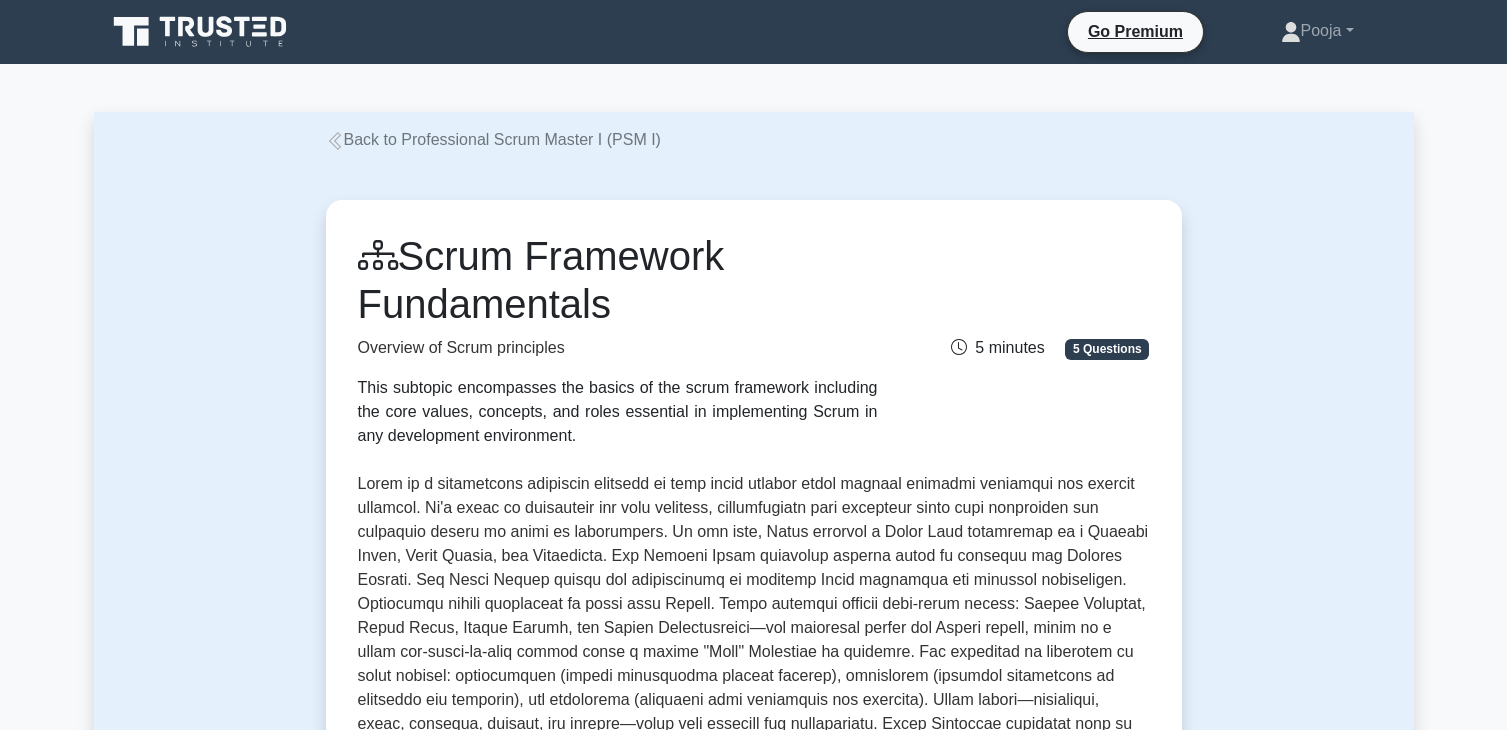 scroll, scrollTop: 0, scrollLeft: 0, axis: both 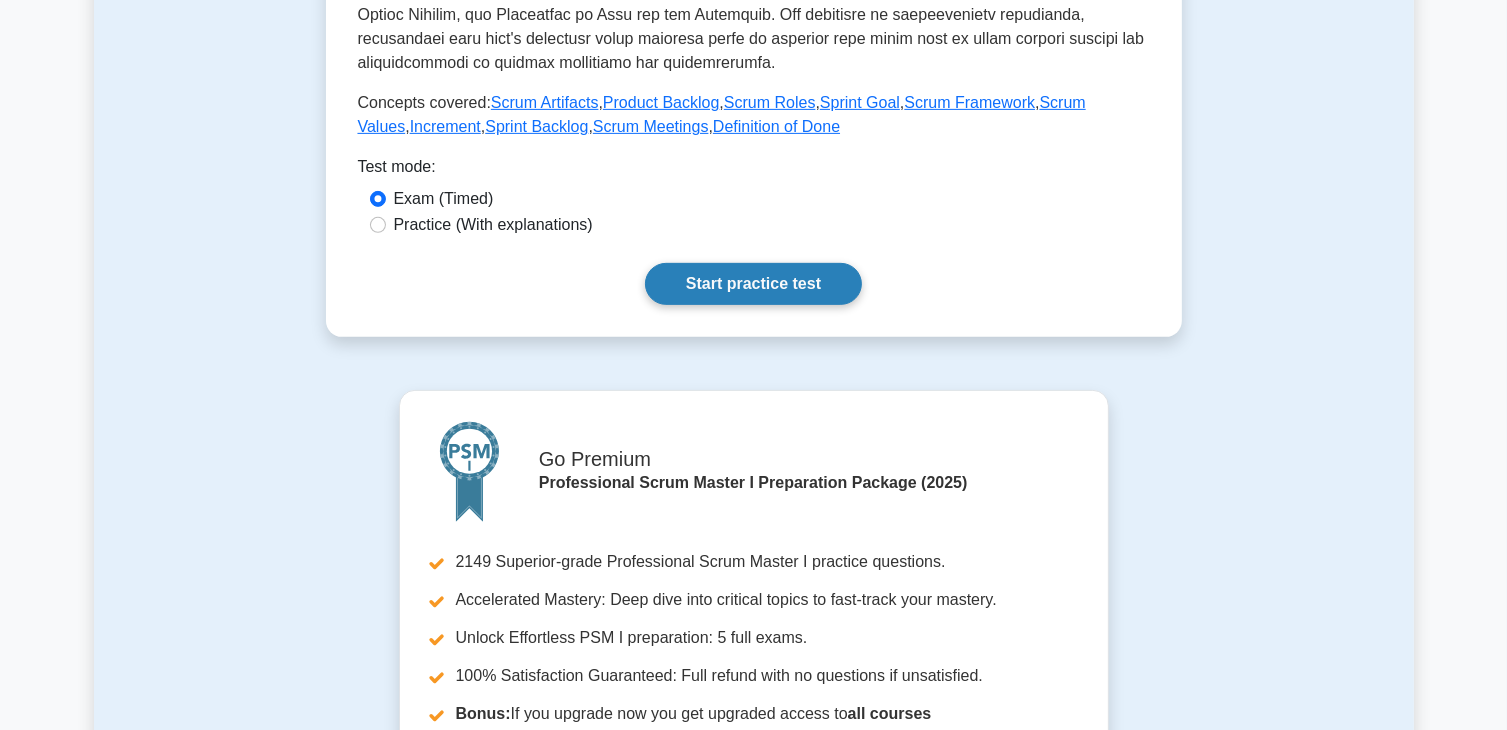 click on "Start practice test" at bounding box center [753, 284] 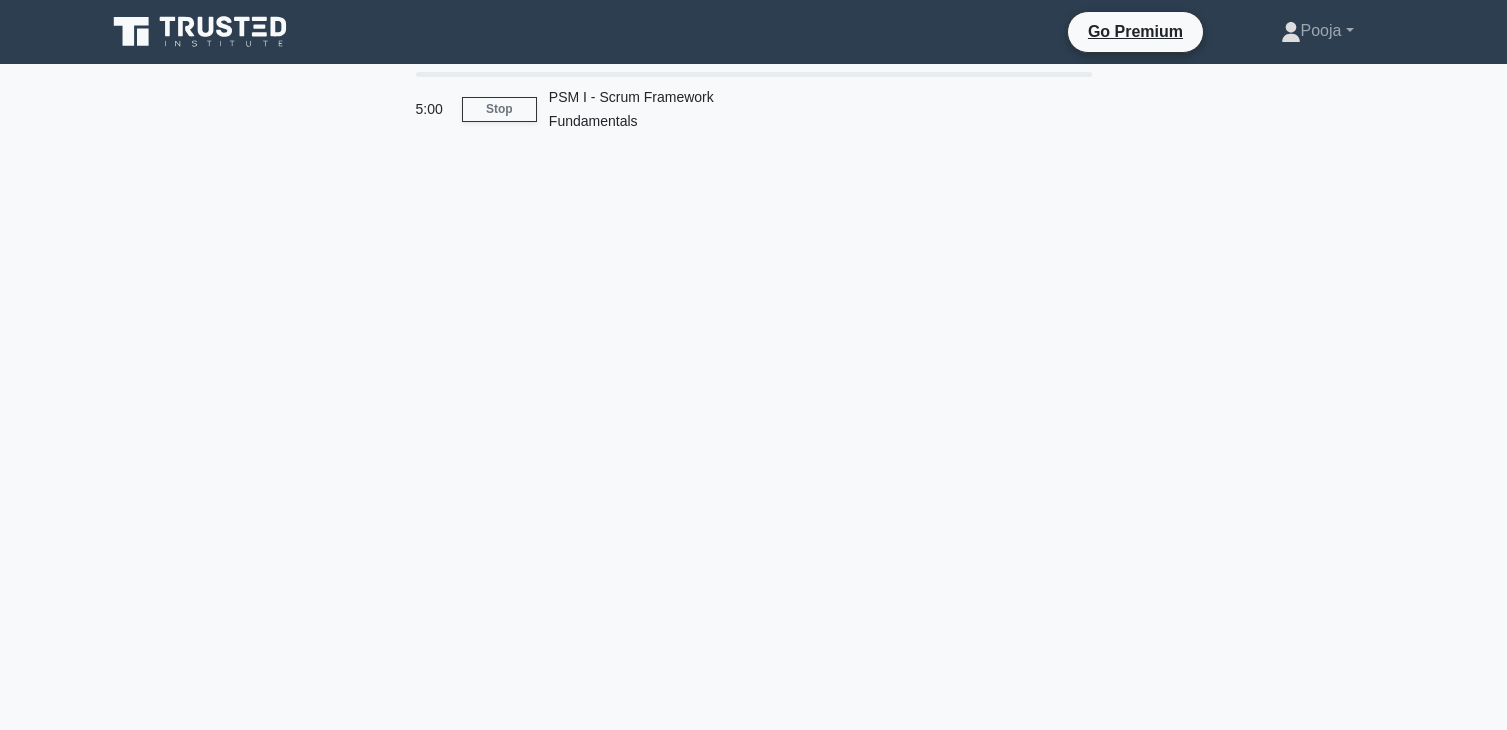 scroll, scrollTop: 0, scrollLeft: 0, axis: both 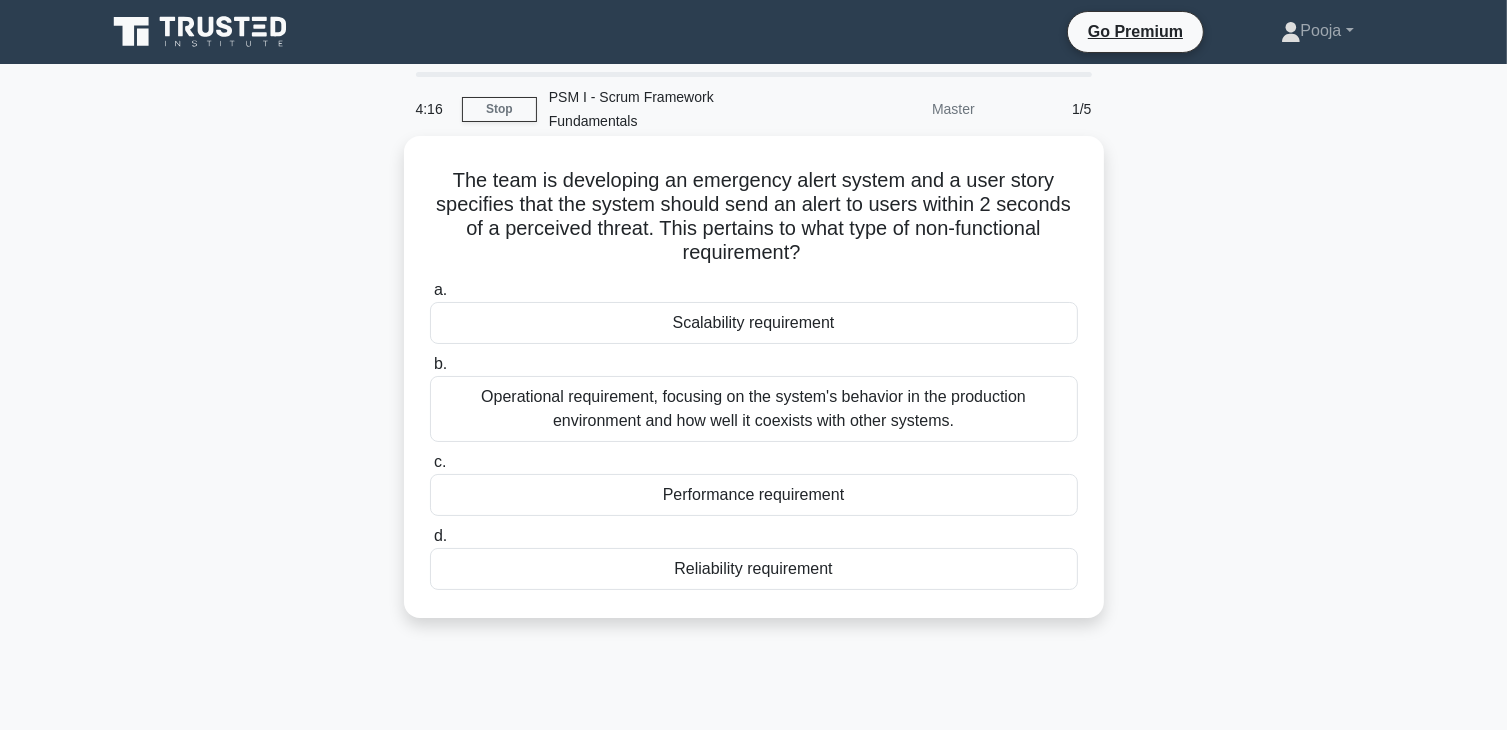 click on "Operational requirement, focusing on the system's behavior in the production environment and how well it coexists with other systems." at bounding box center (754, 409) 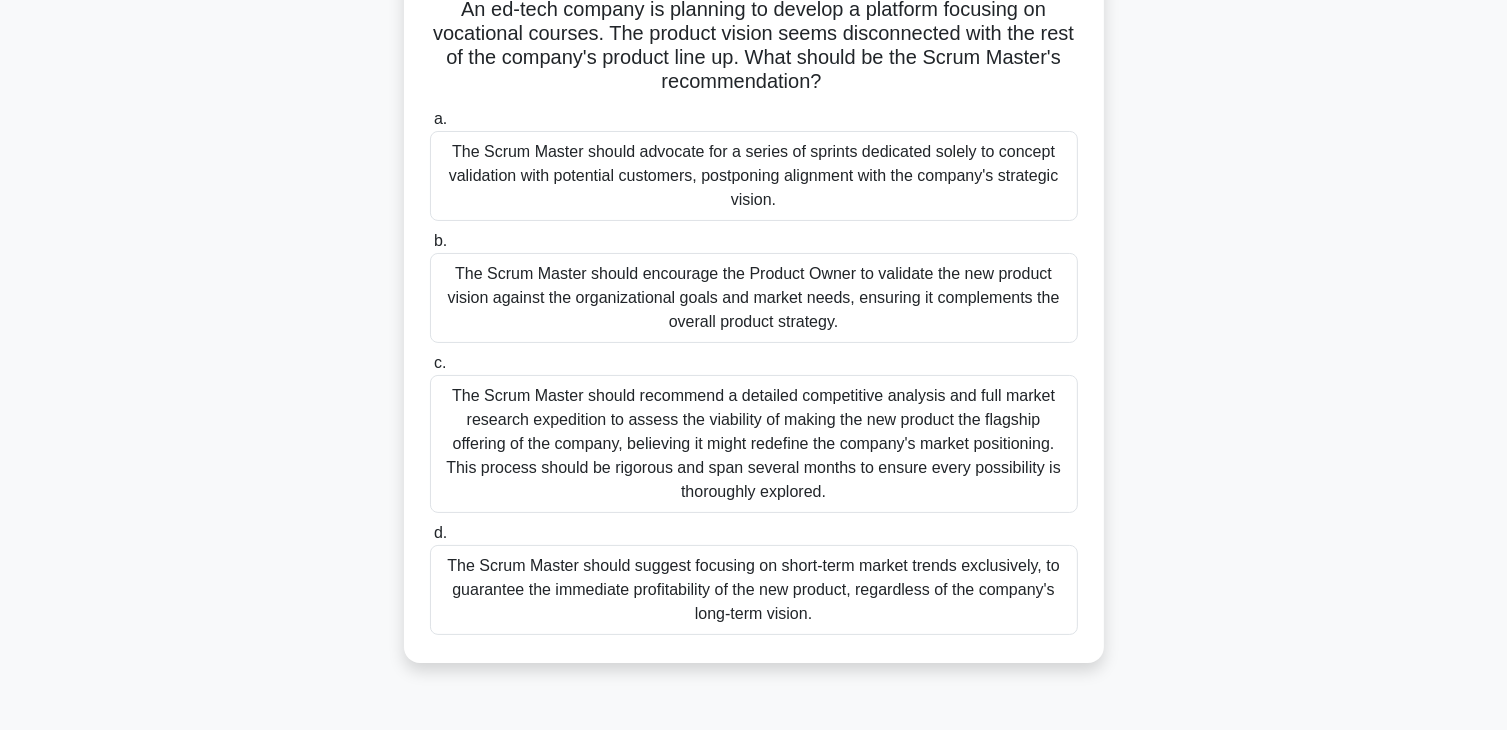 scroll, scrollTop: 200, scrollLeft: 0, axis: vertical 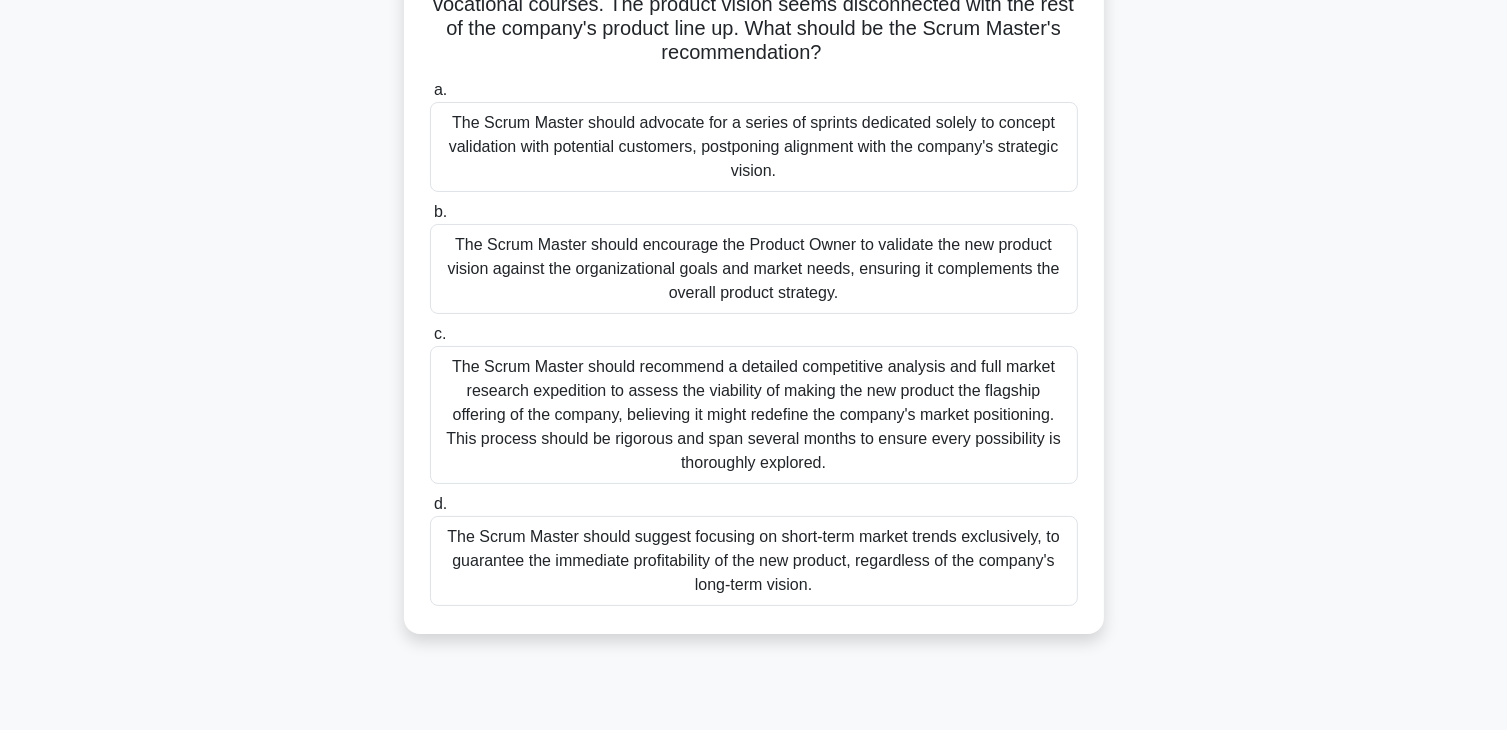 click on "The Scrum Master should encourage the Product Owner to validate the new product vision against the organizational goals and market needs, ensuring it complements the overall product strategy." at bounding box center [754, 269] 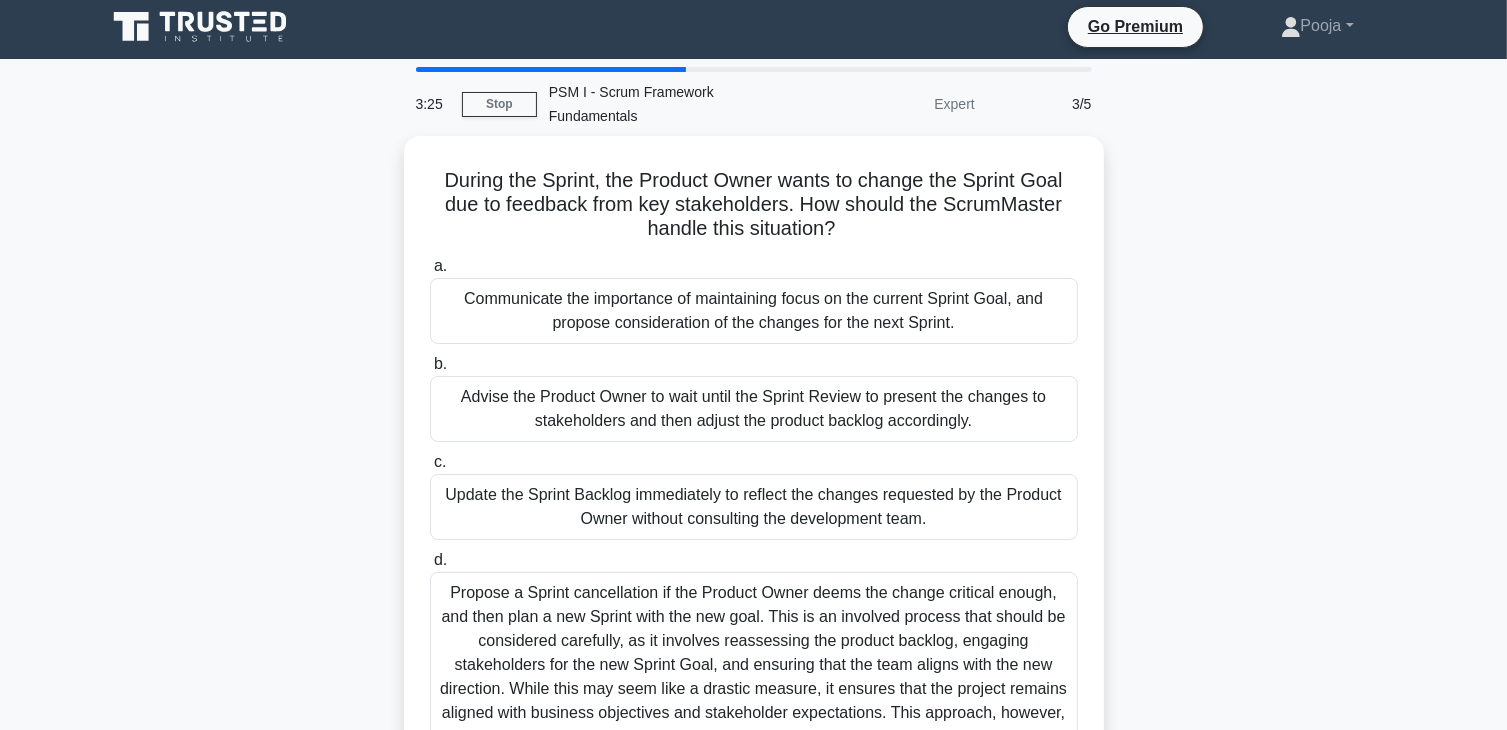 scroll, scrollTop: 0, scrollLeft: 0, axis: both 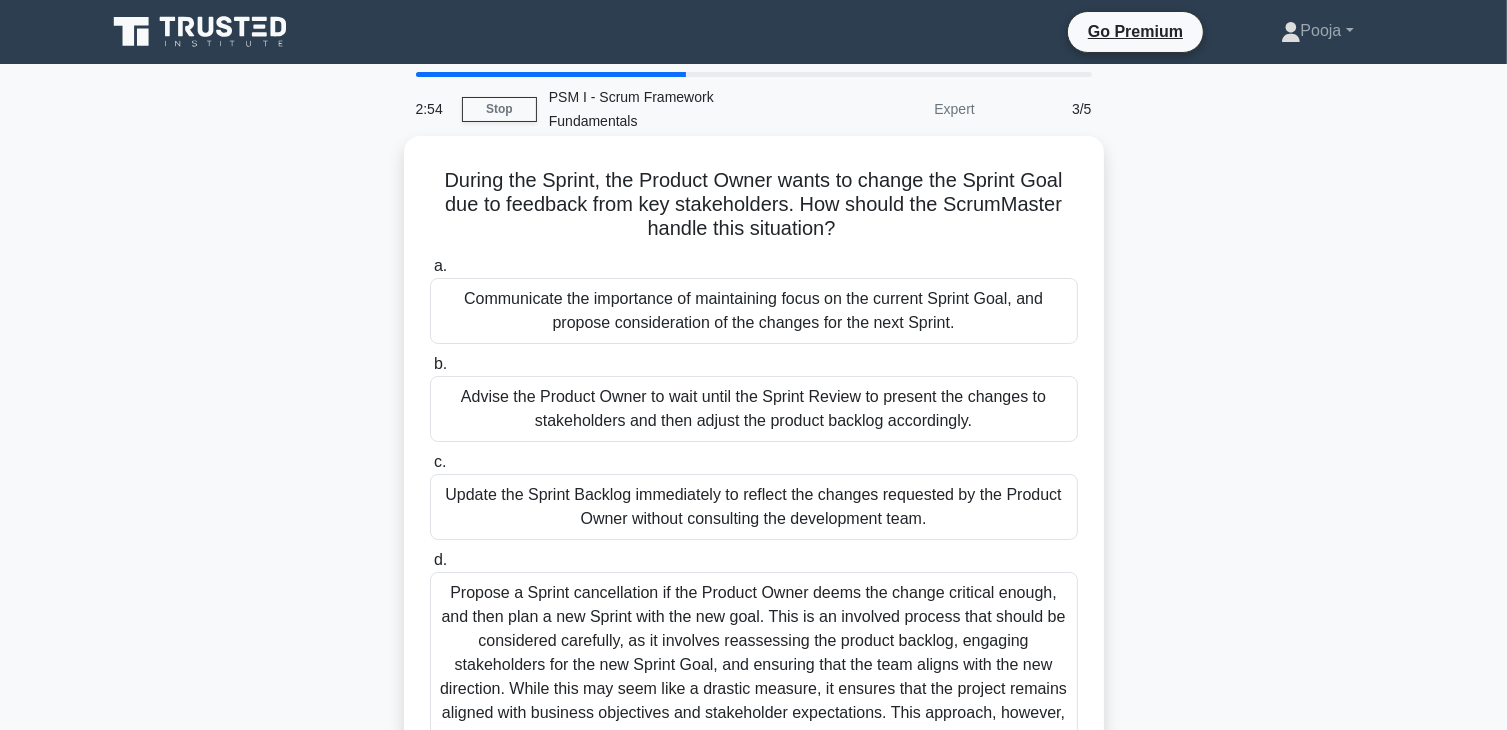 click on "Communicate the importance of maintaining focus on the current Sprint Goal, and propose consideration of the changes for the next Sprint." at bounding box center [754, 311] 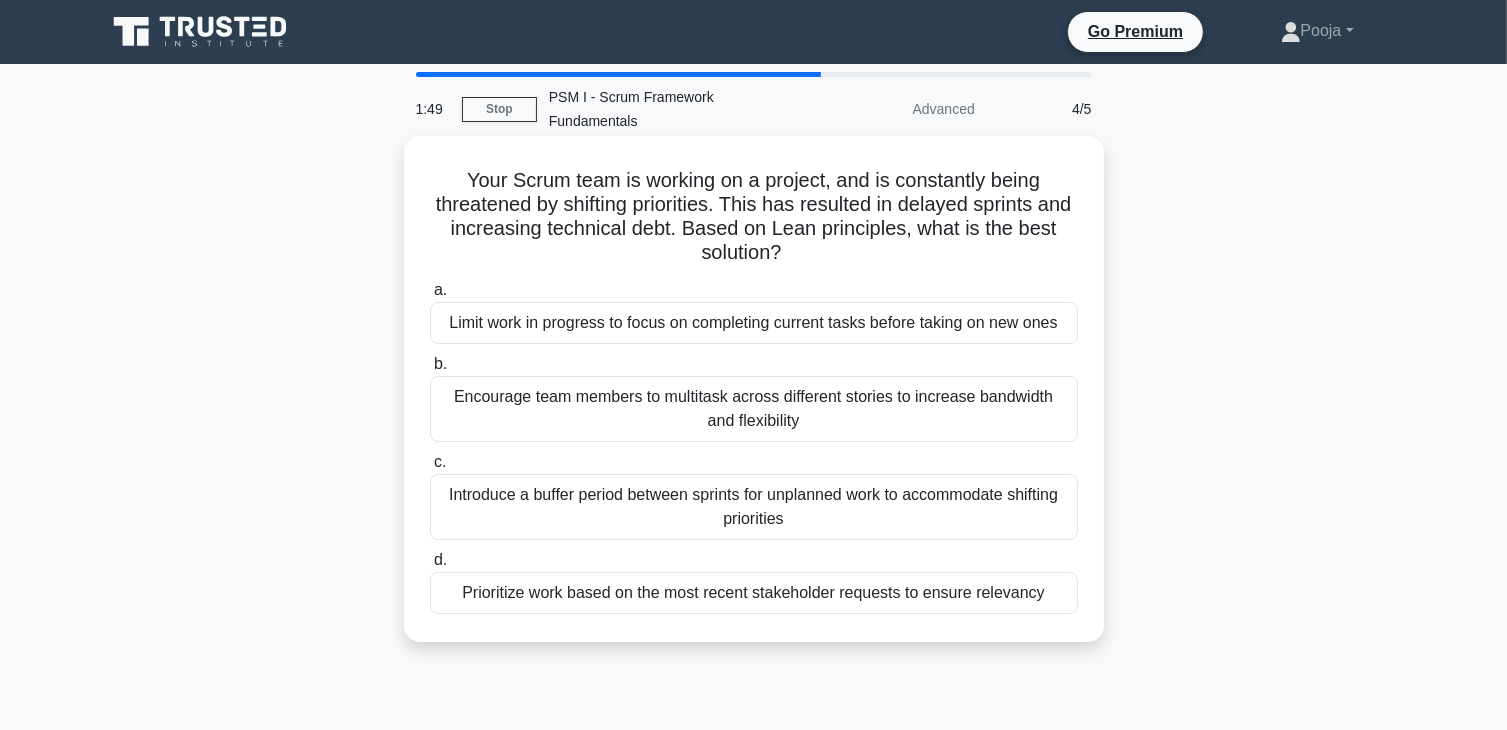 click on "Limit work in progress to focus on completing current tasks before taking on new ones" at bounding box center [754, 323] 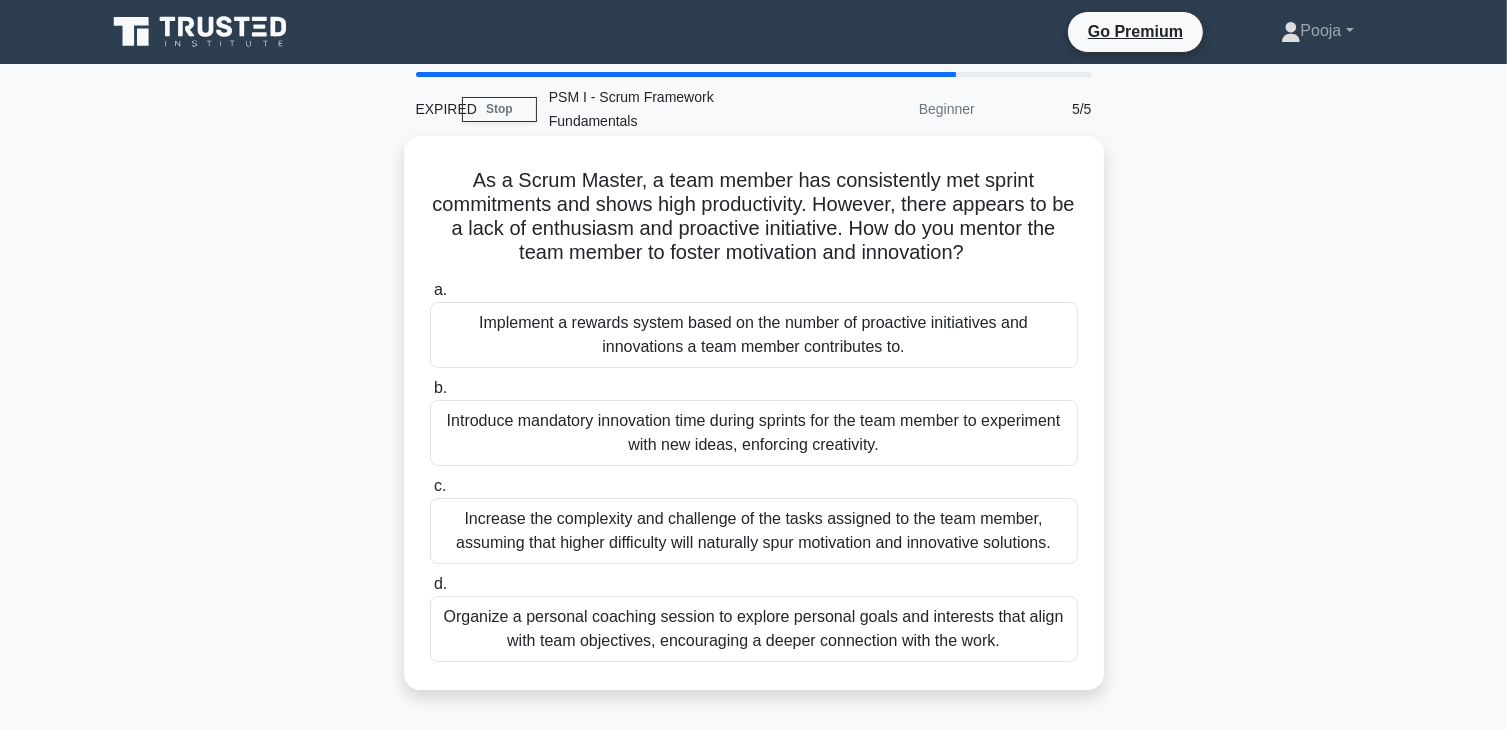 click on "Organize a personal coaching session to explore personal goals and interests that align with team objectives, encouraging a deeper connection with the work." at bounding box center [754, 629] 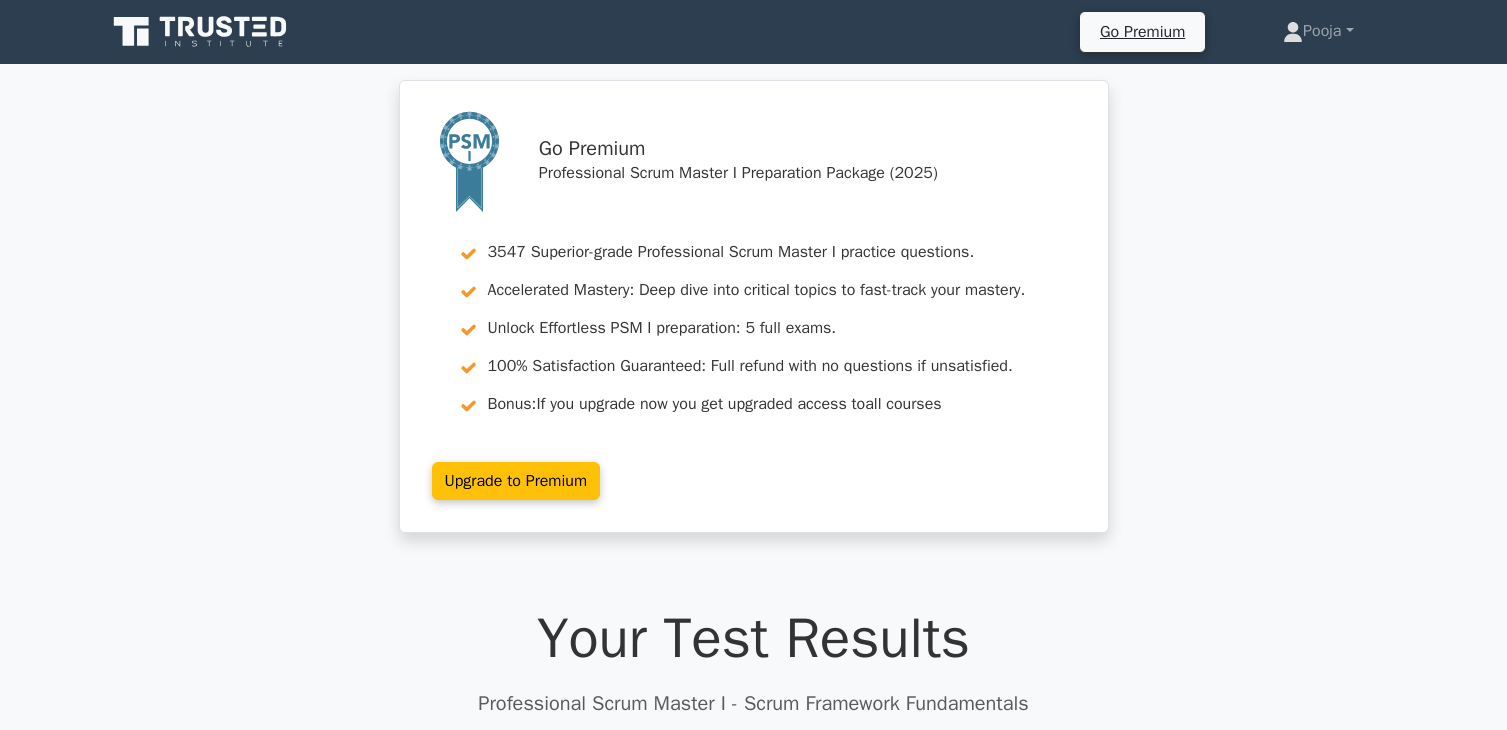 scroll, scrollTop: 0, scrollLeft: 0, axis: both 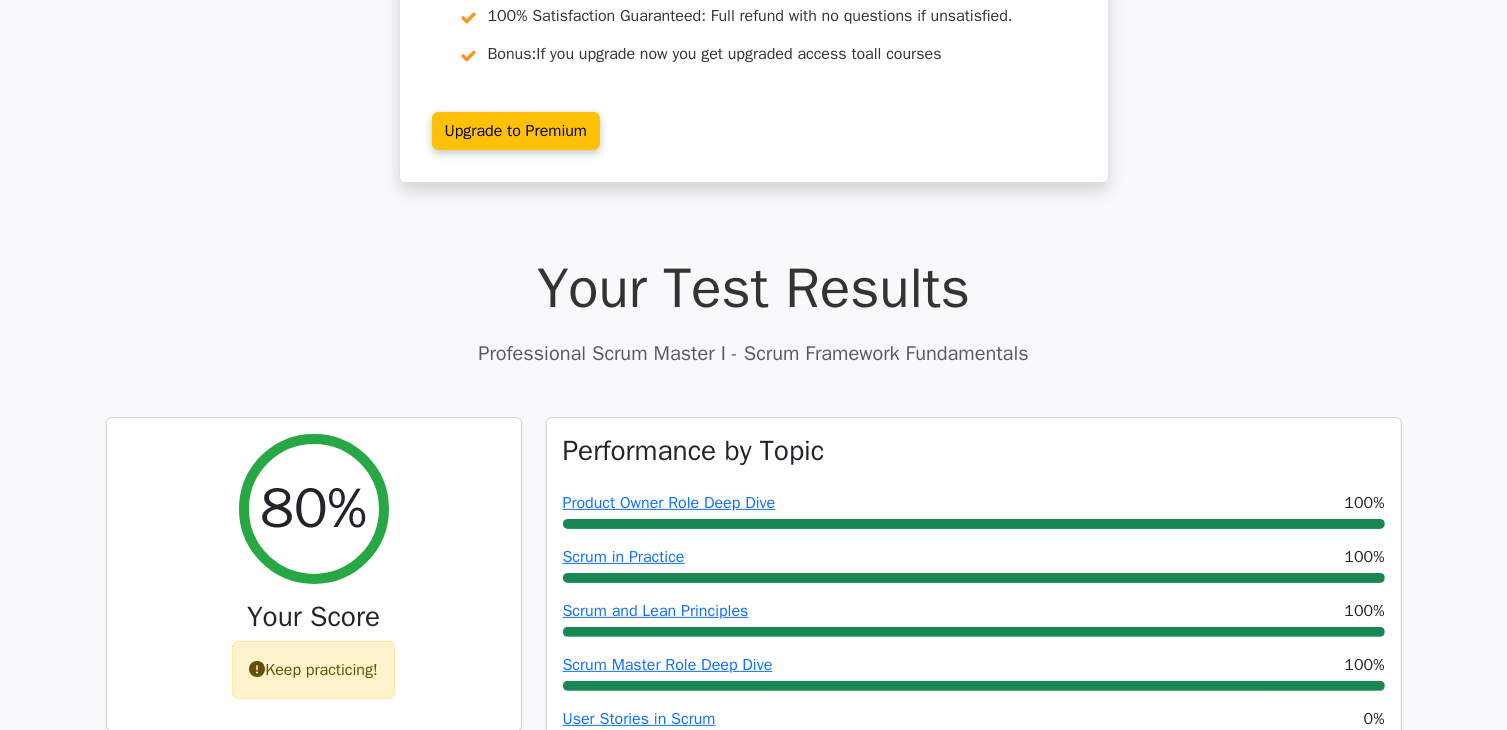 click on "Go Premium
Pooja" at bounding box center [753, 1444] 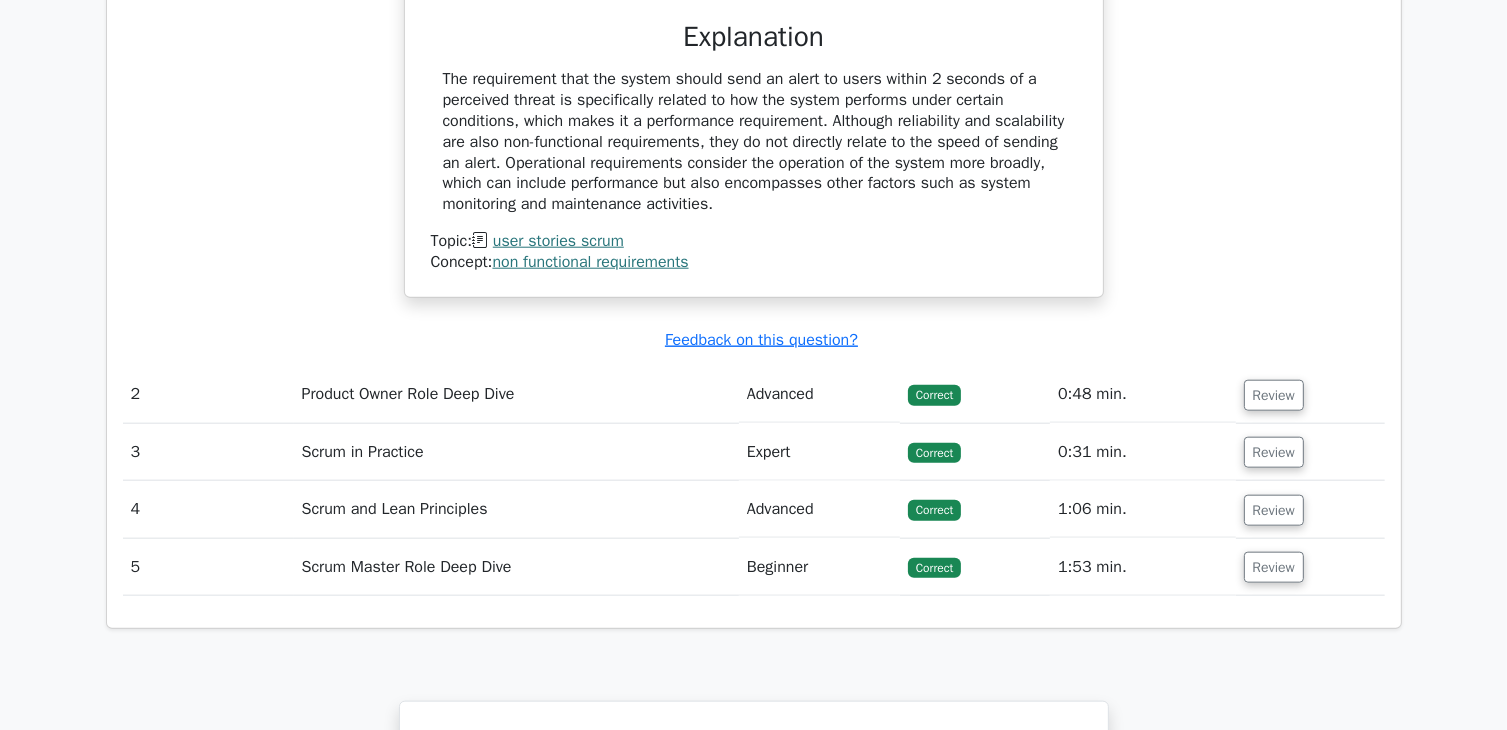 scroll, scrollTop: 2080, scrollLeft: 0, axis: vertical 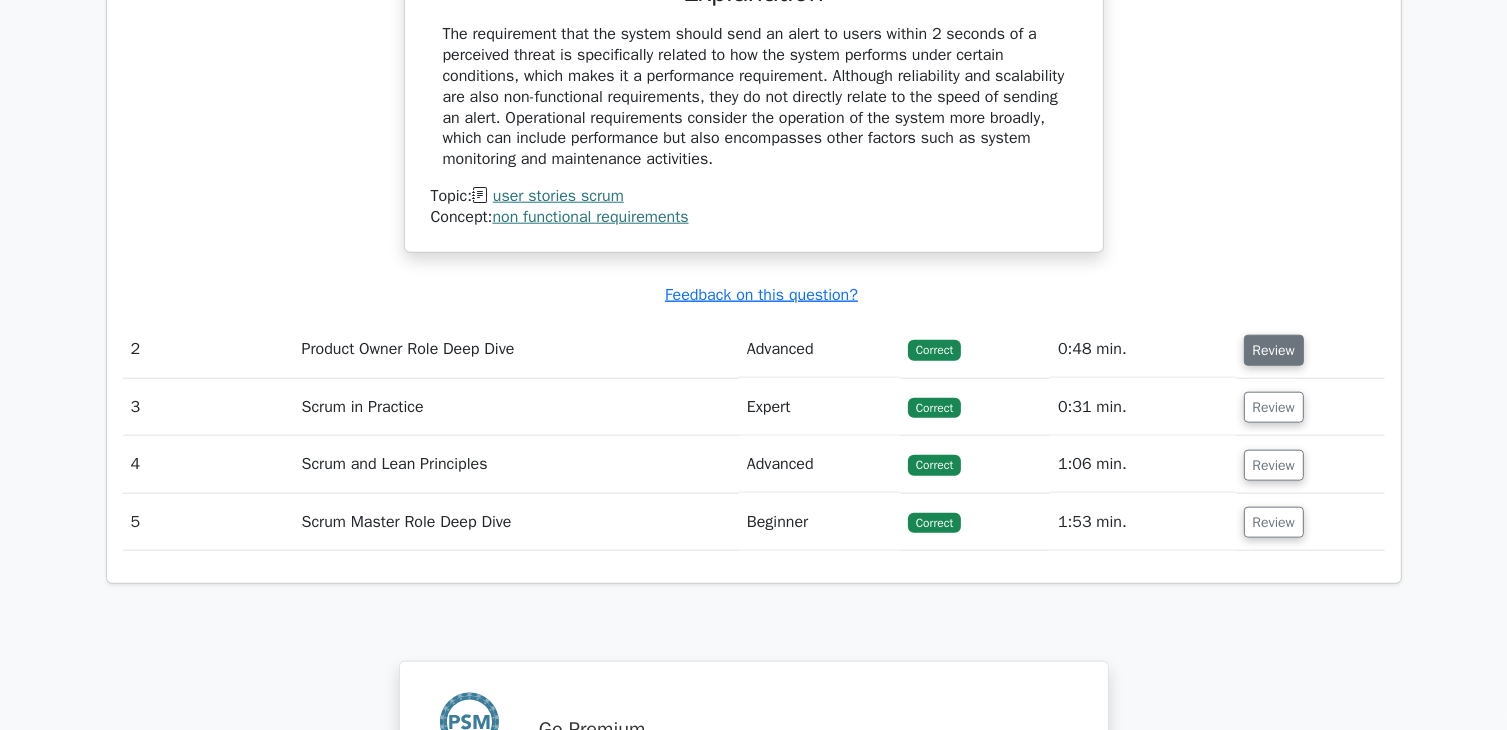 click on "Review" at bounding box center (1274, 350) 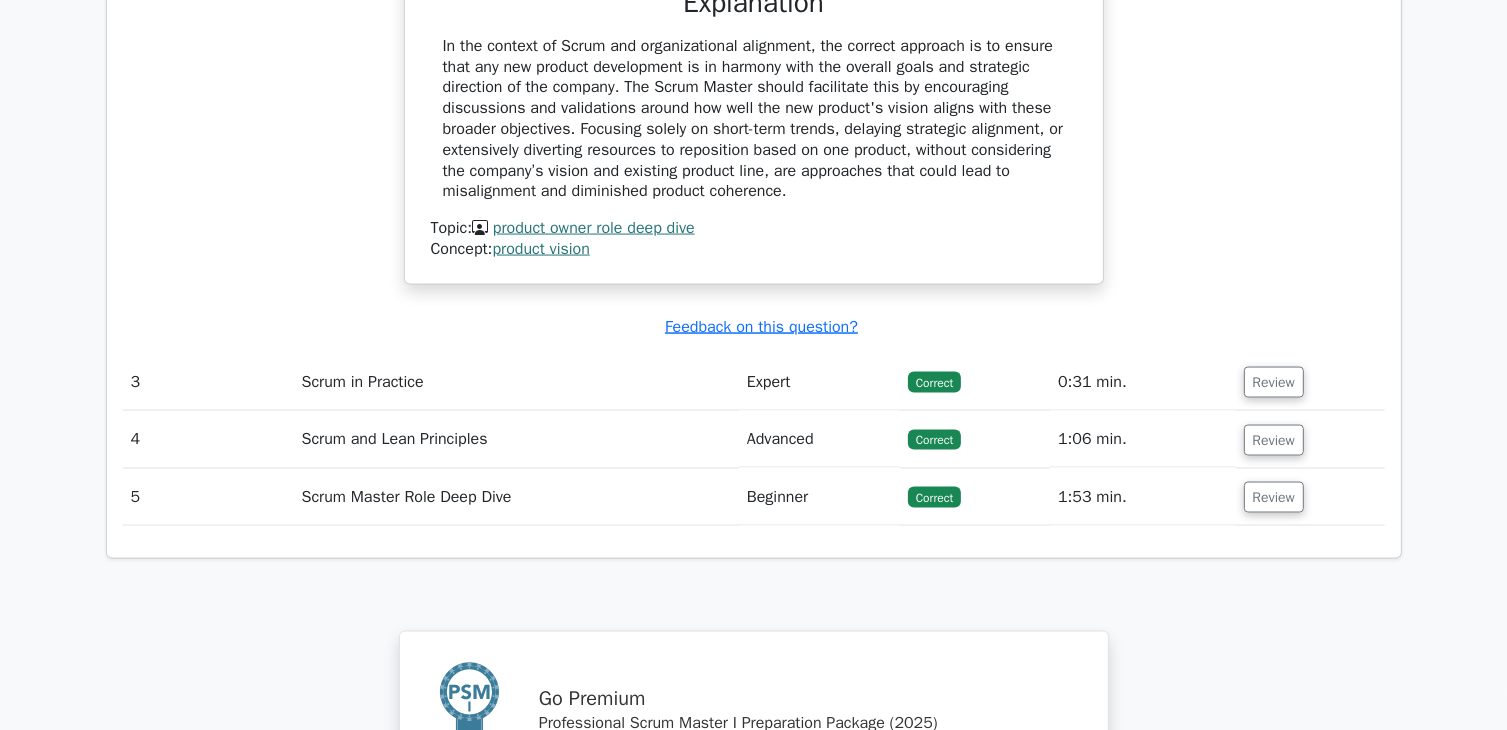 scroll, scrollTop: 3120, scrollLeft: 0, axis: vertical 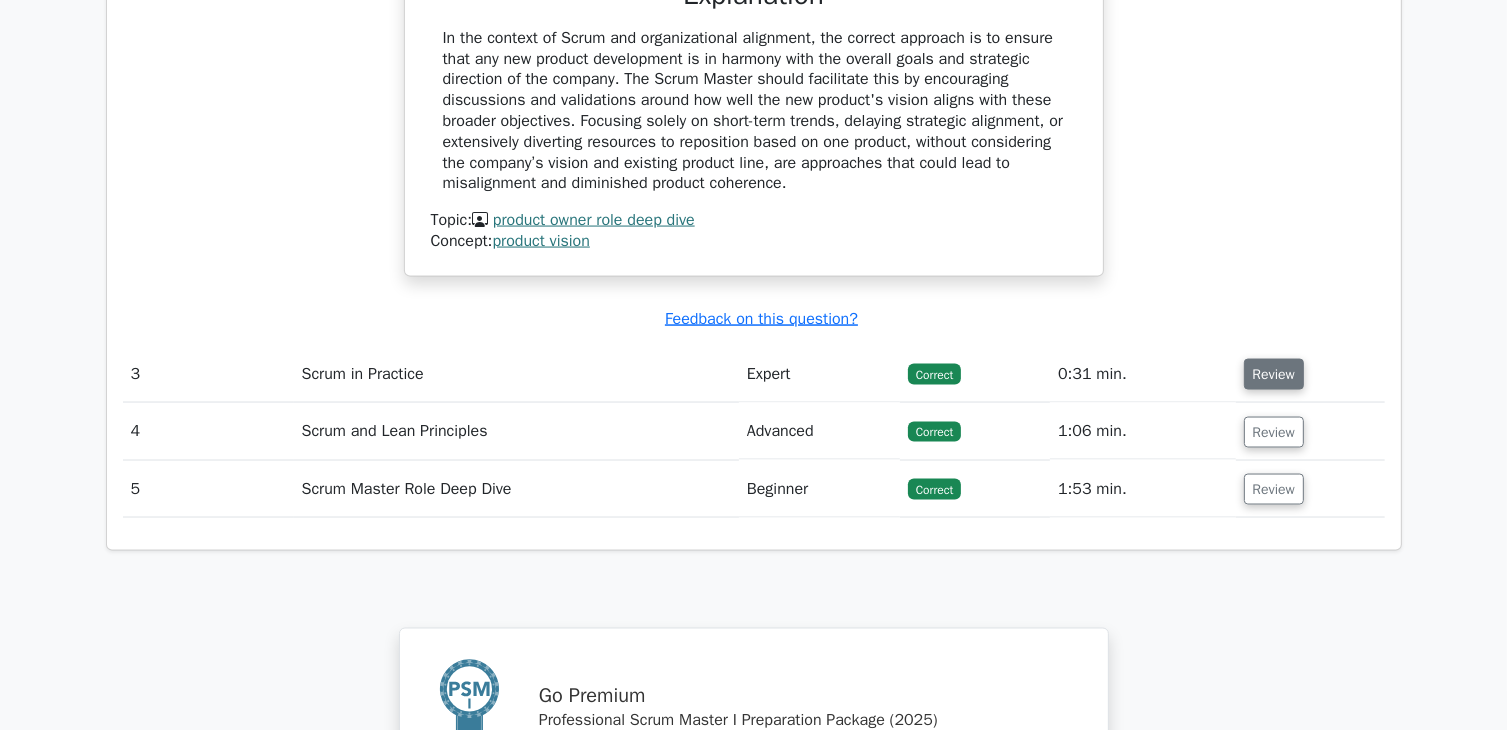 click on "Review" at bounding box center [1274, 374] 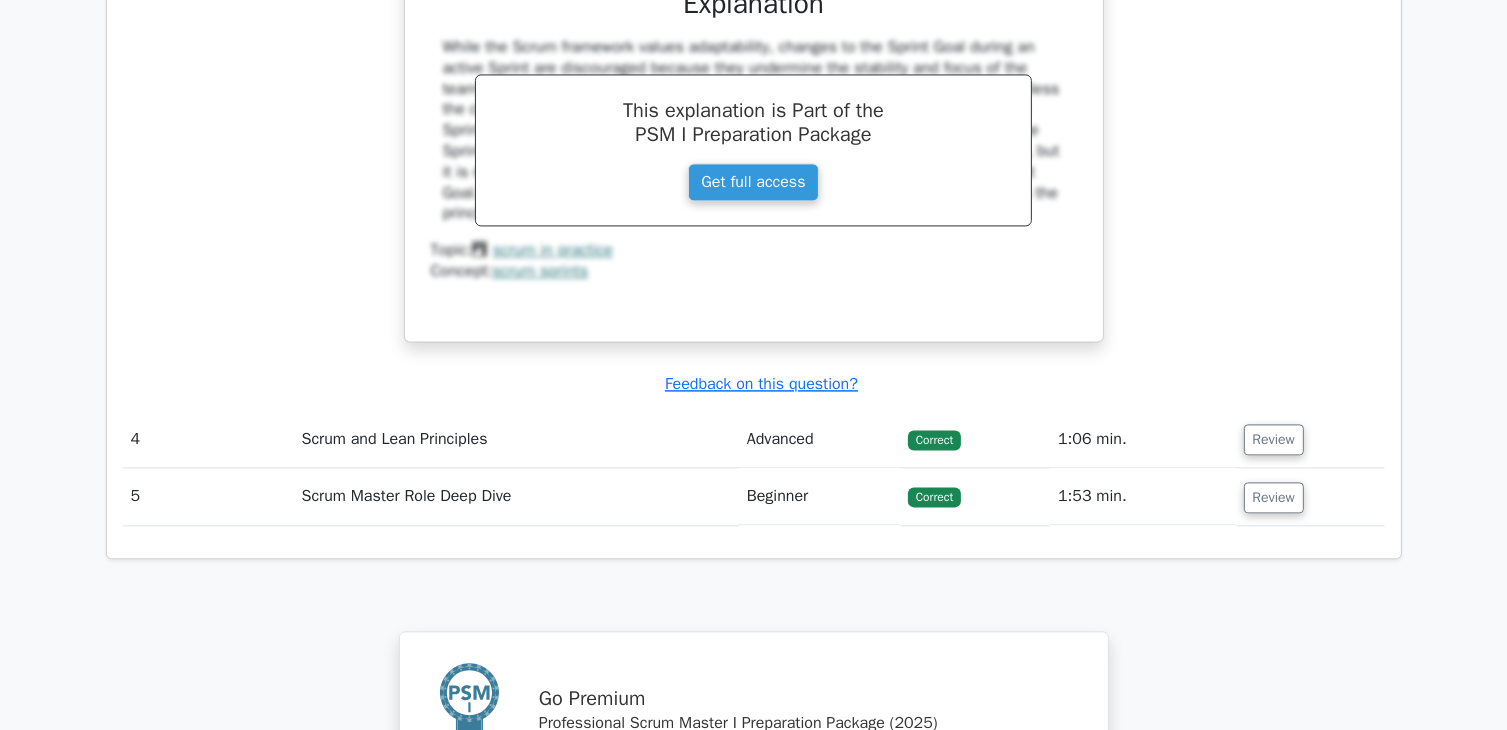 scroll, scrollTop: 4160, scrollLeft: 0, axis: vertical 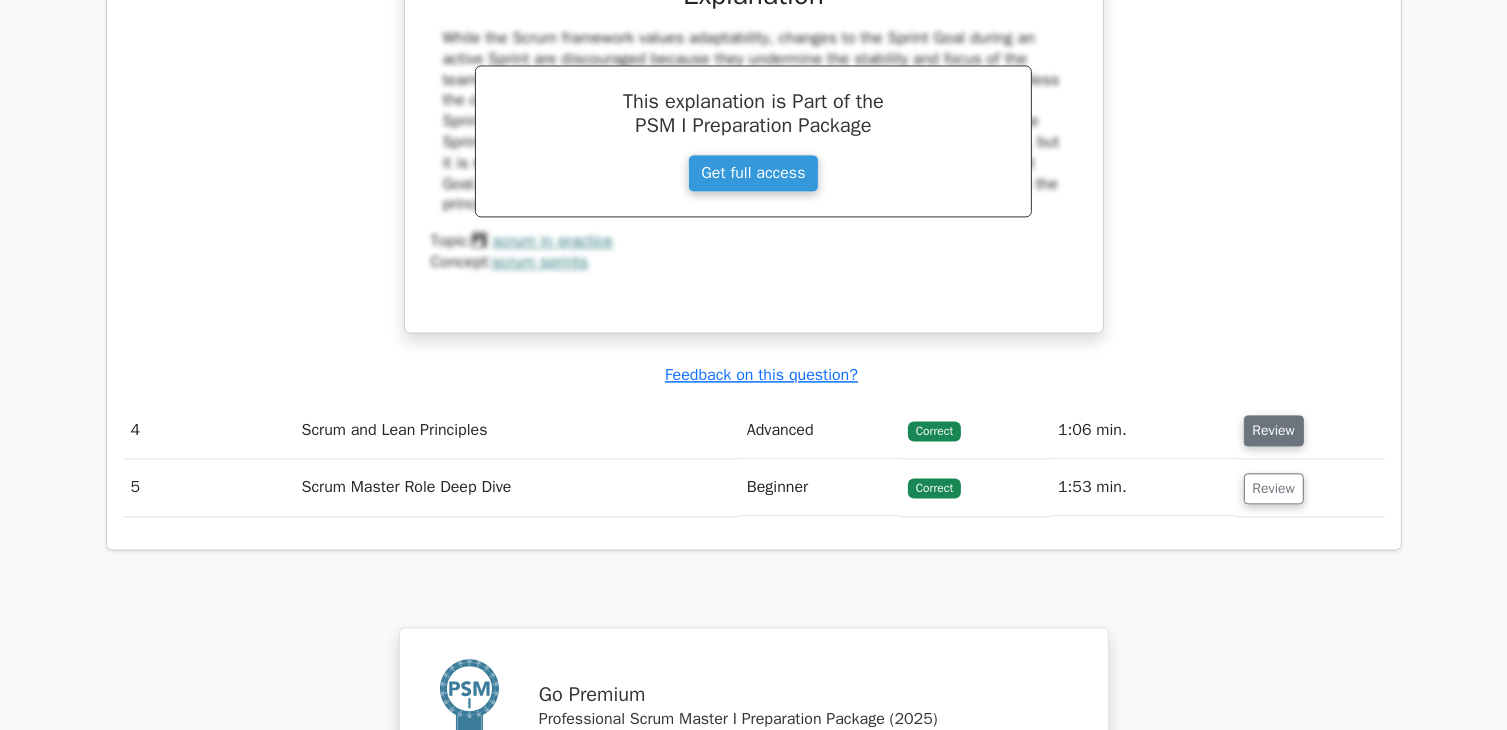 click on "Review" at bounding box center (1274, 430) 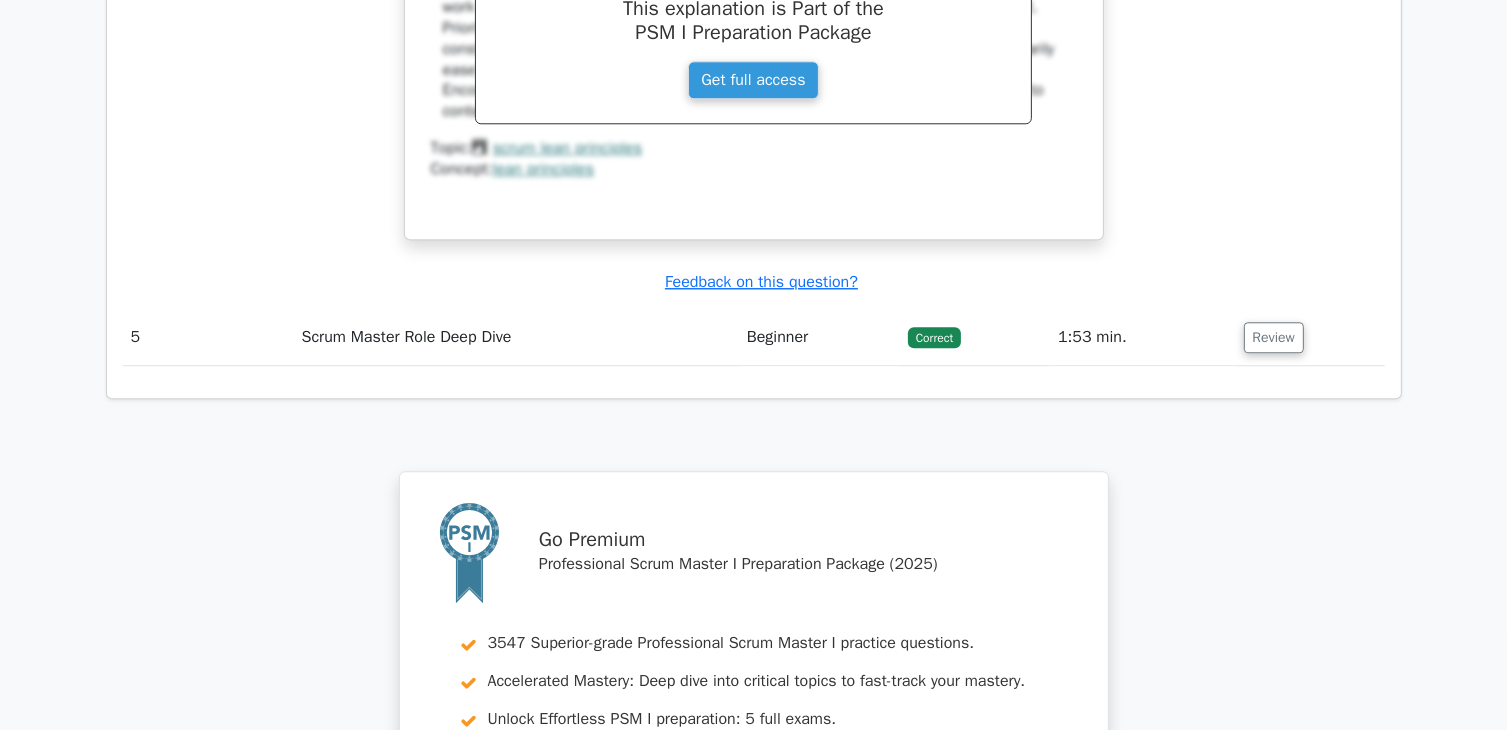 scroll, scrollTop: 5266, scrollLeft: 0, axis: vertical 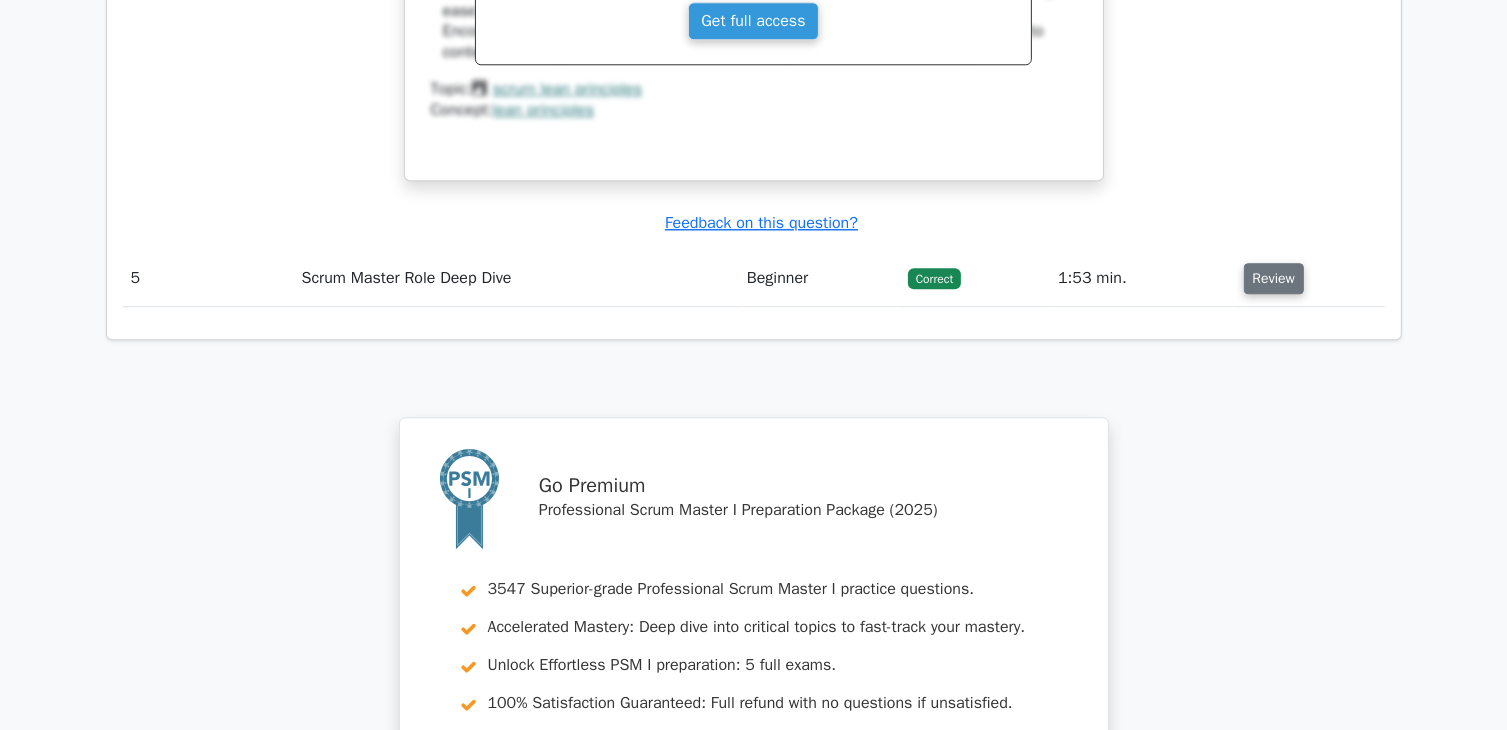 click on "Review" at bounding box center [1274, 278] 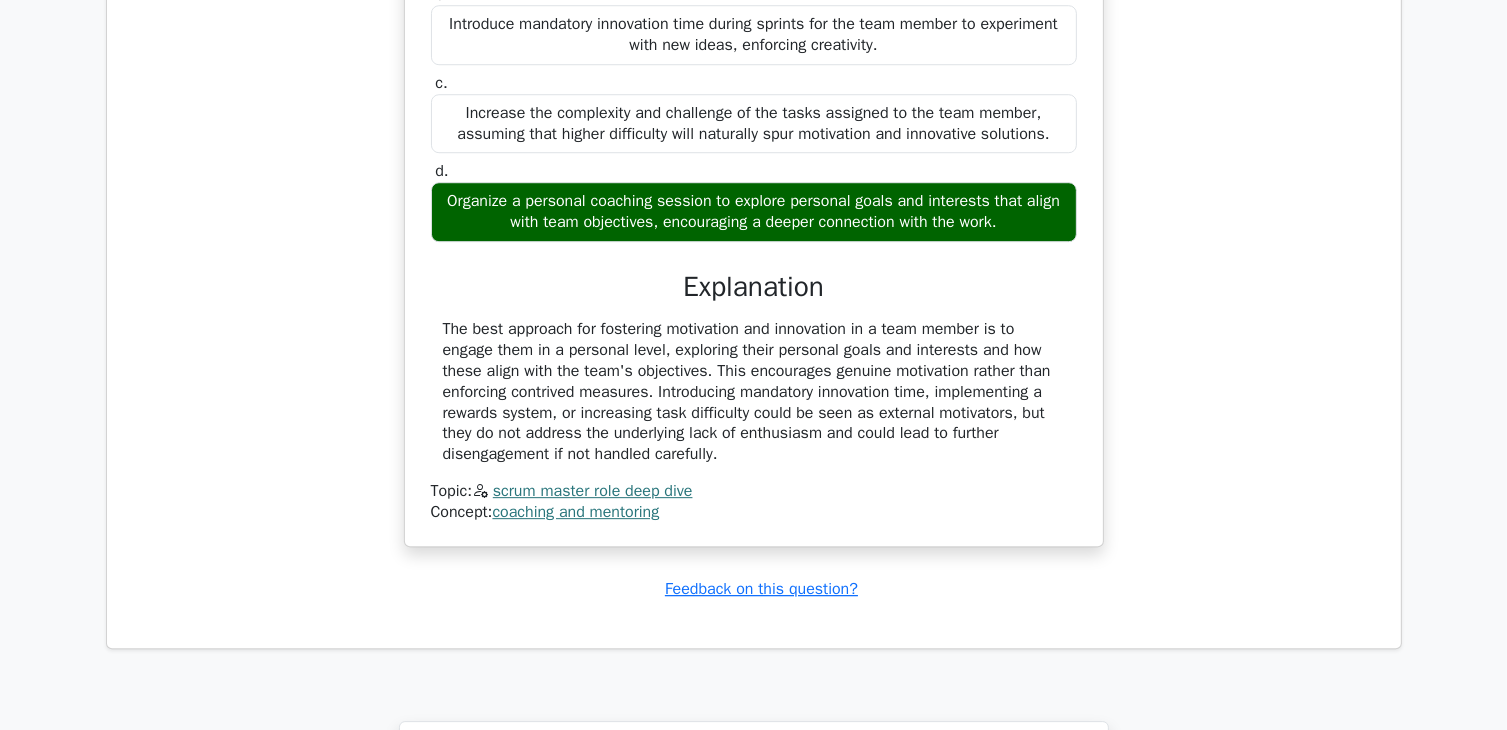 scroll, scrollTop: 5826, scrollLeft: 0, axis: vertical 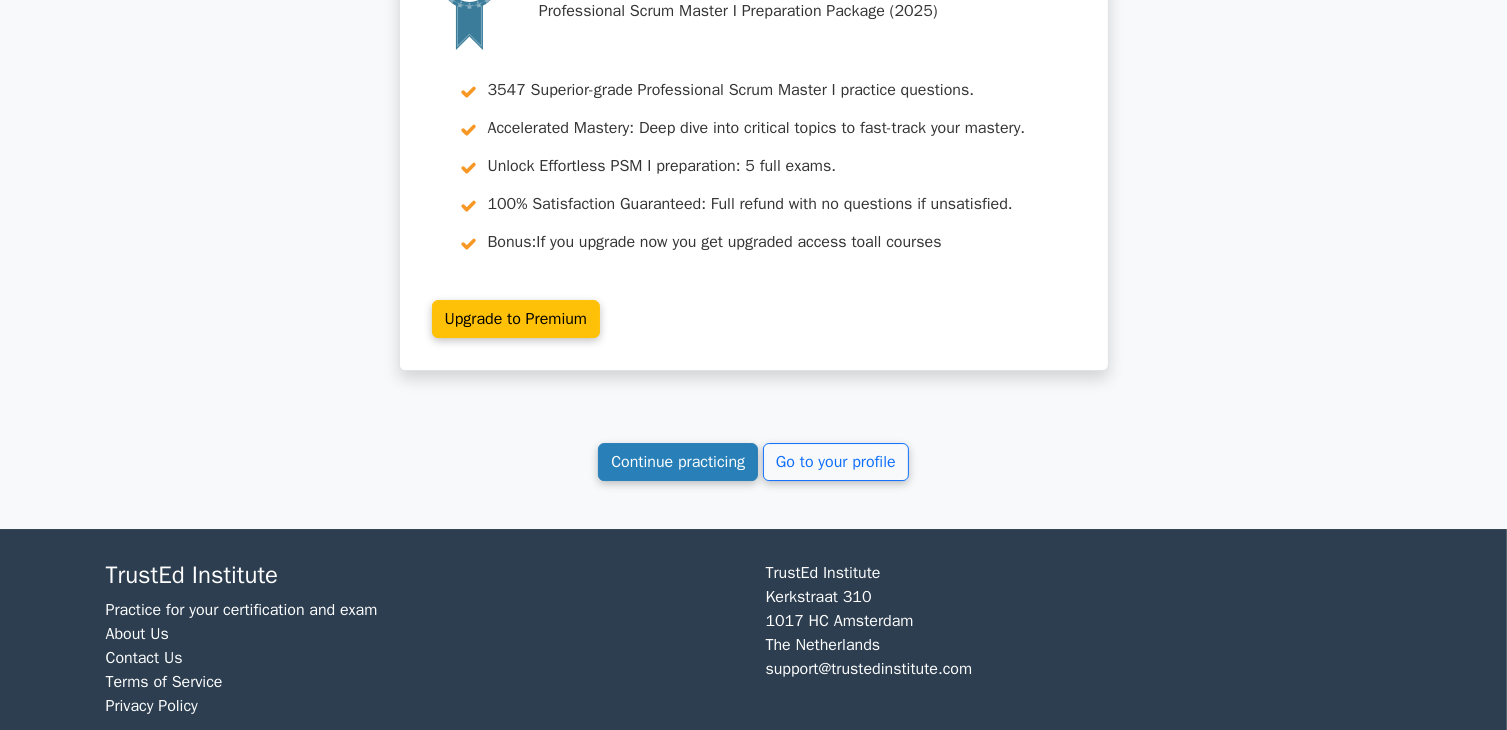 click on "Continue practicing" at bounding box center [678, 462] 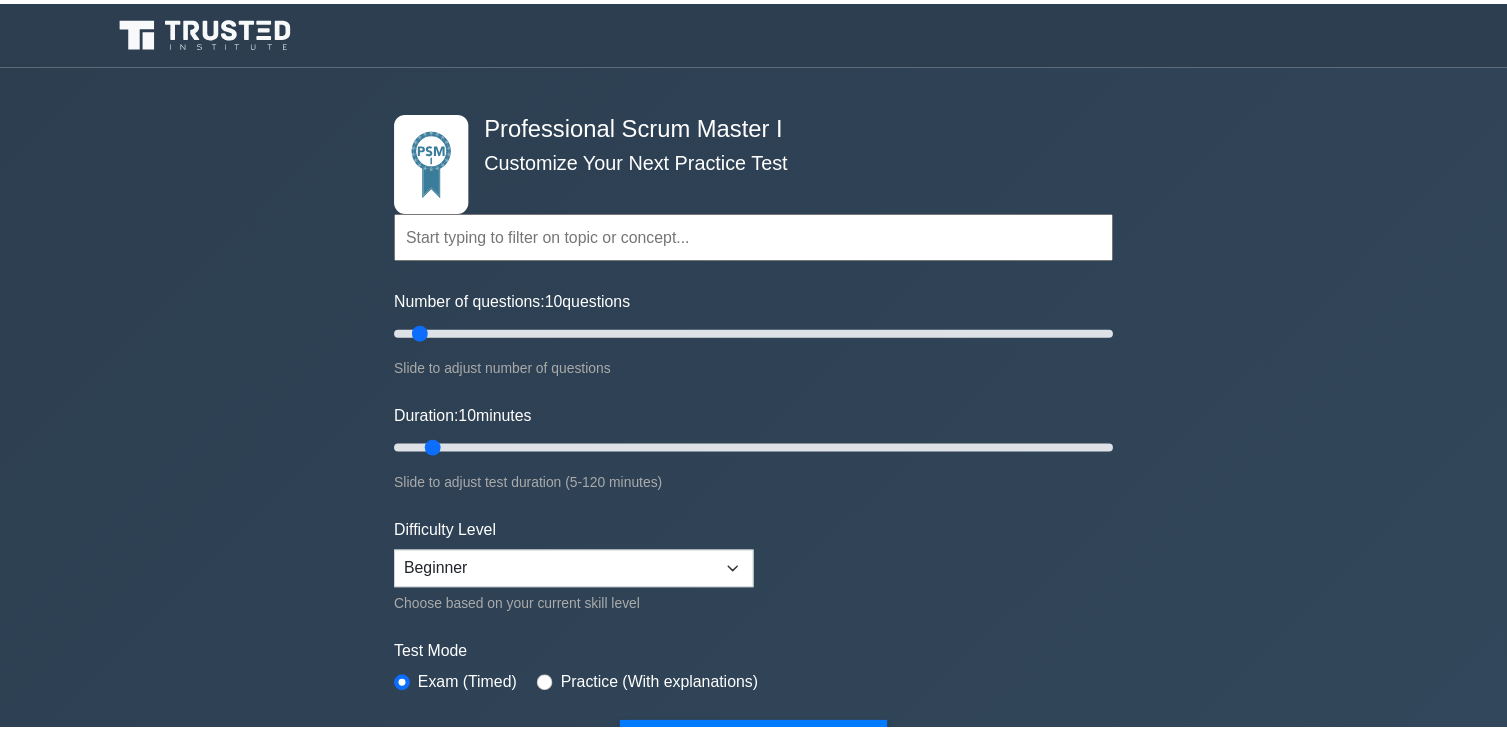 scroll, scrollTop: 0, scrollLeft: 0, axis: both 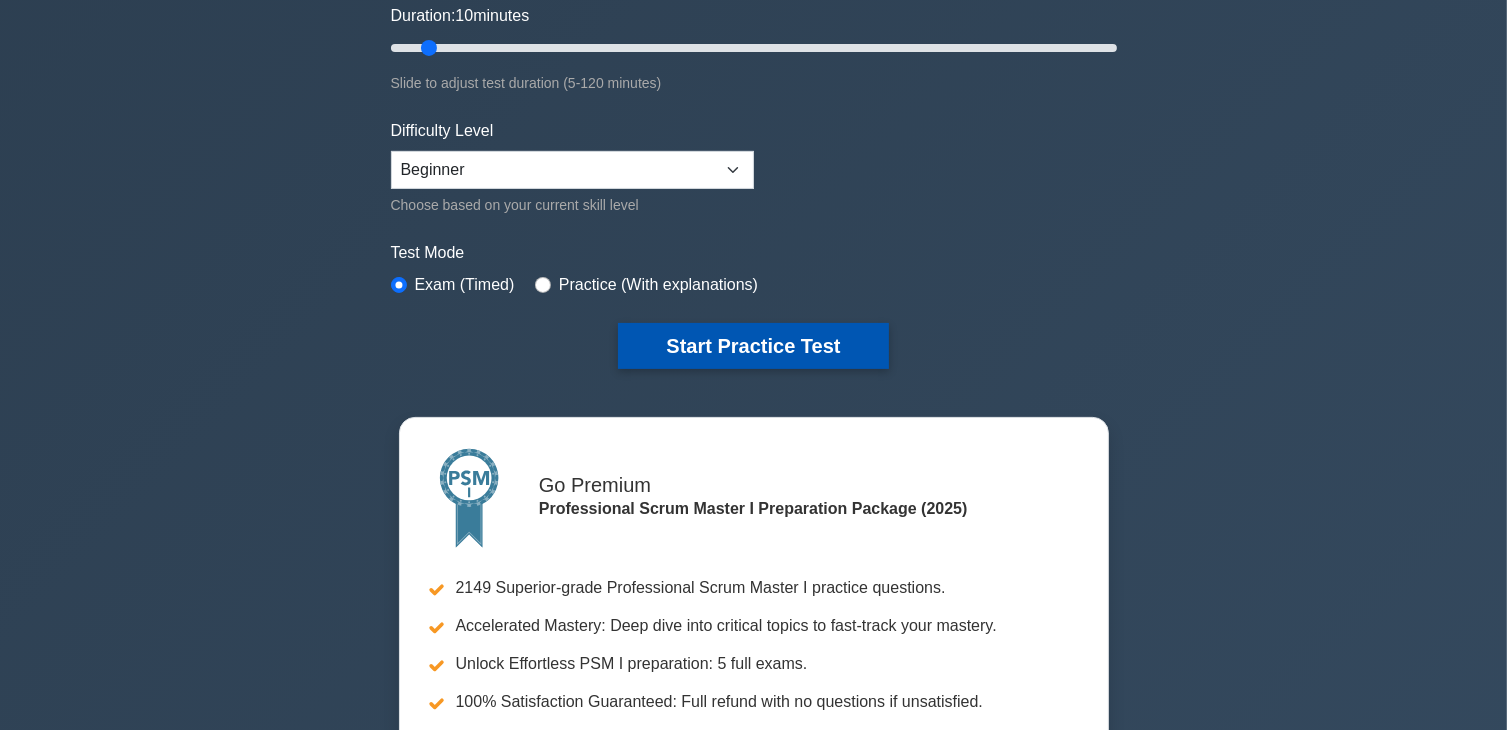 click on "Start Practice Test" at bounding box center [753, 346] 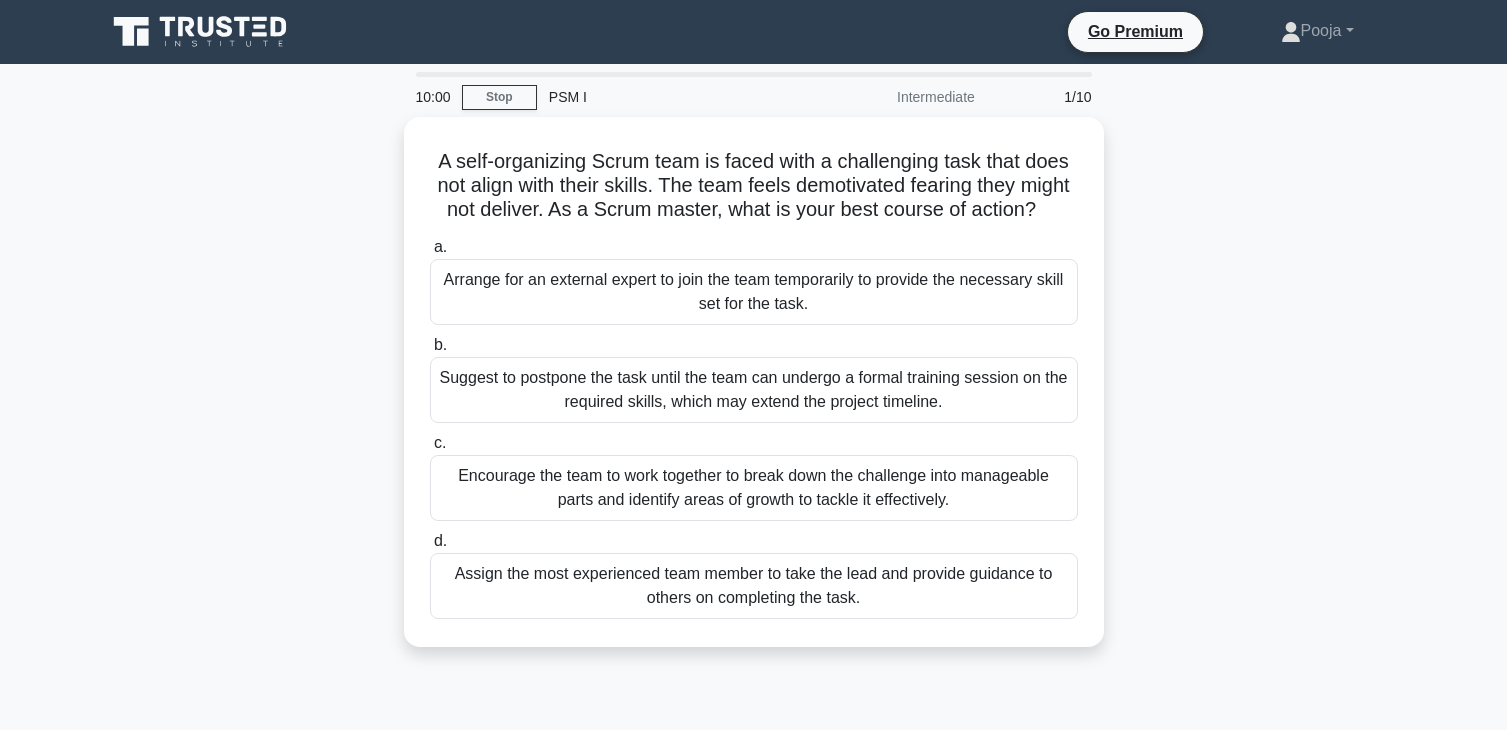 scroll, scrollTop: 0, scrollLeft: 0, axis: both 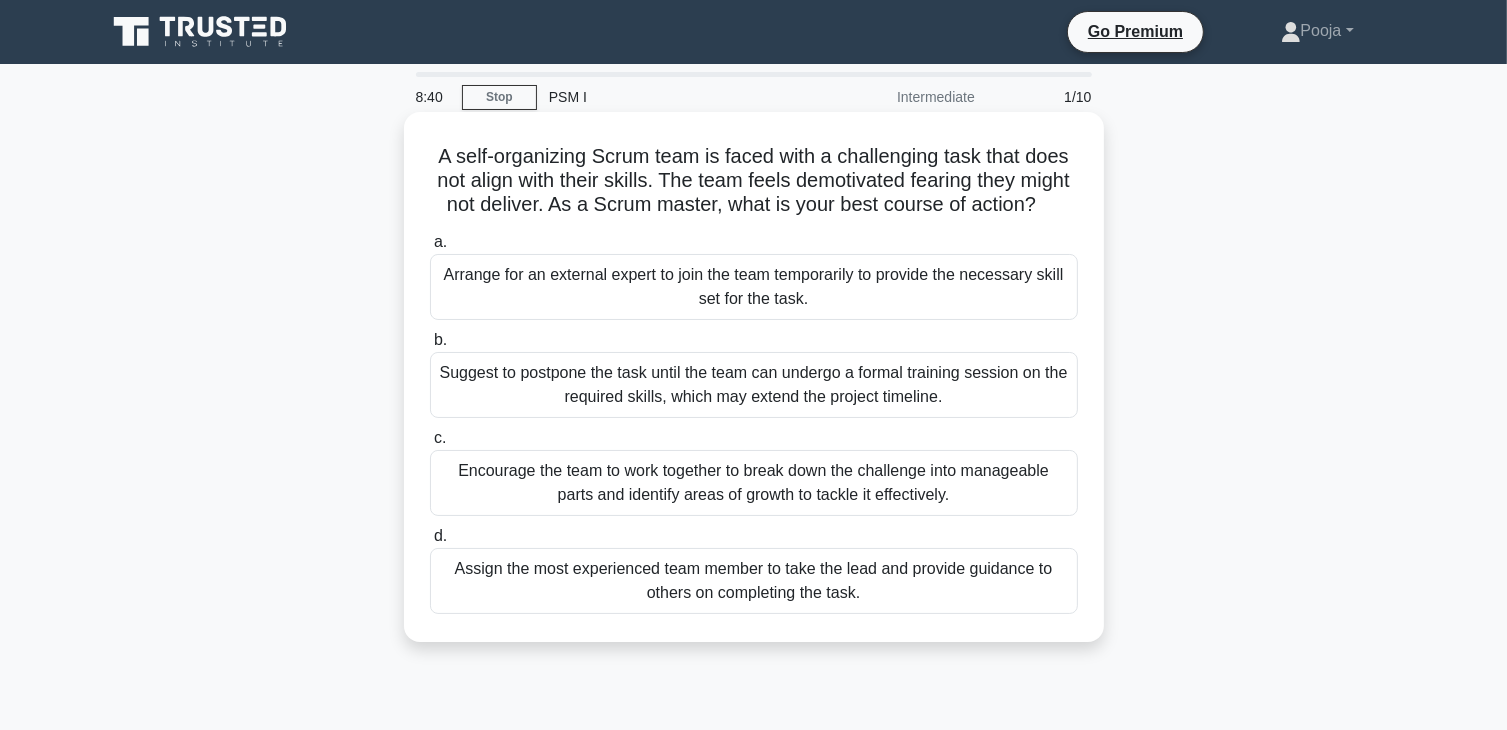 click on "Encourage the team to work together to break down the challenge into manageable parts and identify areas of growth to tackle it effectively." at bounding box center (754, 483) 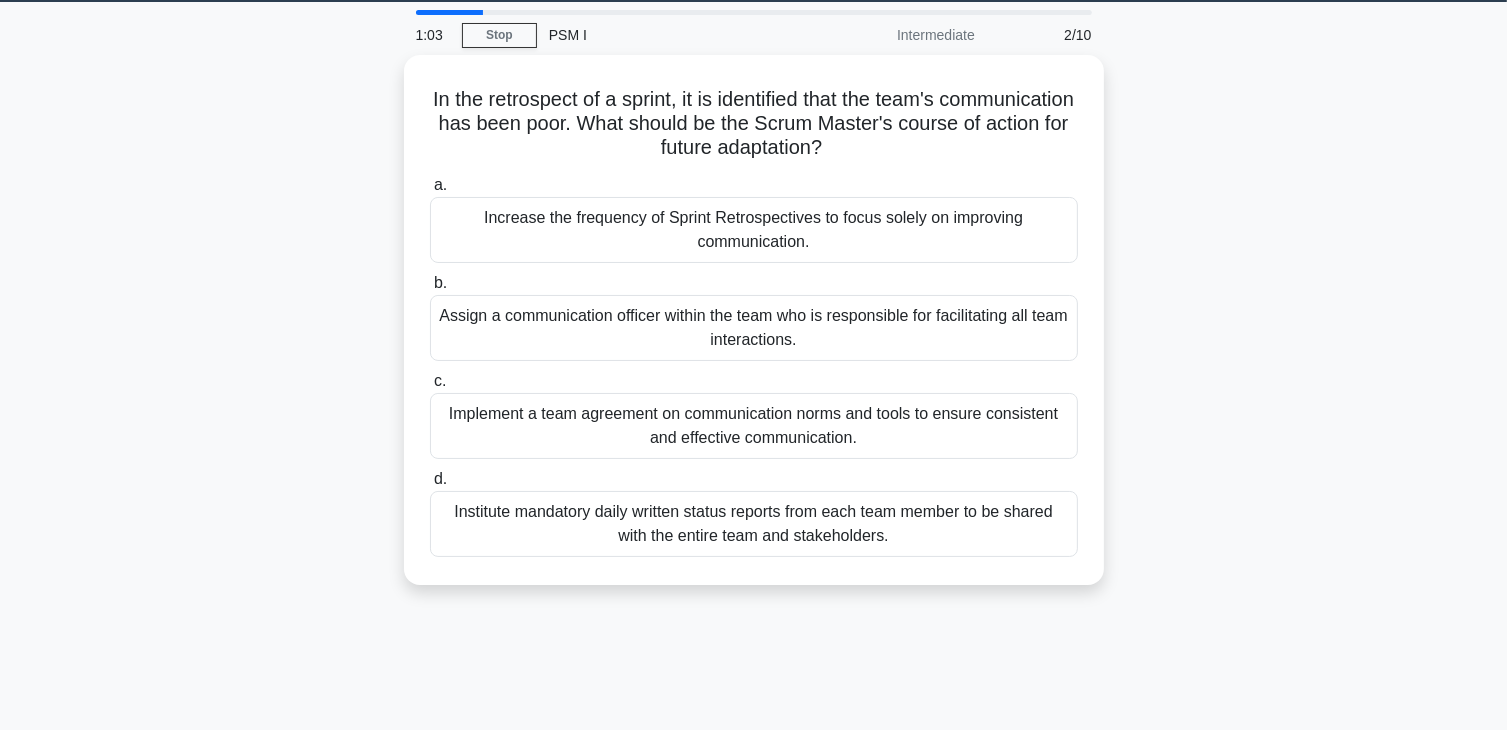 scroll, scrollTop: 0, scrollLeft: 0, axis: both 